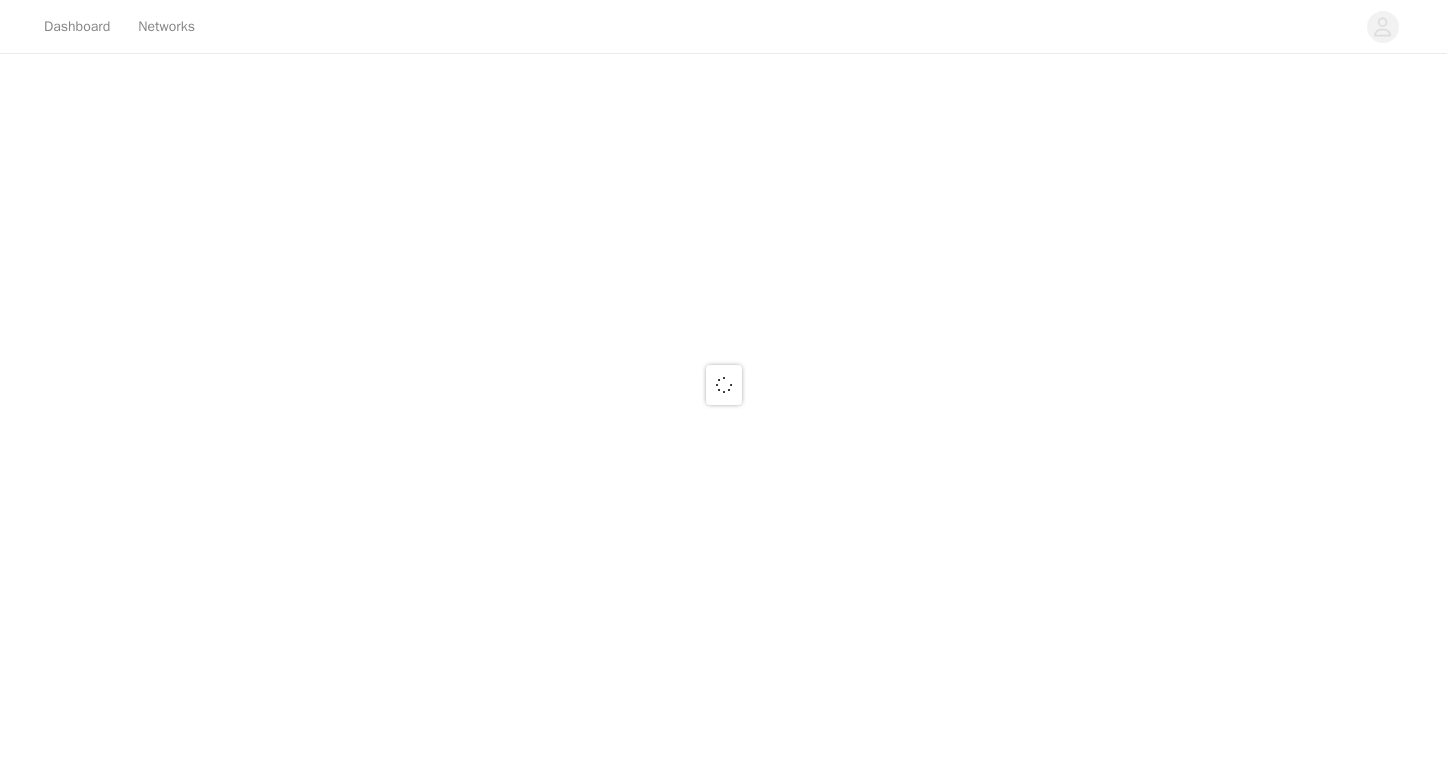 scroll, scrollTop: 0, scrollLeft: 0, axis: both 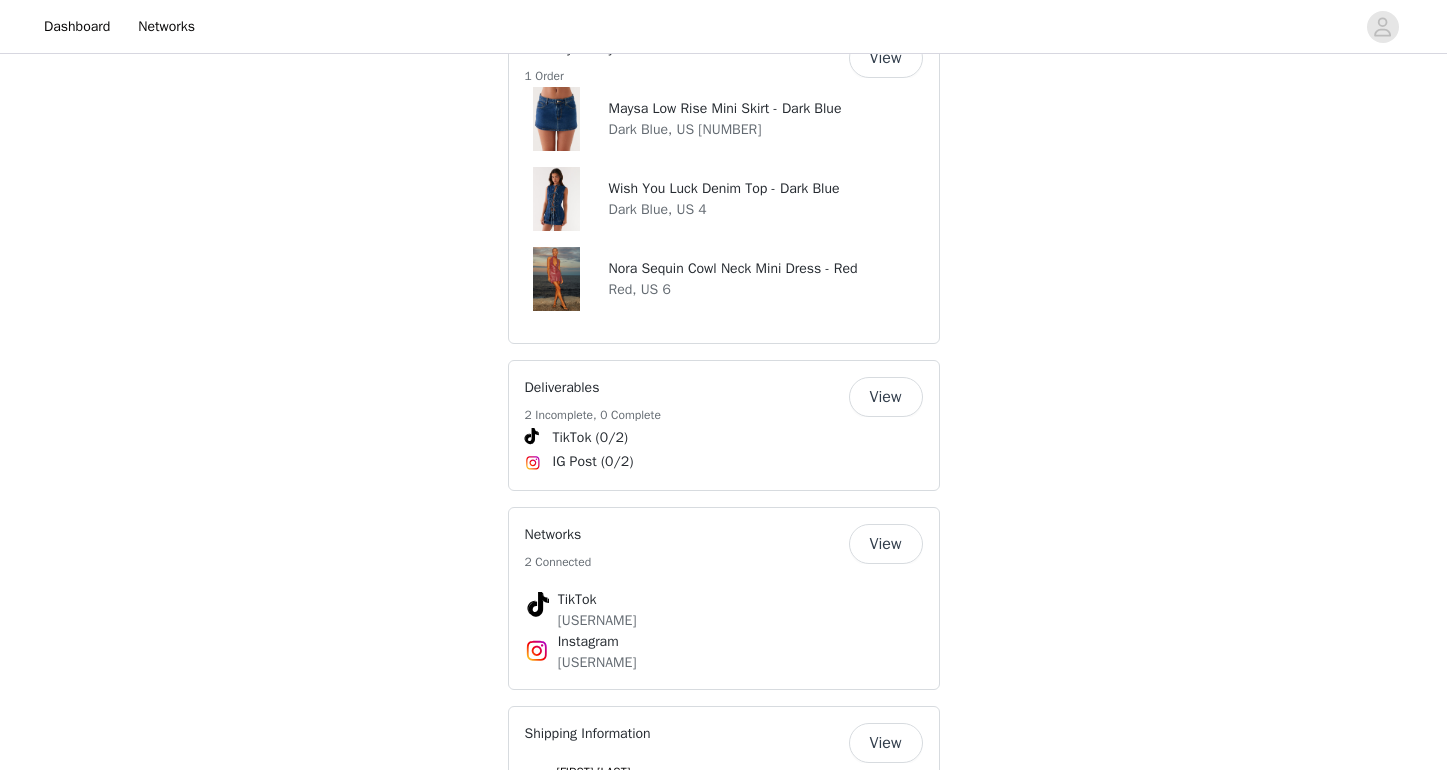 click on "View" at bounding box center (886, 58) 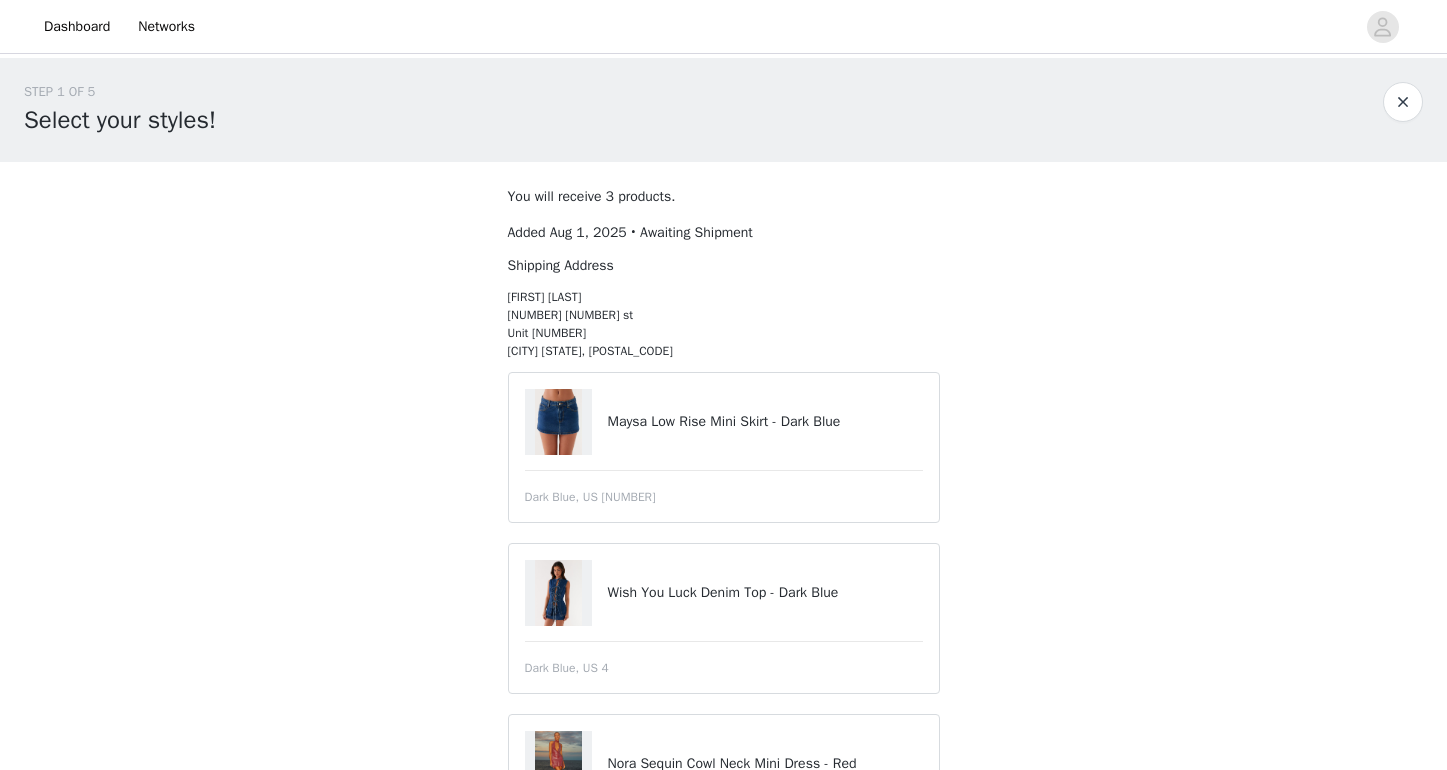 scroll, scrollTop: 0, scrollLeft: 0, axis: both 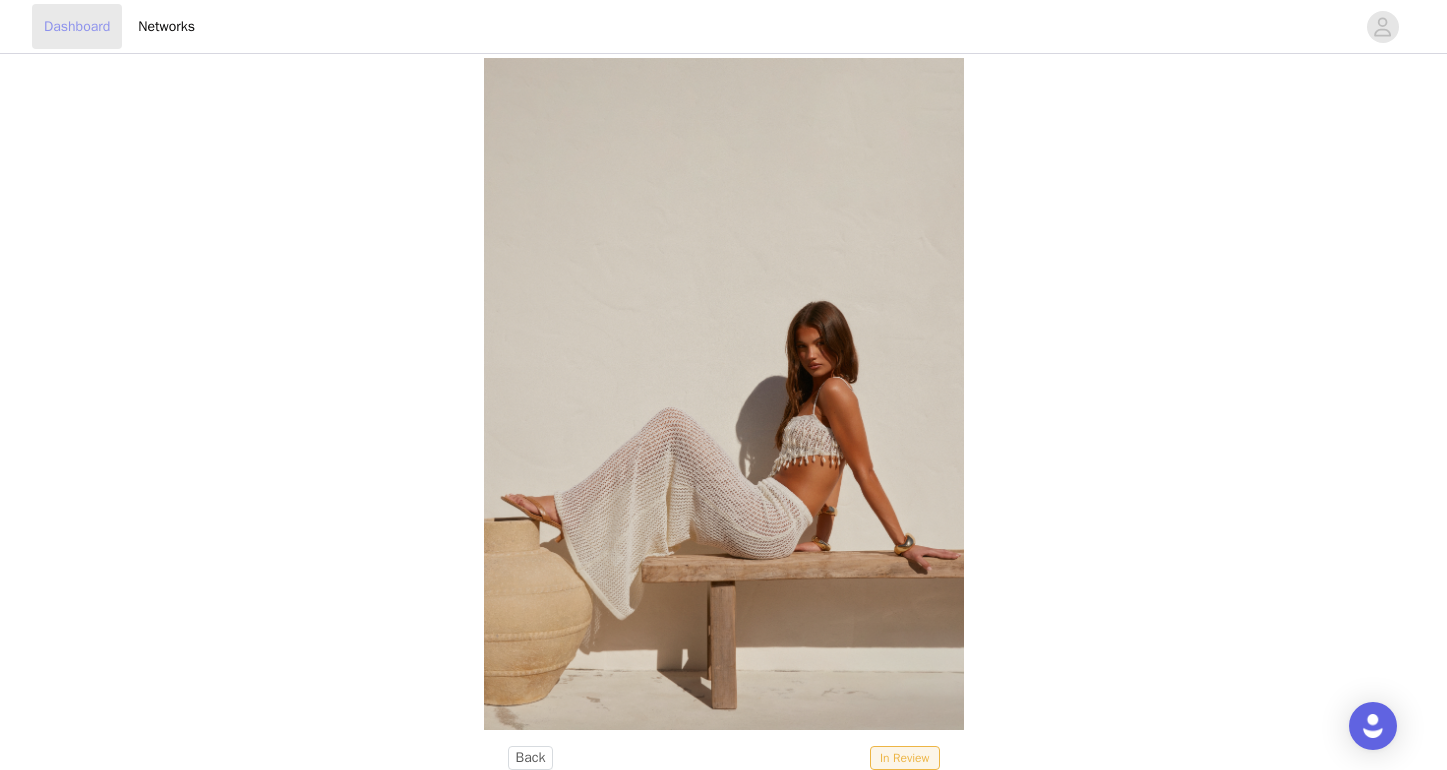 click on "Dashboard" at bounding box center (77, 26) 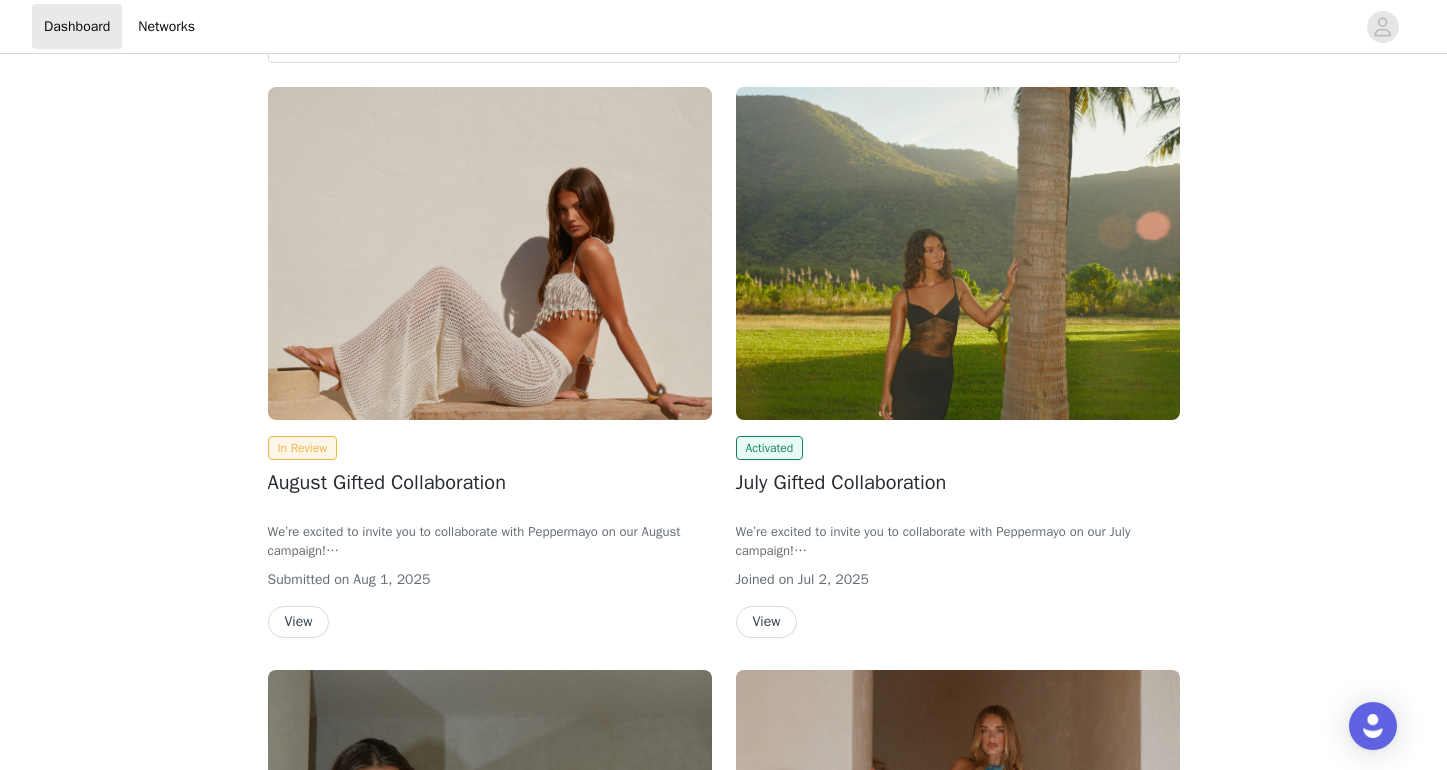 scroll, scrollTop: 88, scrollLeft: 0, axis: vertical 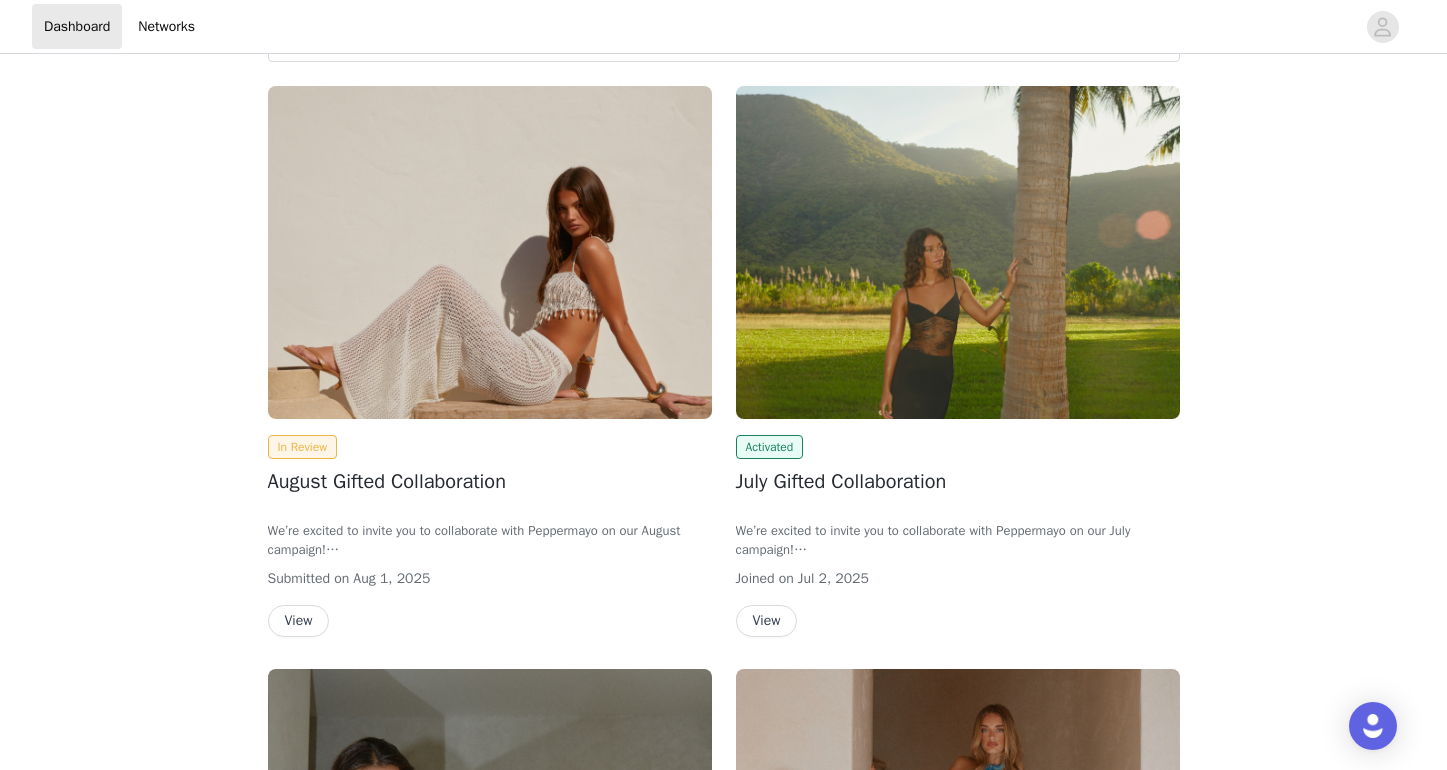 click at bounding box center (490, 252) 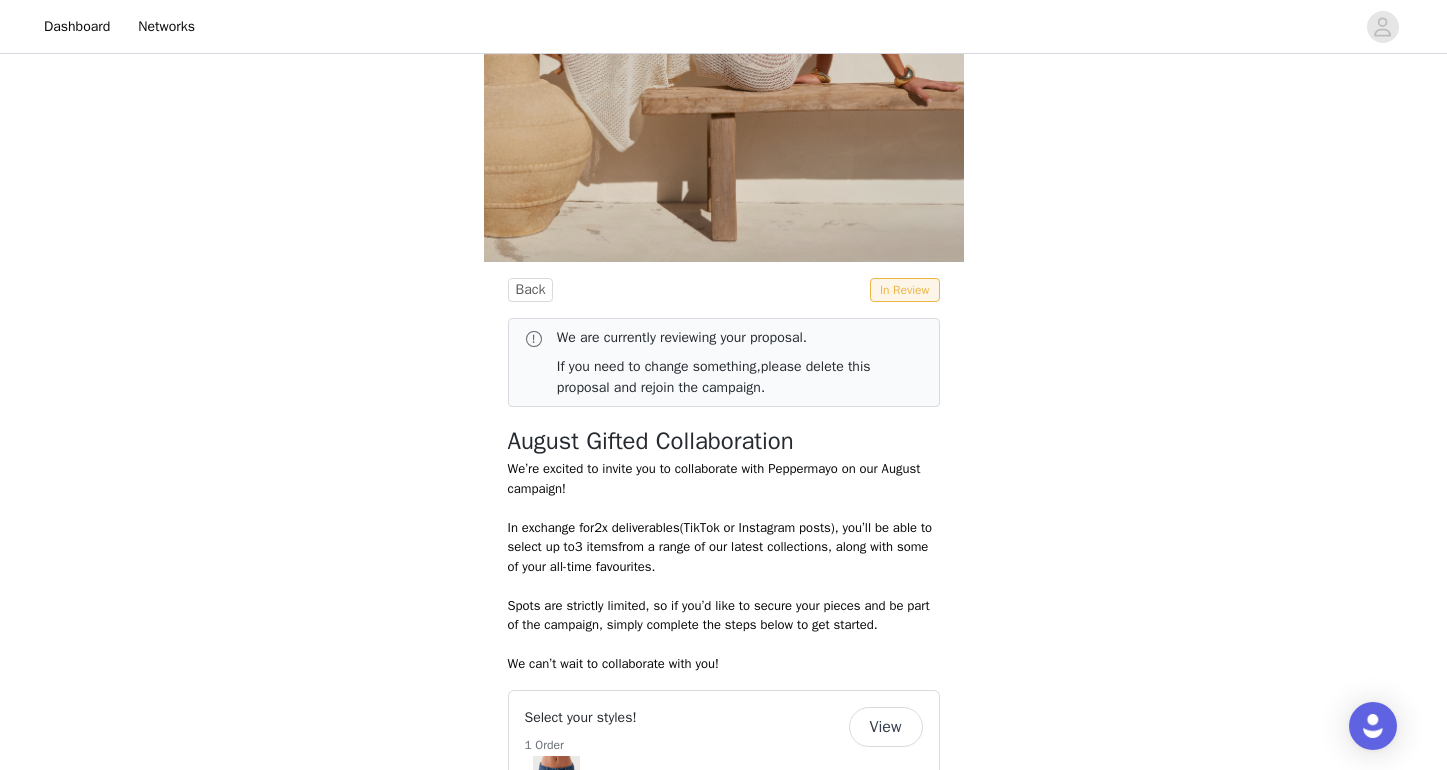 scroll, scrollTop: 469, scrollLeft: 0, axis: vertical 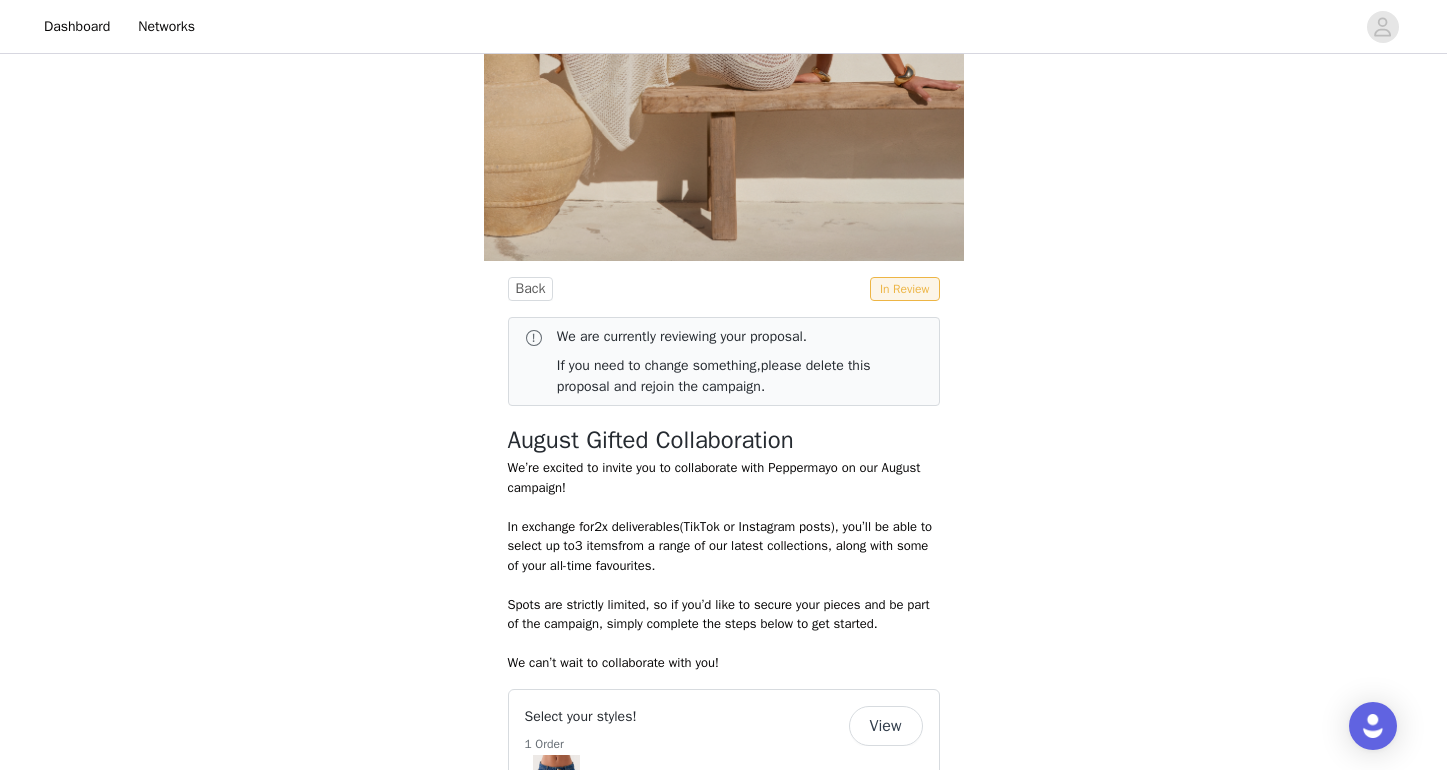 click at bounding box center [534, 338] 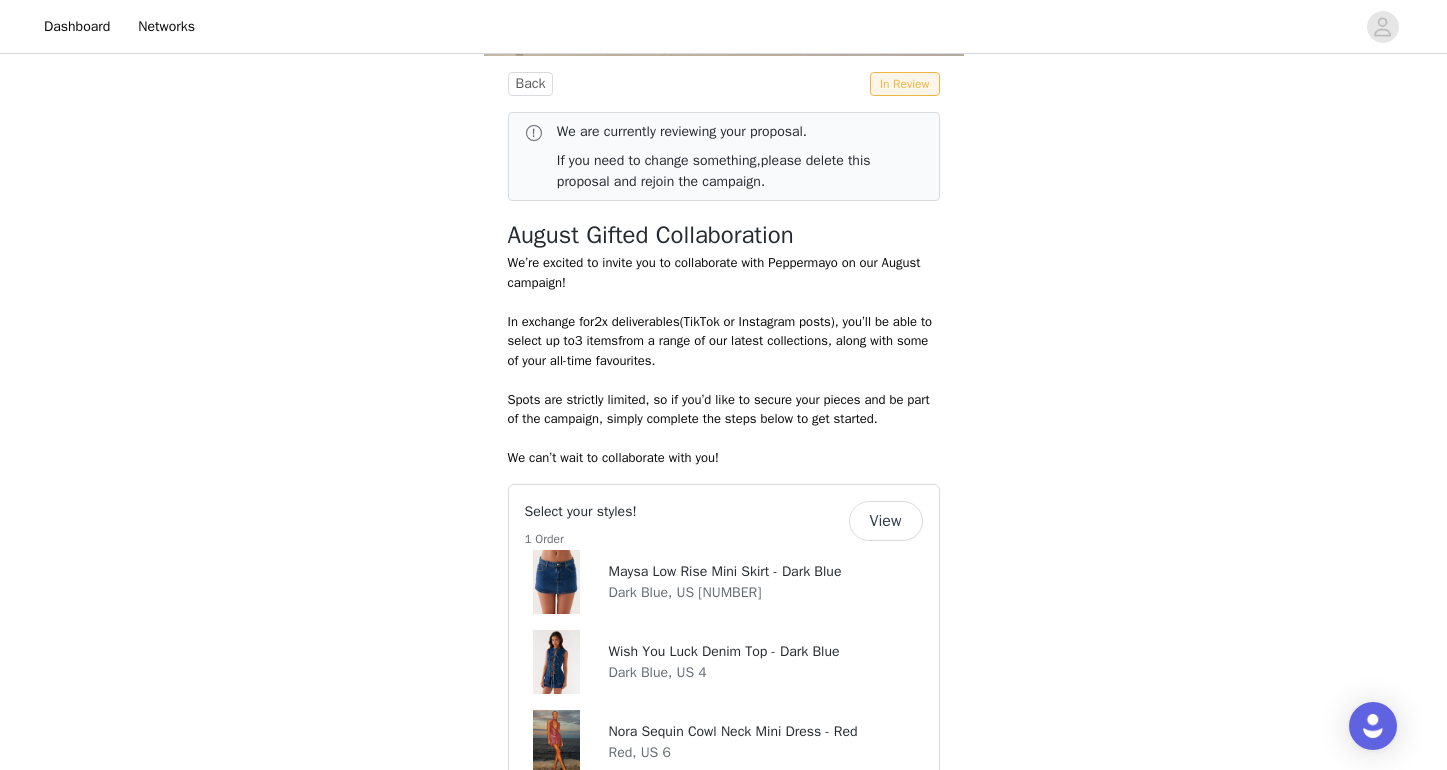 scroll, scrollTop: 678, scrollLeft: 0, axis: vertical 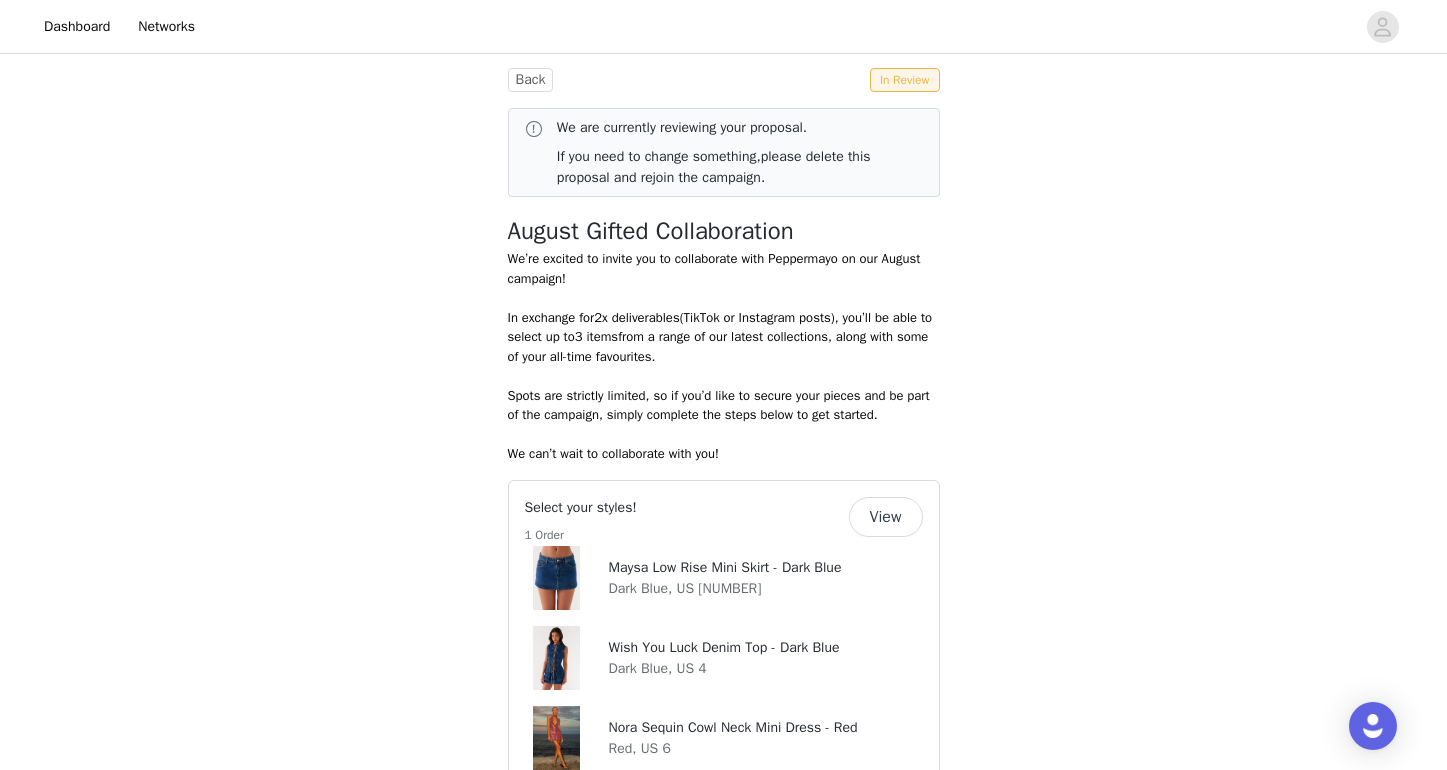 click on "View" at bounding box center (886, 517) 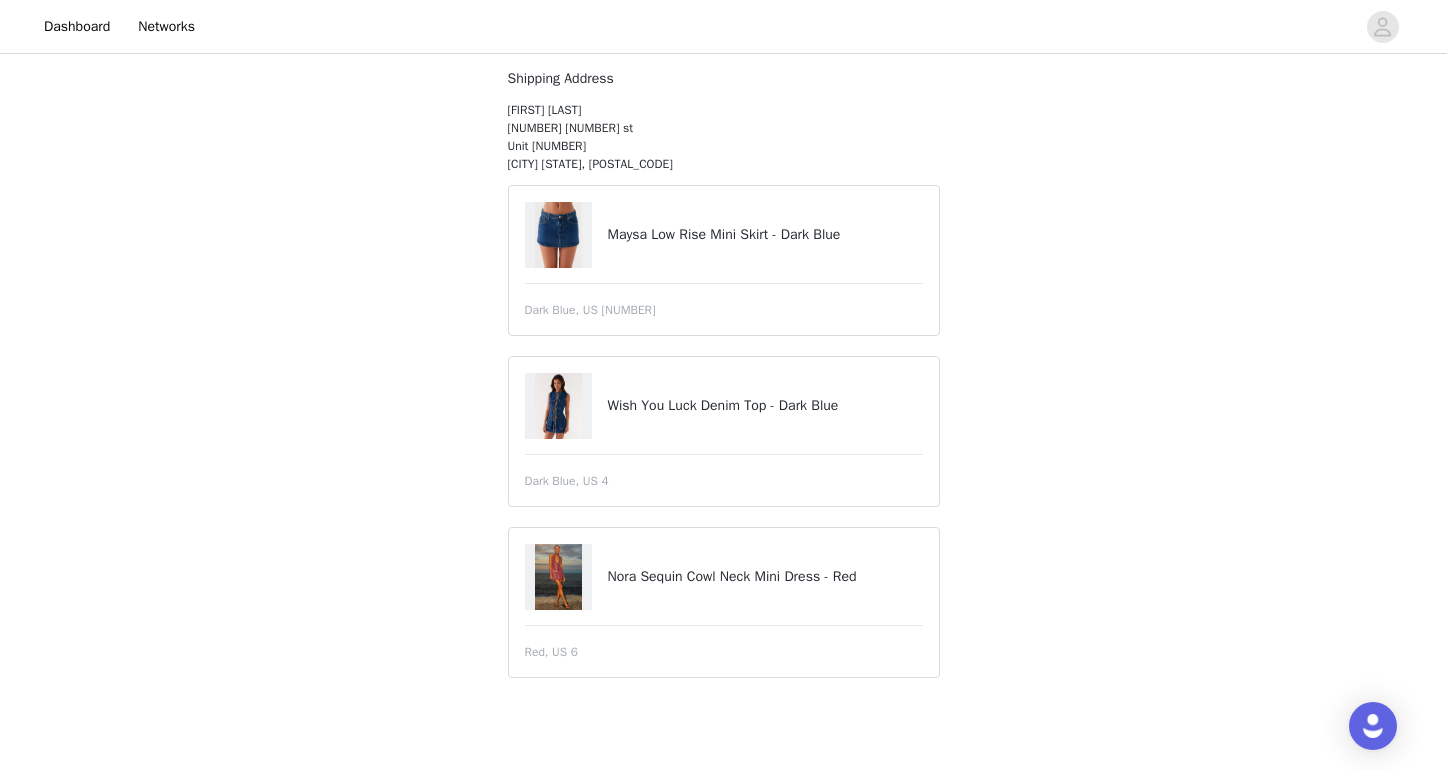 scroll, scrollTop: 186, scrollLeft: 0, axis: vertical 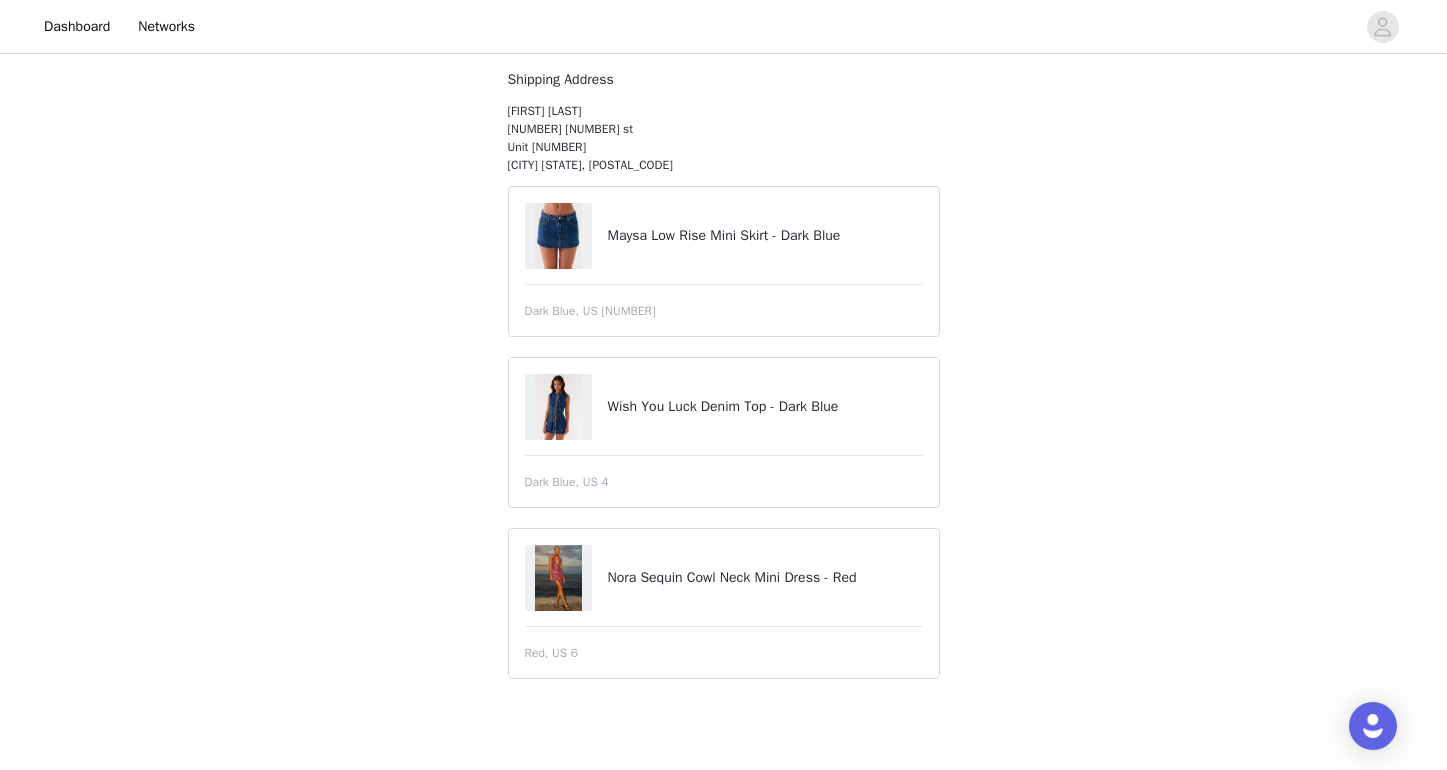 click on "Wish You Luck Denim Top - Dark Blue           Dark Blue, US 4" at bounding box center (724, 432) 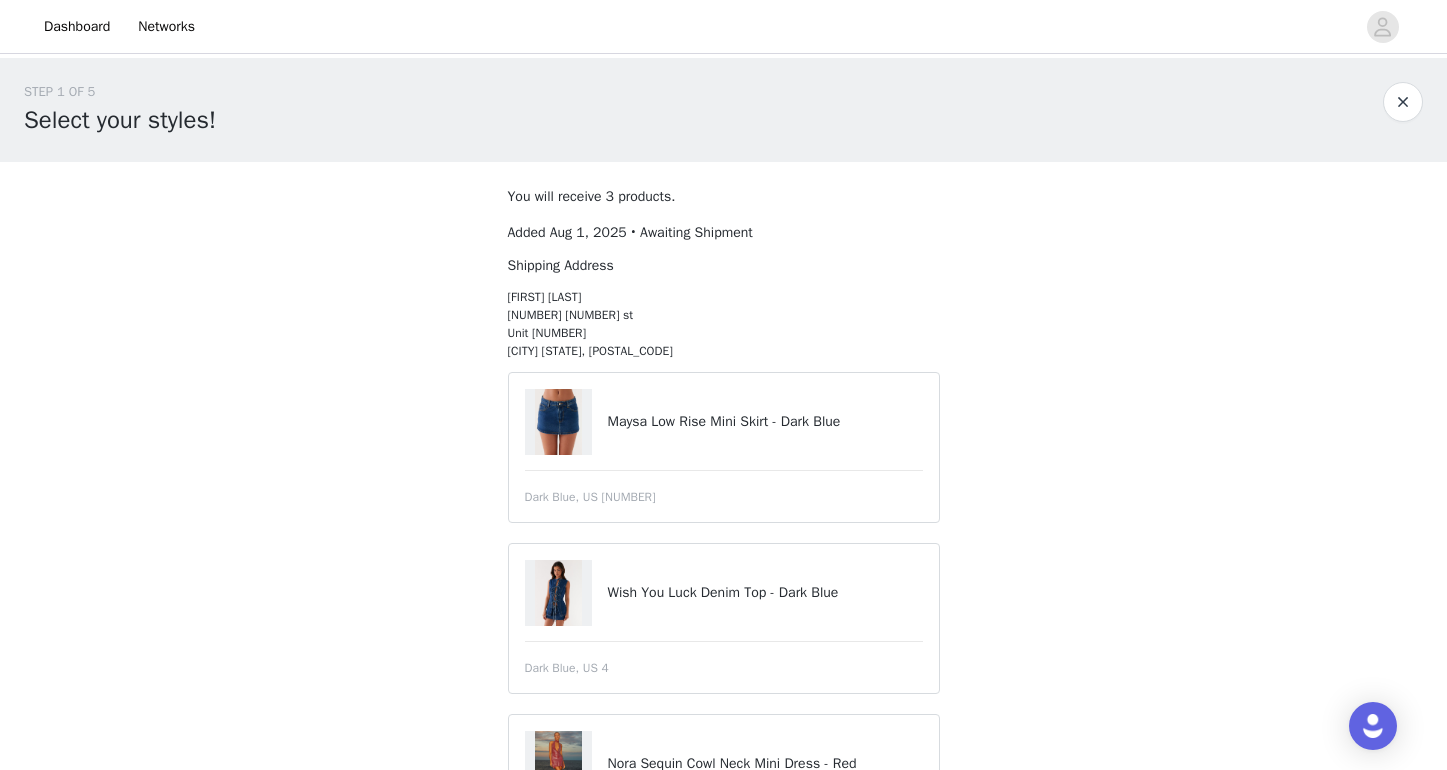 scroll, scrollTop: -1, scrollLeft: 0, axis: vertical 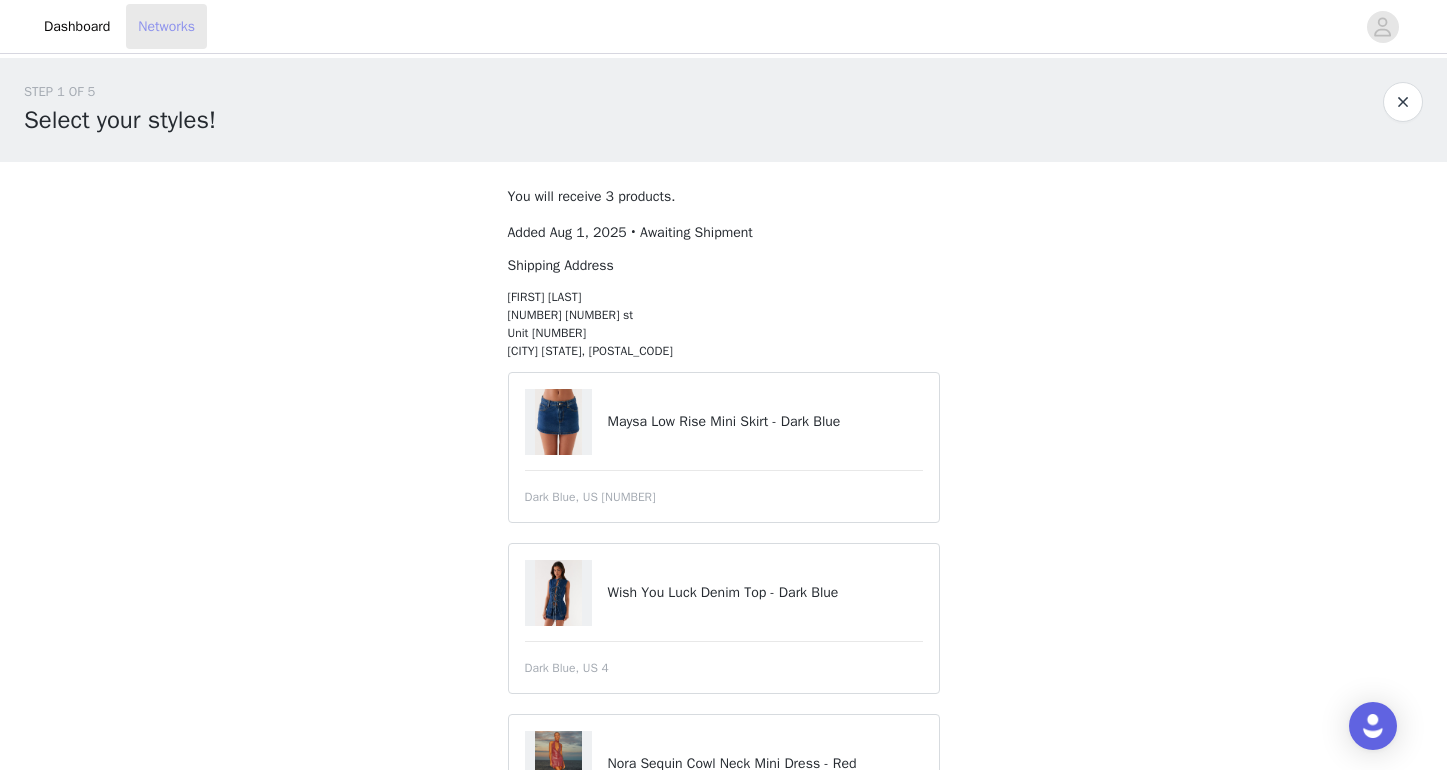 click on "Networks" at bounding box center [166, 26] 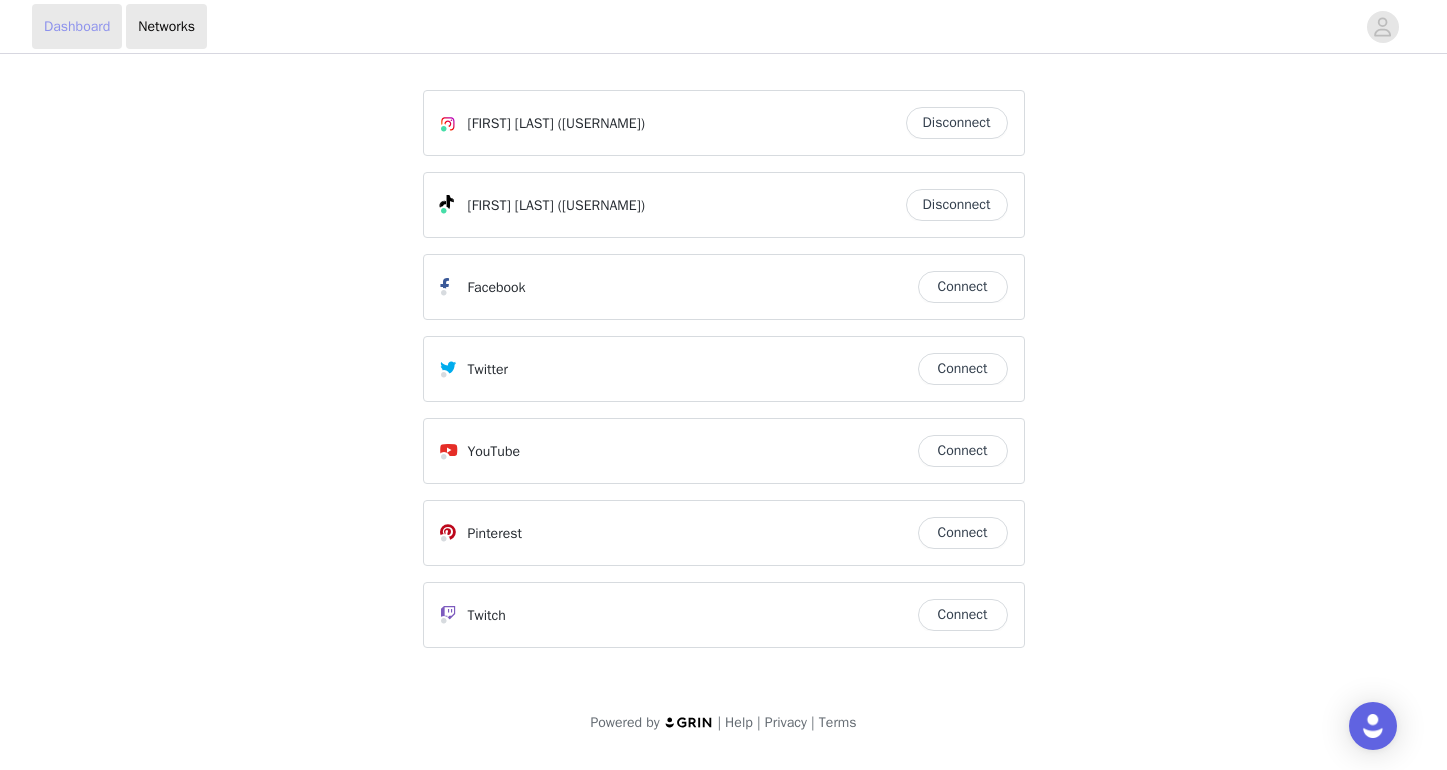 click on "Dashboard" at bounding box center (77, 26) 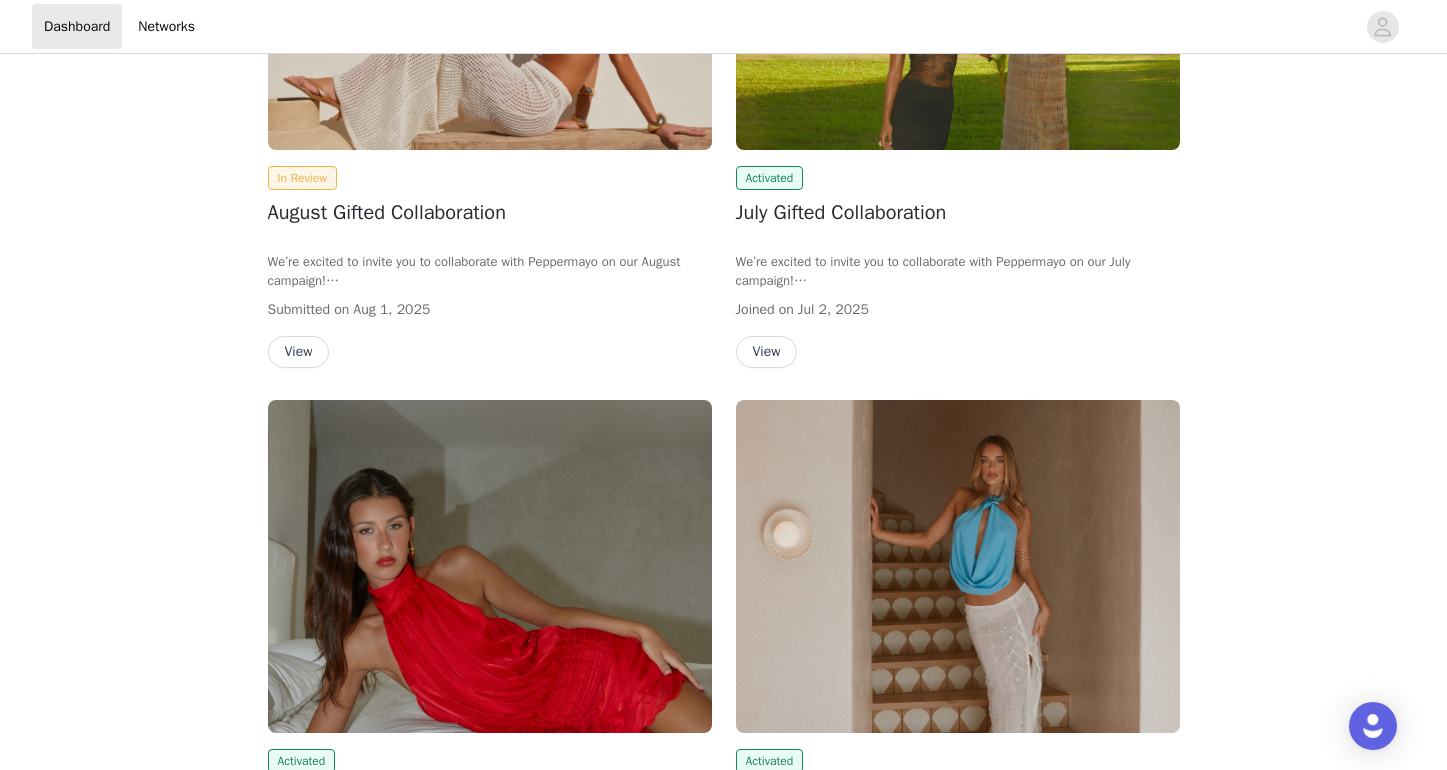 click on "View" at bounding box center [299, 352] 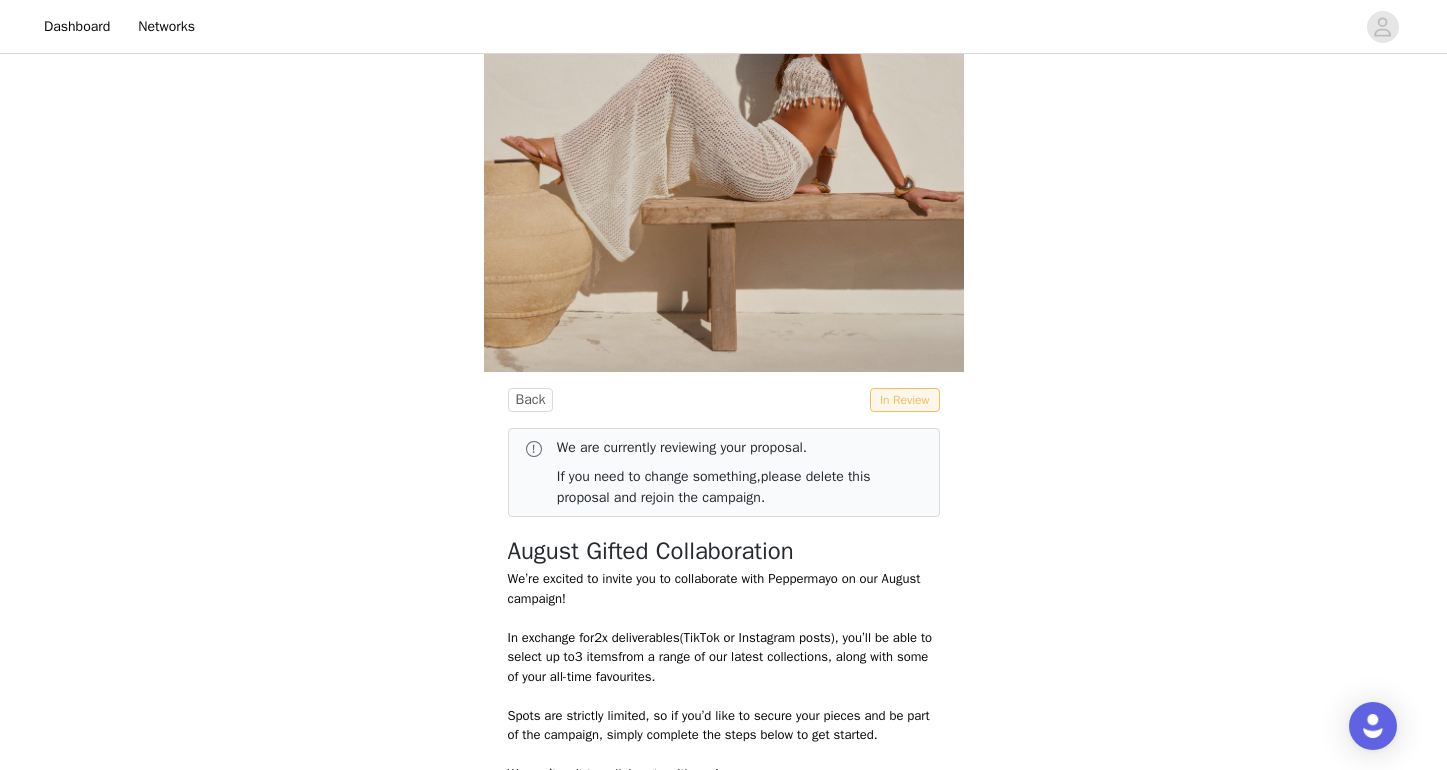 click on "In Review" at bounding box center [905, 400] 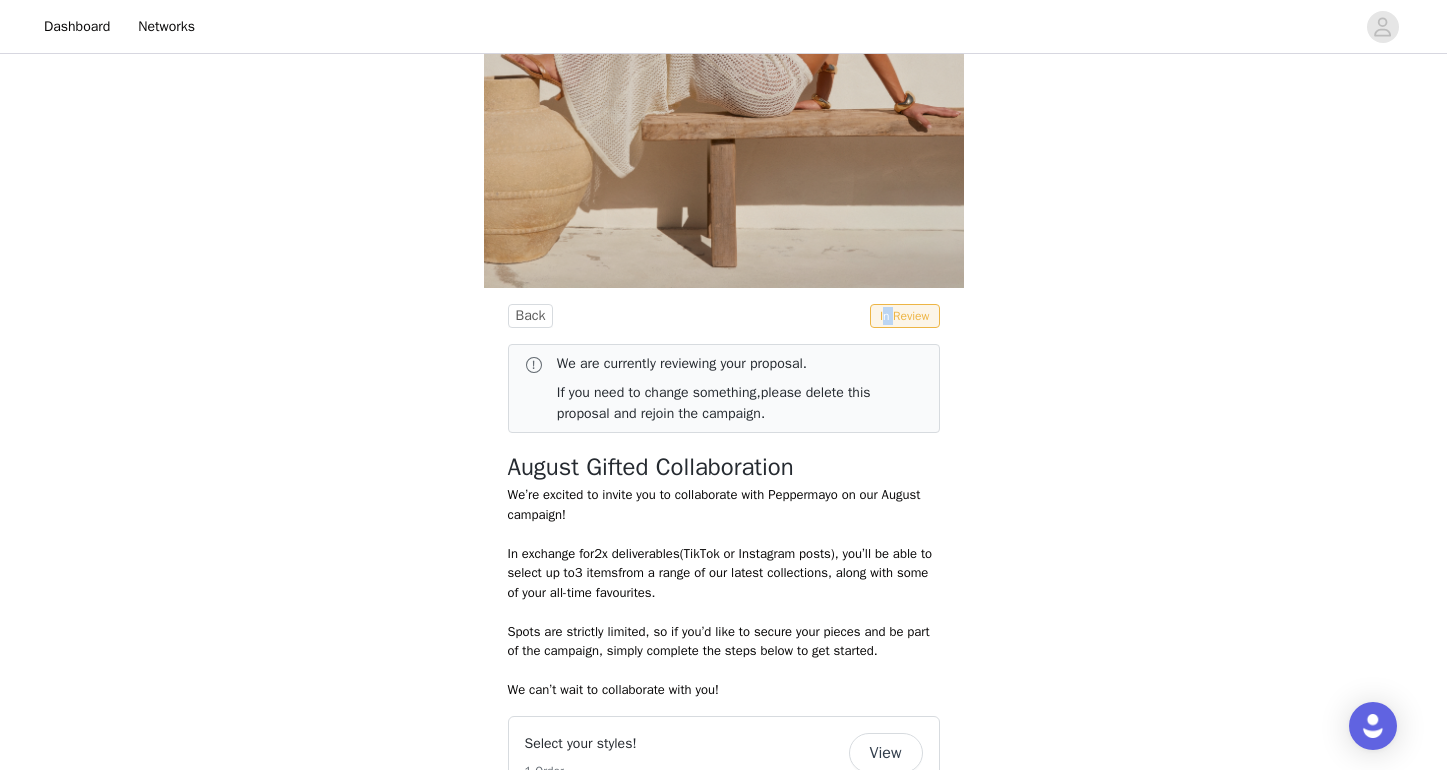 scroll, scrollTop: 480, scrollLeft: 0, axis: vertical 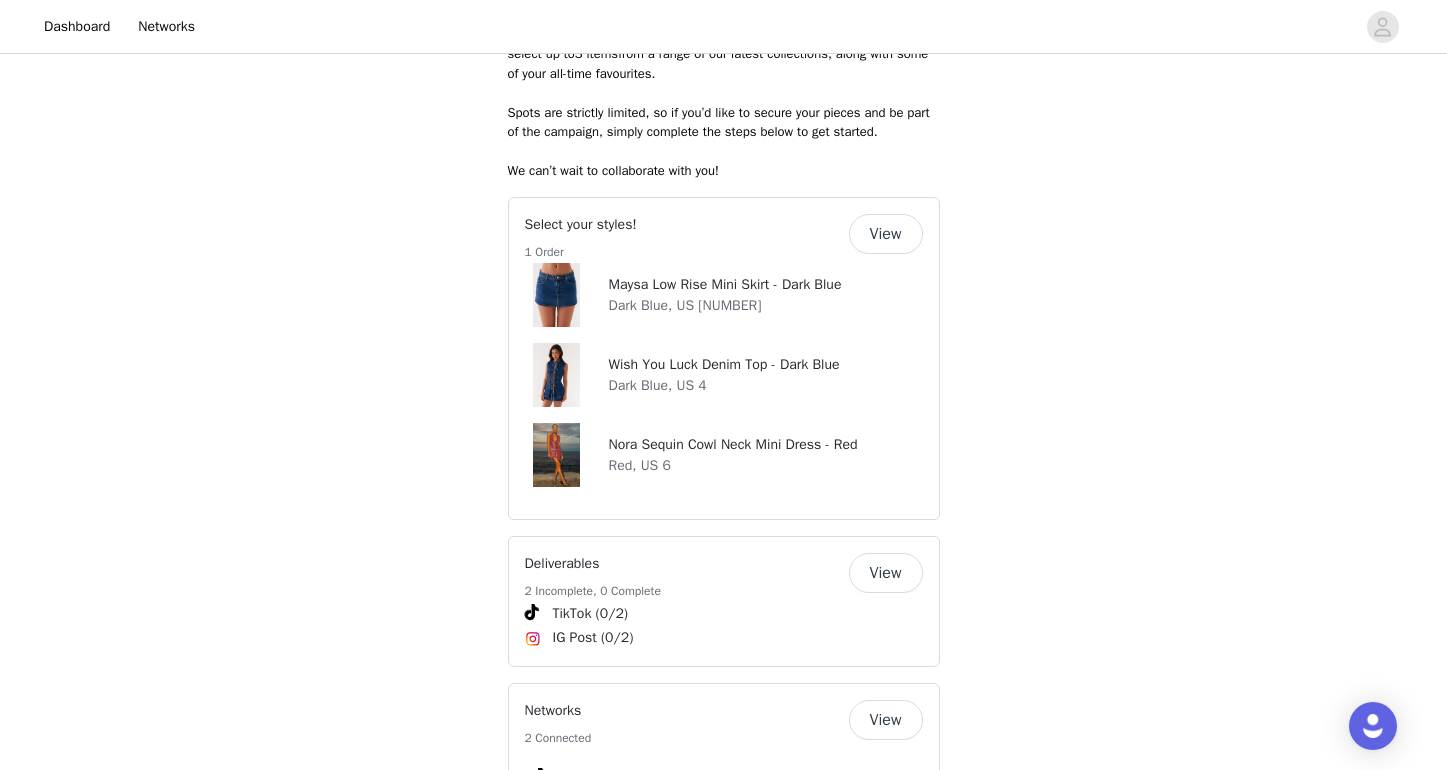 click on "View" at bounding box center (886, 234) 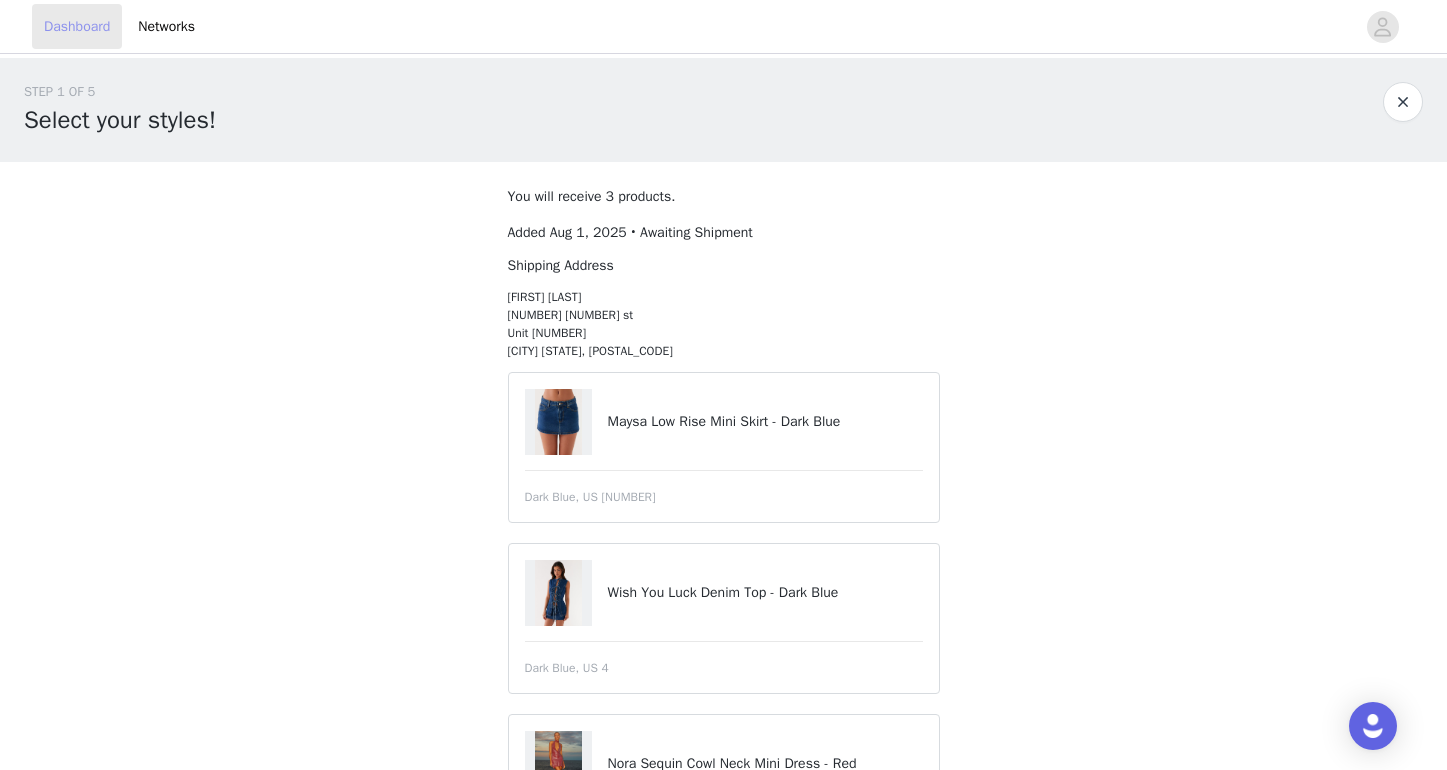 click on "Dashboard" at bounding box center [77, 26] 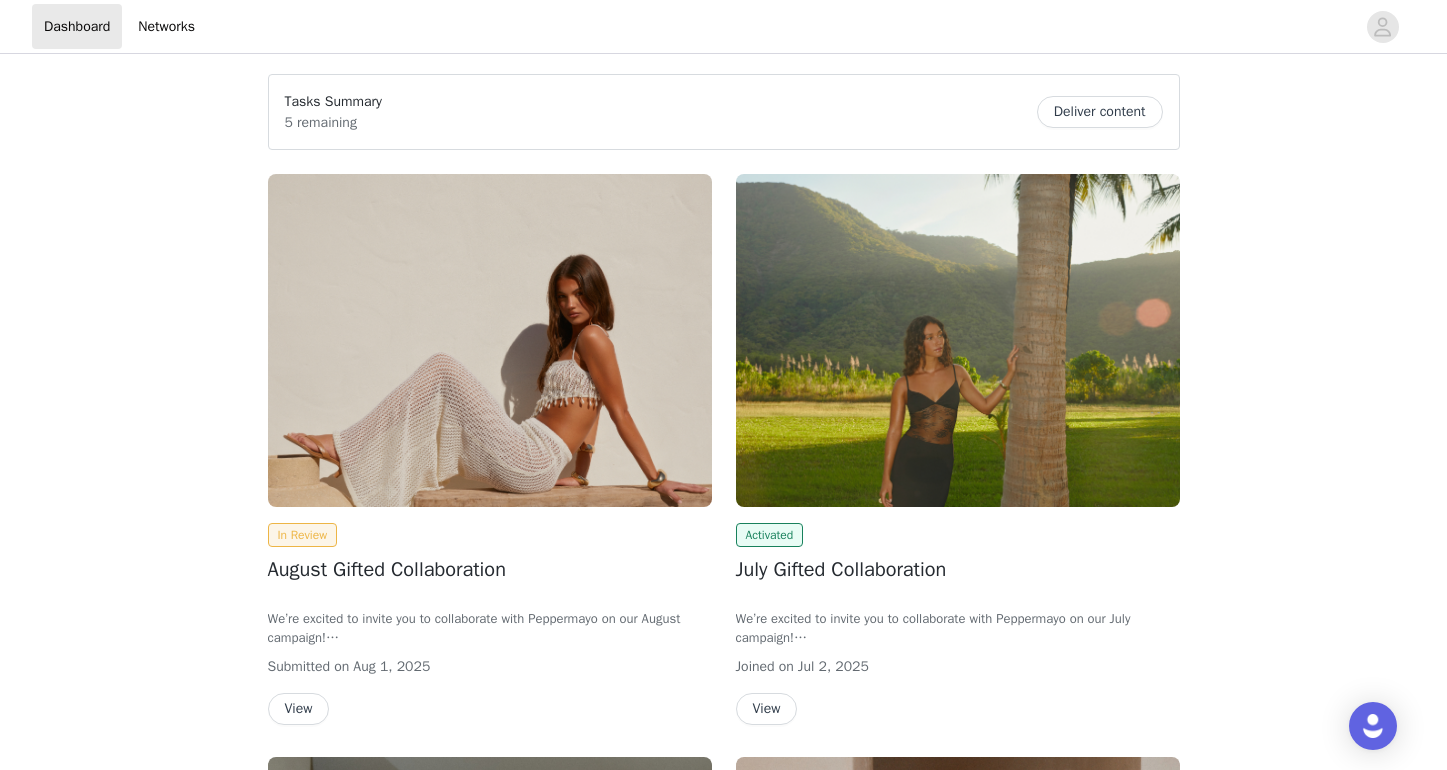 click on "View" at bounding box center [299, 709] 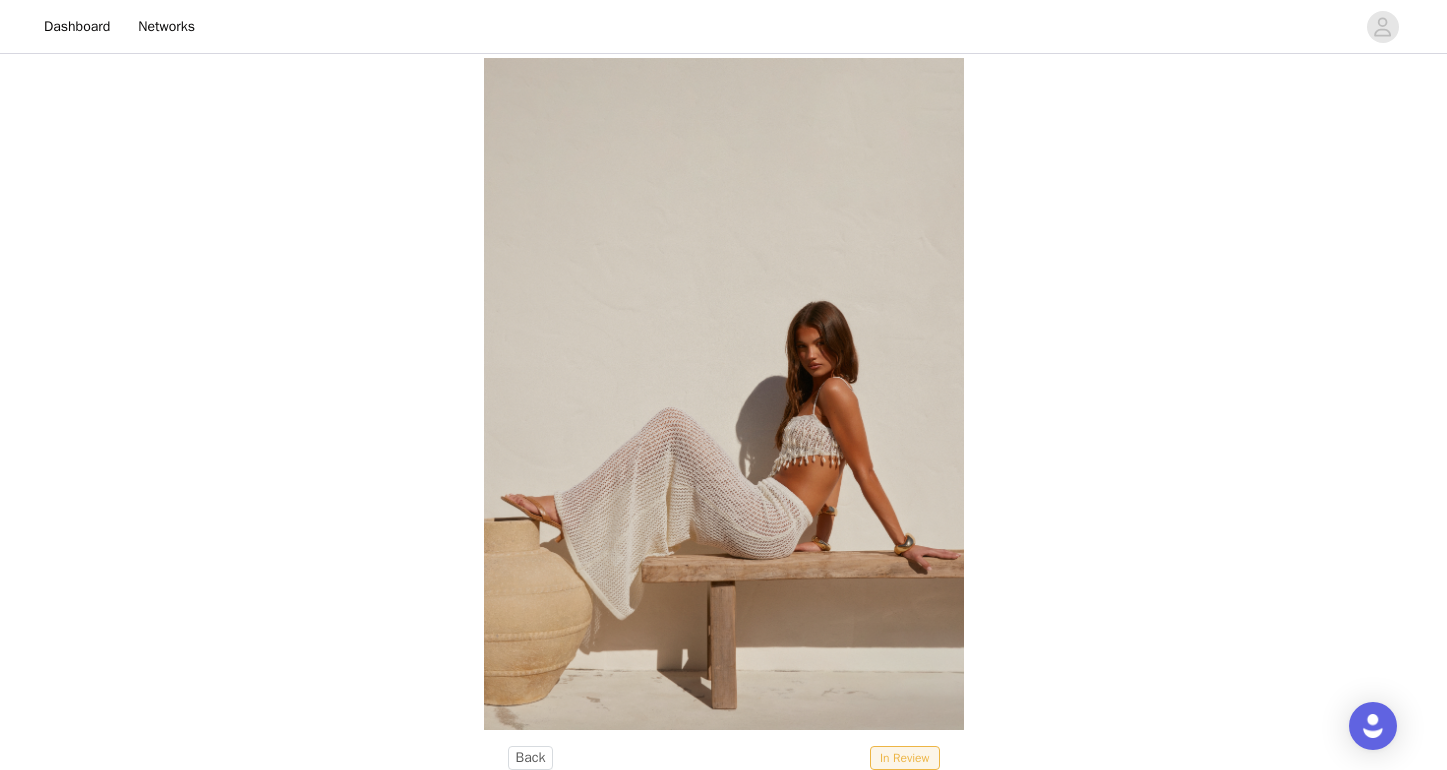 click at bounding box center [724, 394] 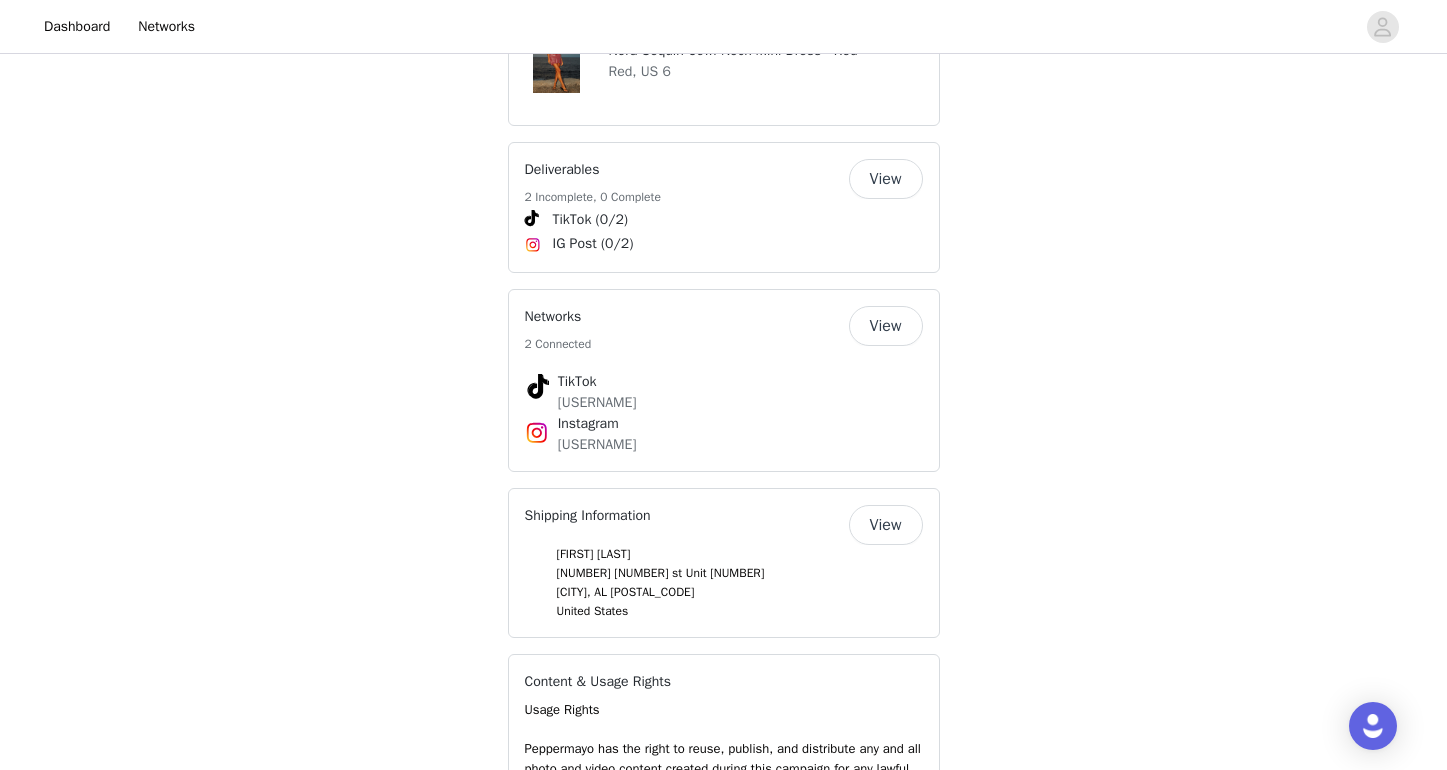 scroll, scrollTop: 1354, scrollLeft: 0, axis: vertical 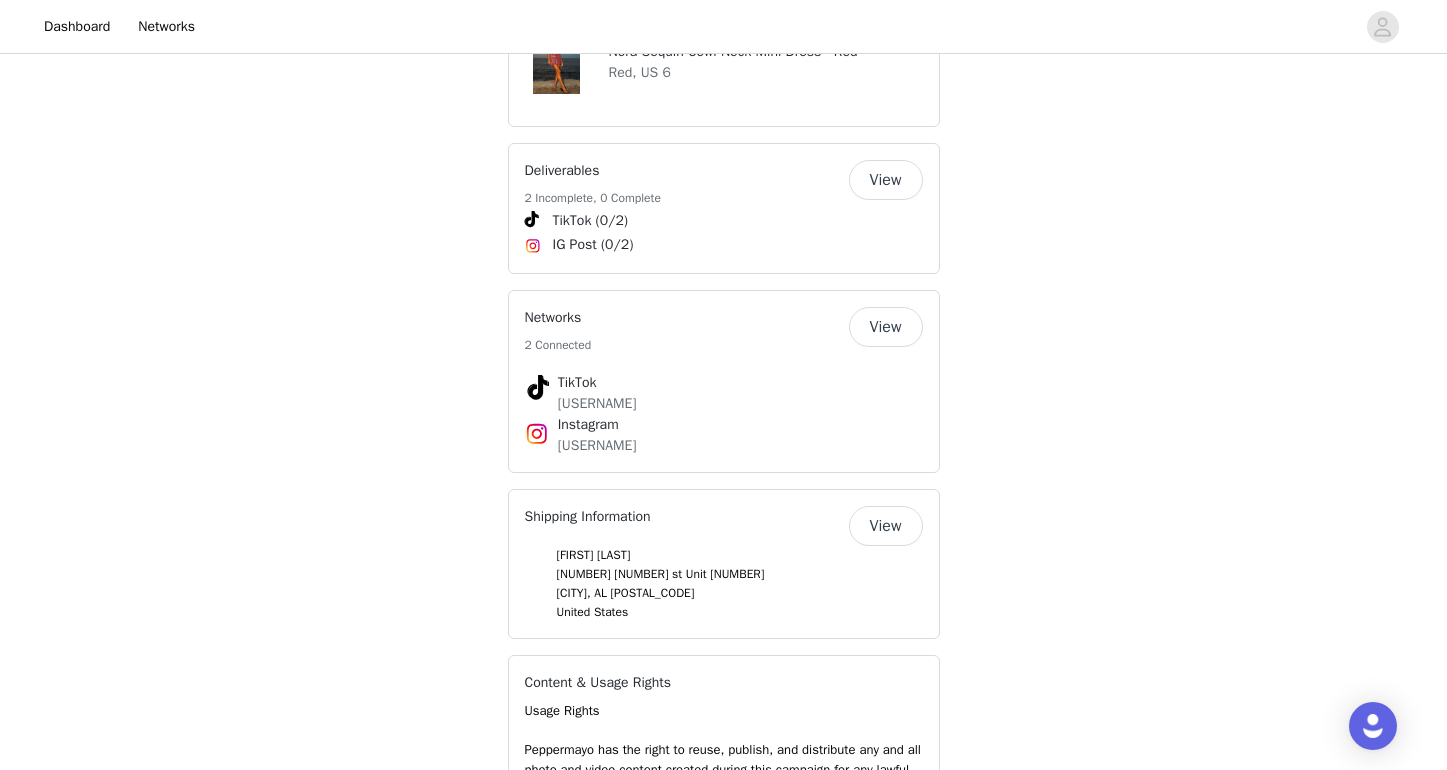 click on "View" at bounding box center [886, 180] 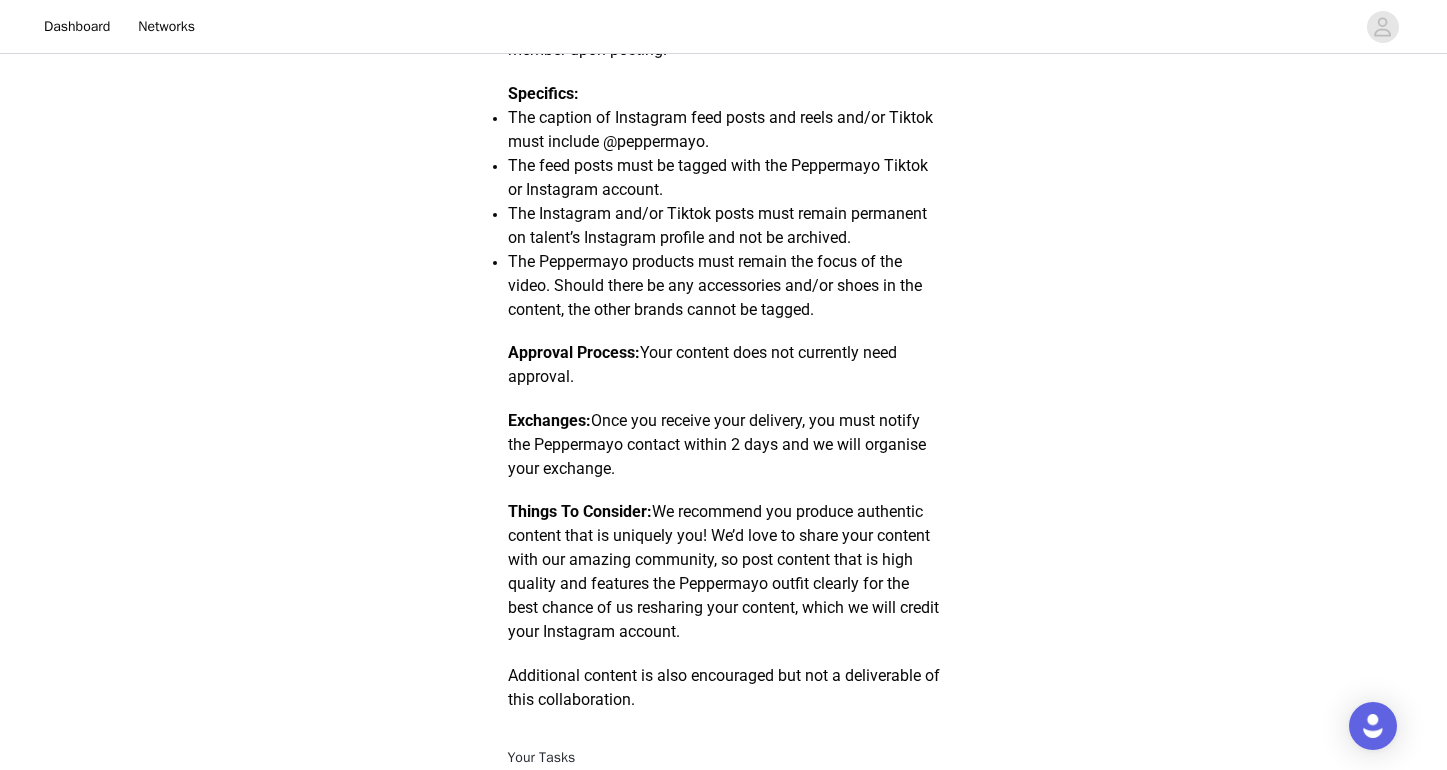 scroll, scrollTop: 0, scrollLeft: 0, axis: both 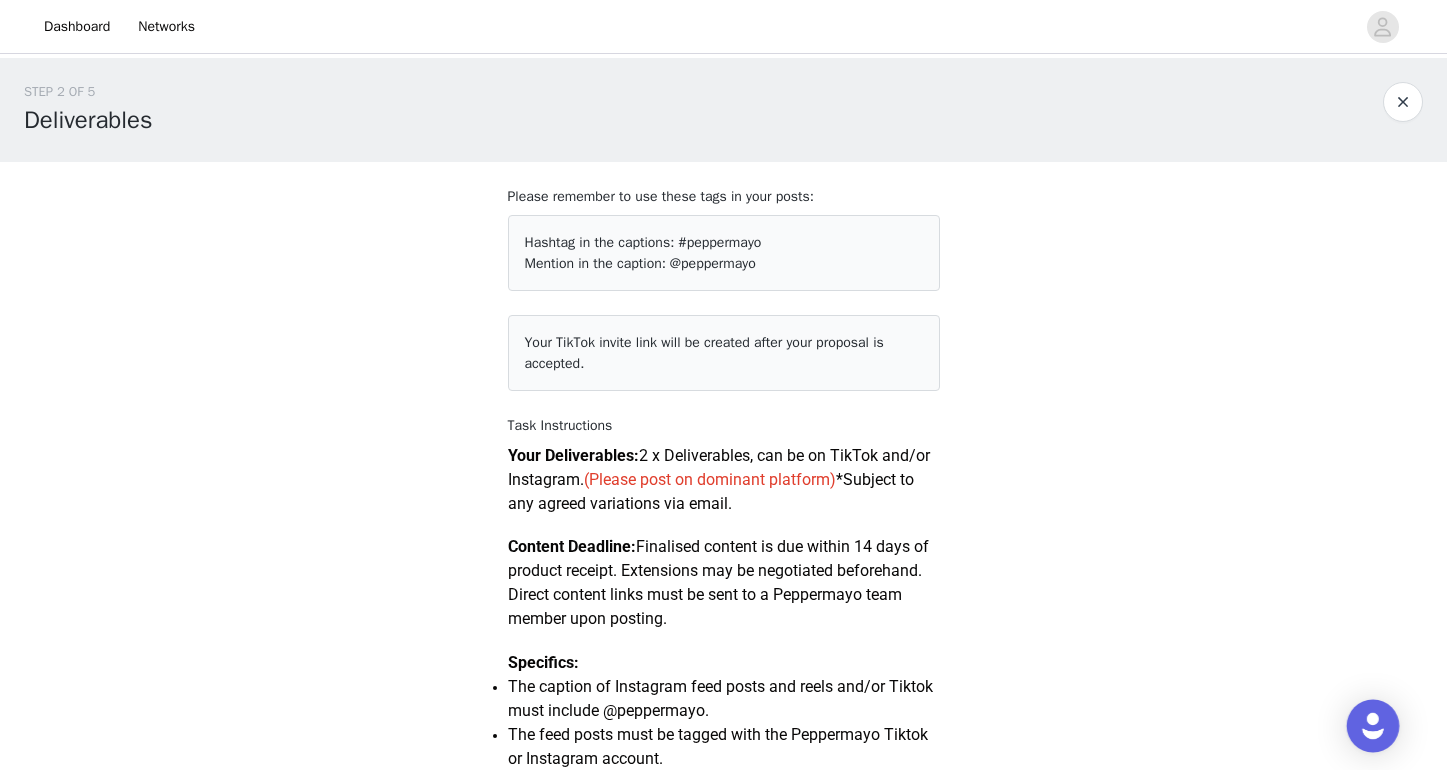 click at bounding box center [1373, 726] 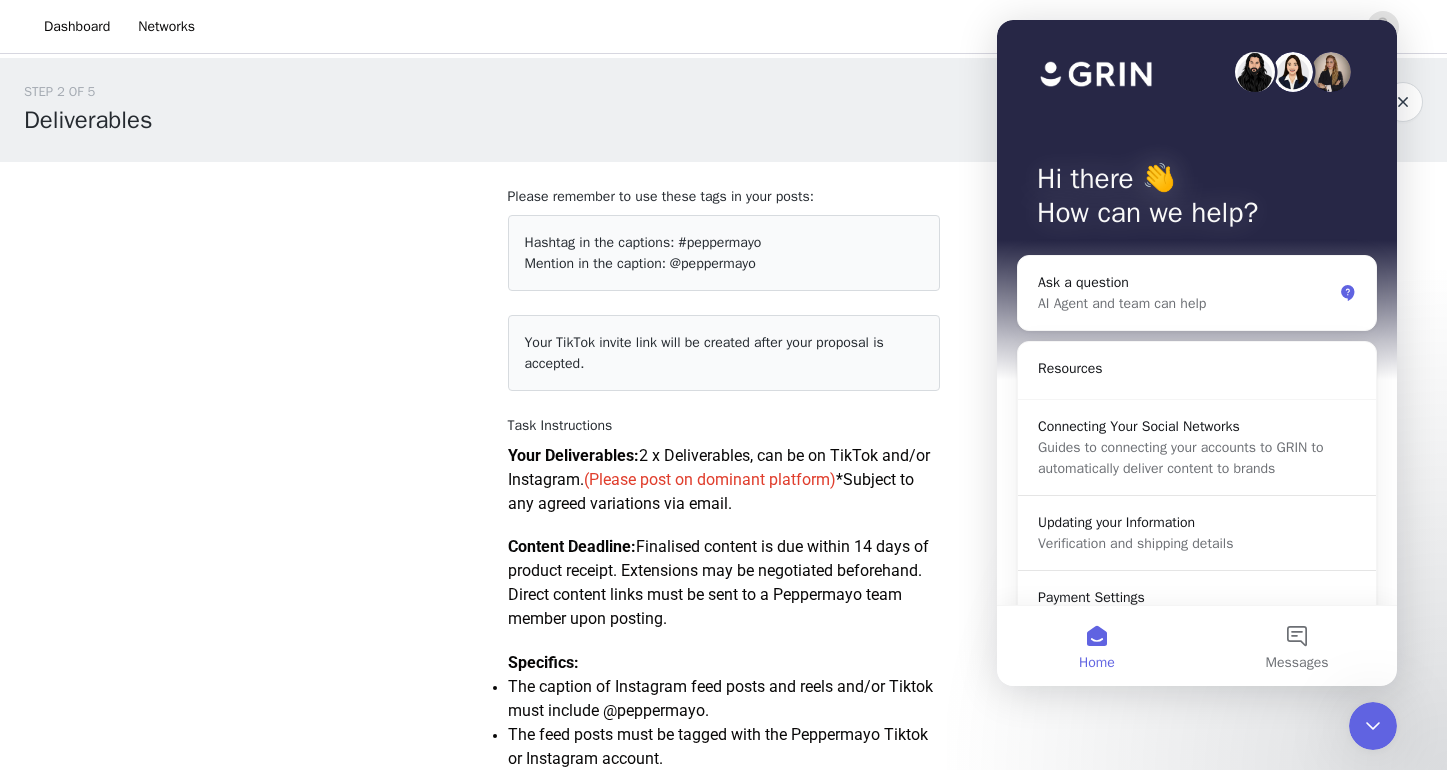 scroll, scrollTop: 0, scrollLeft: 0, axis: both 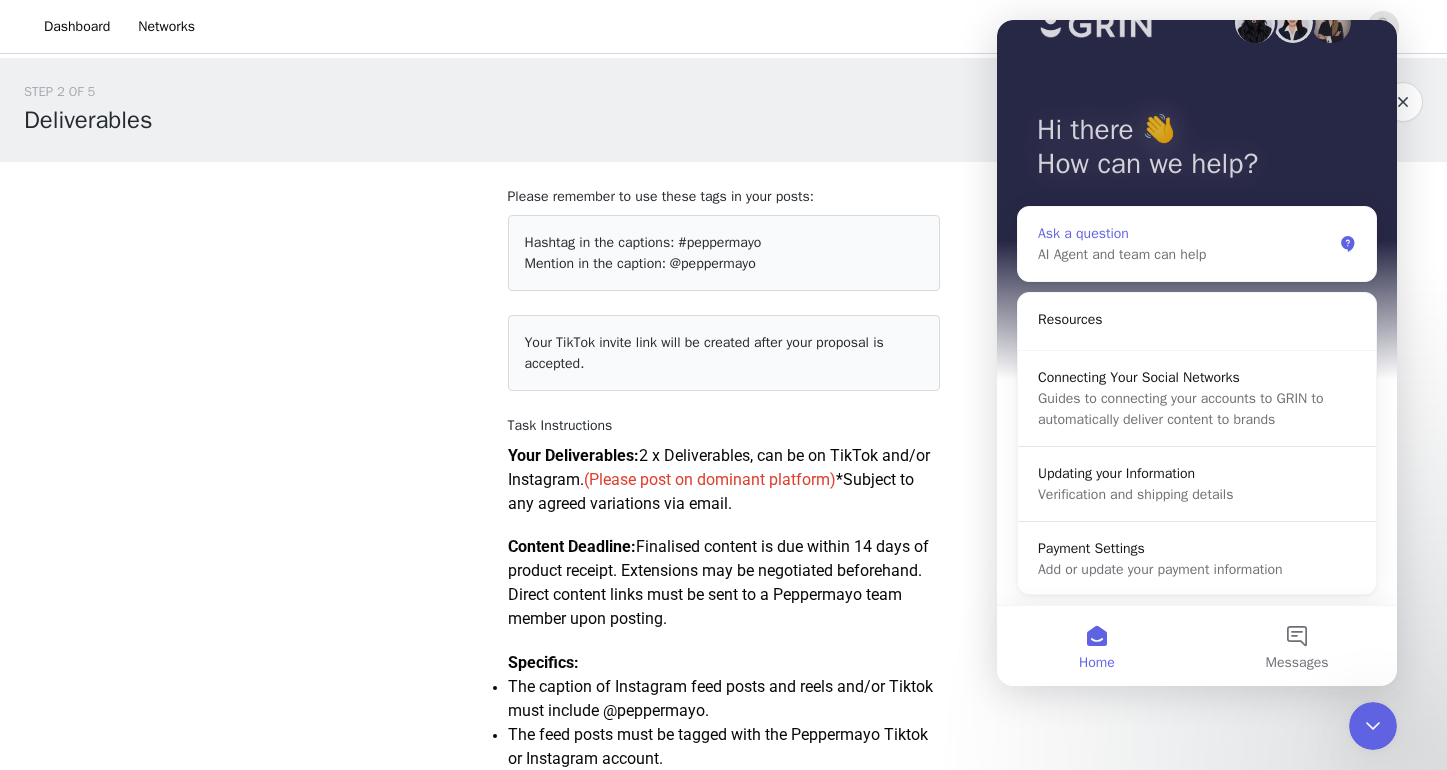 click on "AI Agent and team can help" at bounding box center (1185, 254) 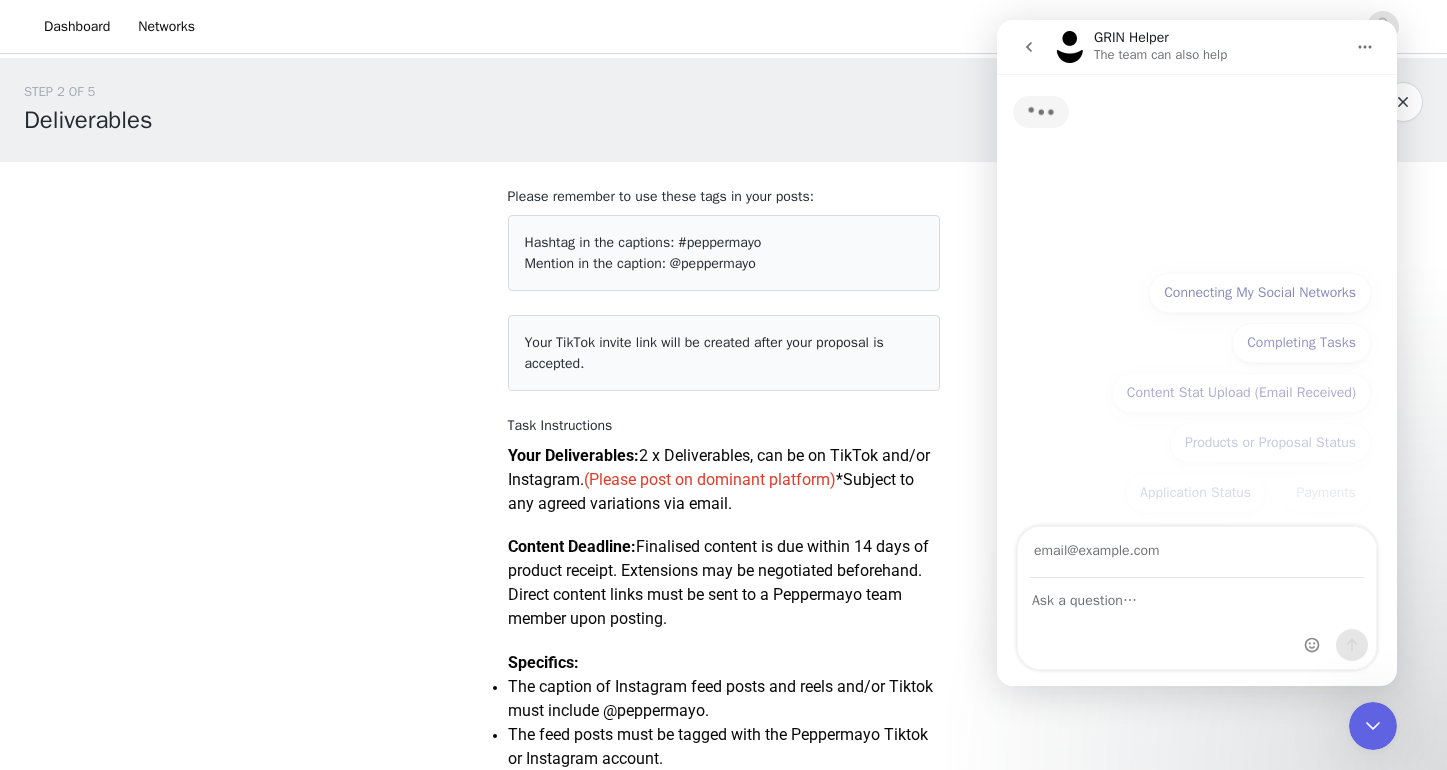 scroll, scrollTop: 0, scrollLeft: 0, axis: both 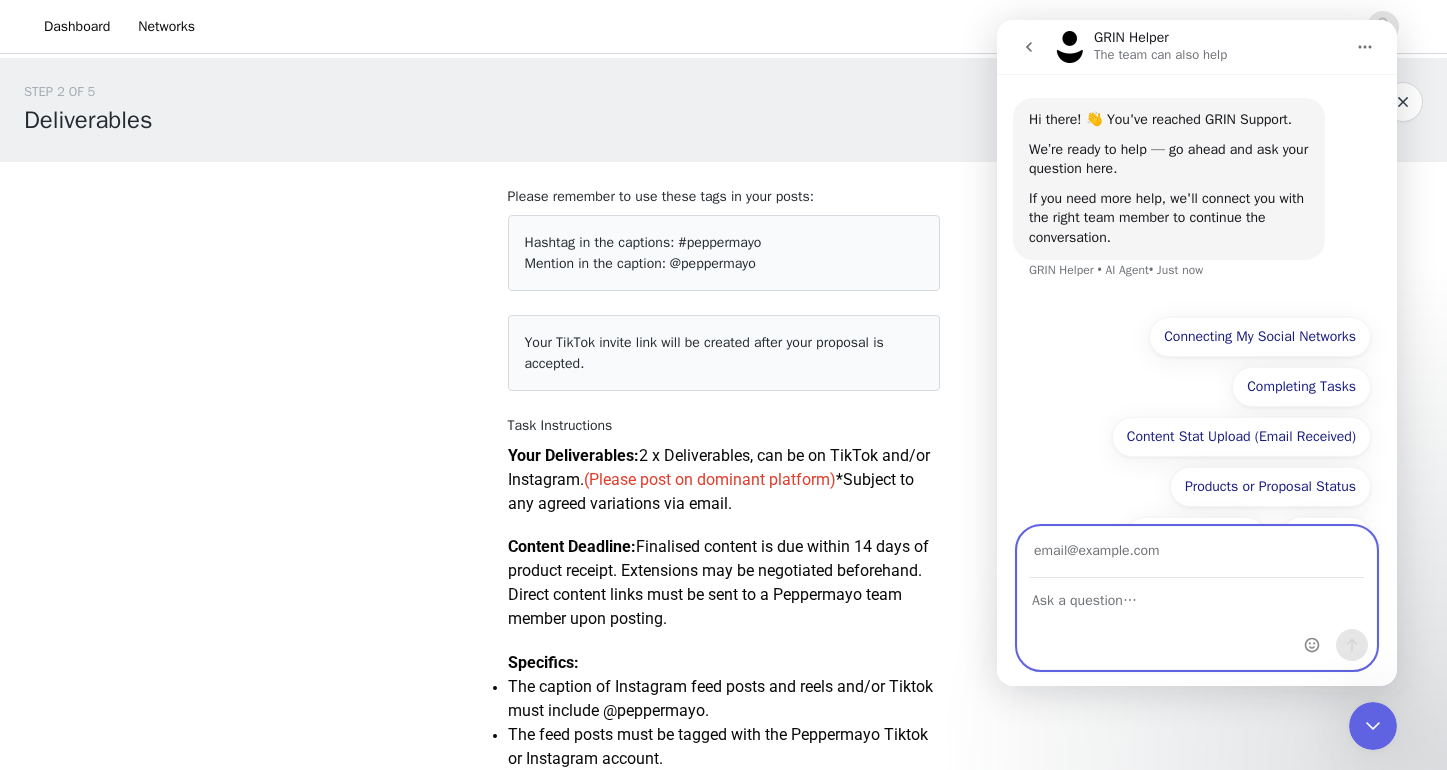 click at bounding box center [1197, 596] 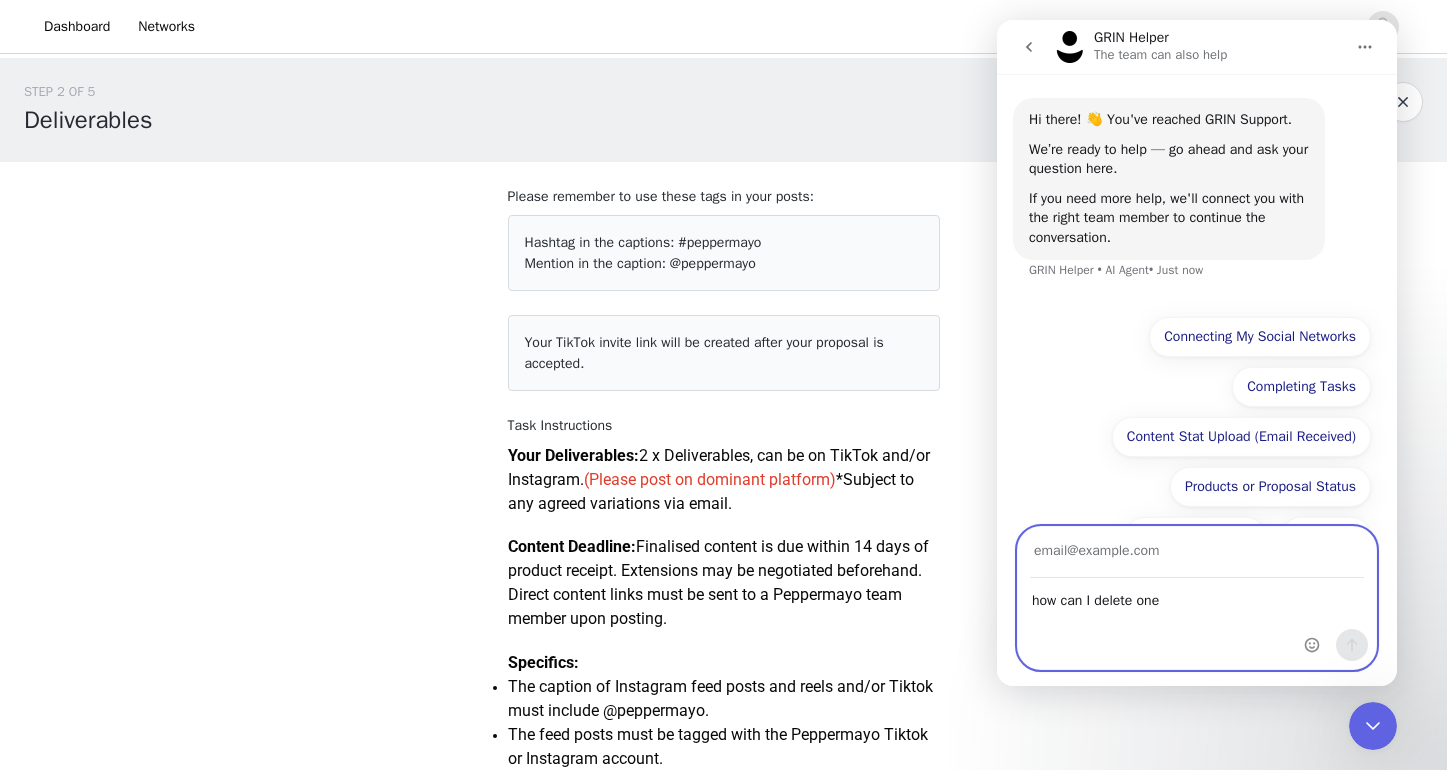 type on "how can I delete one" 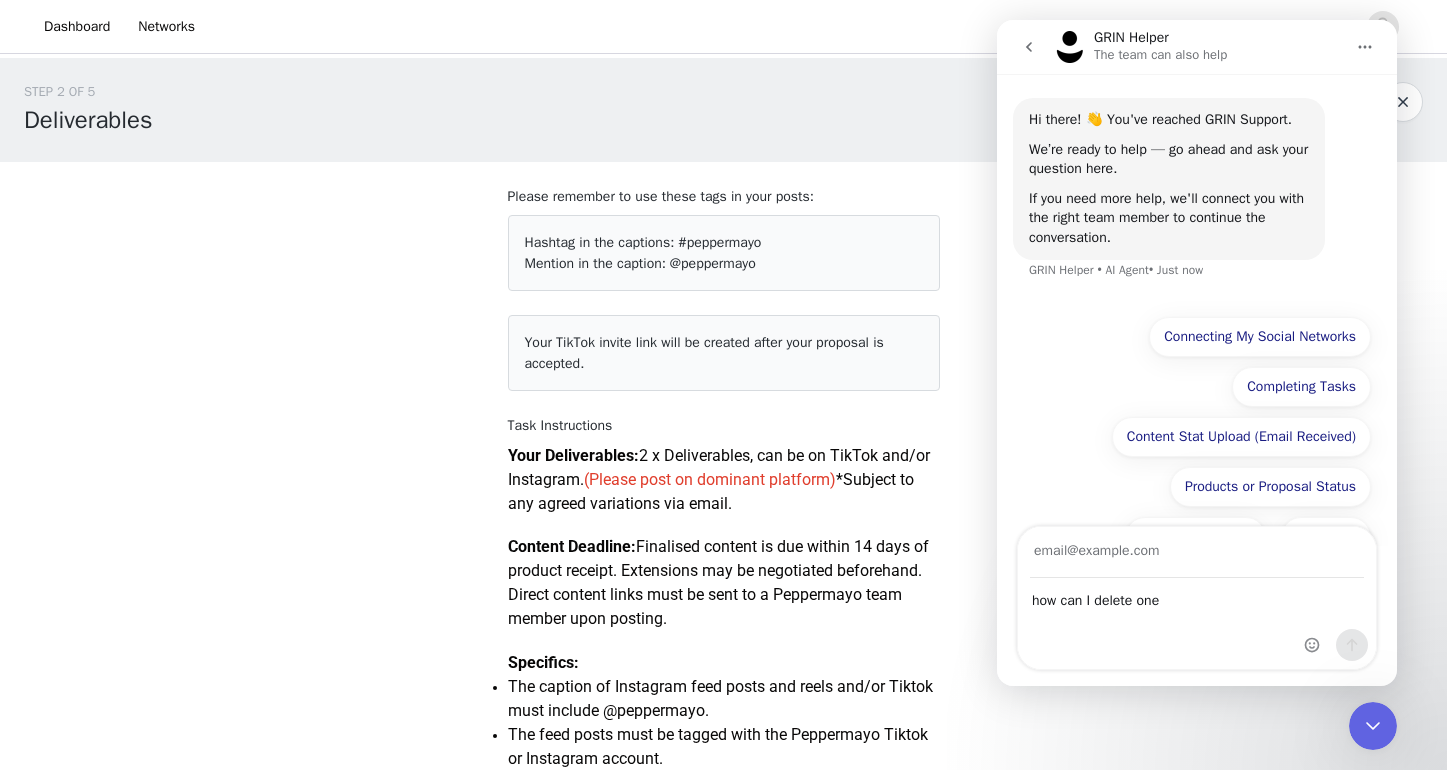 click on "Please remember to use these tags in your posts:    Hashtag in the captions:    #peppermayo    Mention in the caption:    @peppermayo
Your TikTok invite link will be created after your proposal is accepted.
Task Instructions   Your Deliverables:  2 x Deliverables, can be on TikTok and/or Instagram.  (Please post on dominant platform)  *Subject to any agreed variations via email.
Content Deadline:  Finalised content is due within 14 days of product receipt. Extensions may be negotiated beforehand. Direct content links must be sent to a Peppermayo team member upon posting.
Specifics:
The caption of Instagram feed posts and reels and/or Tiktok must include @peppermayo.
The feed posts must be tagged with the Peppermayo Tiktok or Instagram account.
The Instagram and/or Tiktok posts must remain permanent on talent’s Instagram profile and not be archived.
Approval Process:  Your content does not currently need approval.
Exchanges:" at bounding box center [724, 1325] 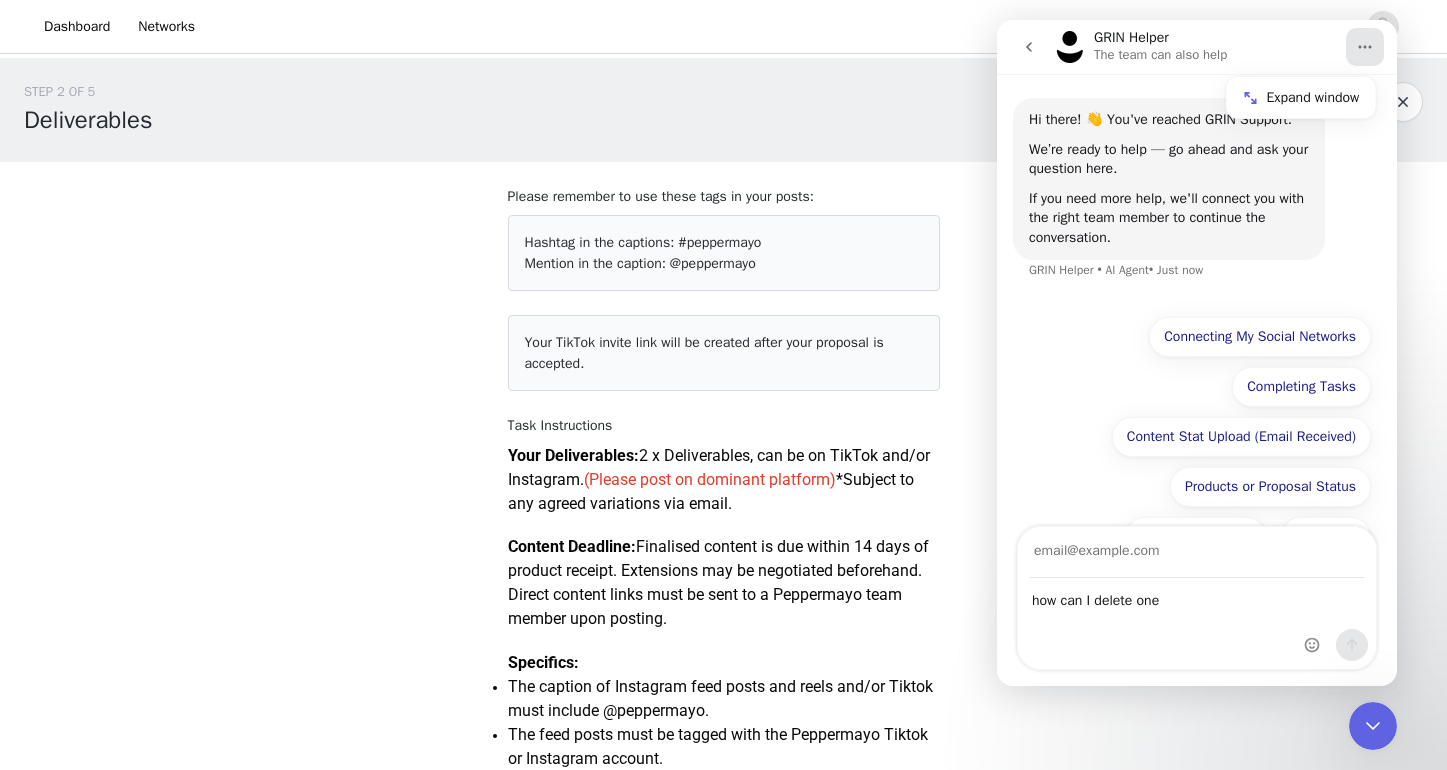 click on "STEP 2 OF 5
Deliverables" at bounding box center [723, 110] 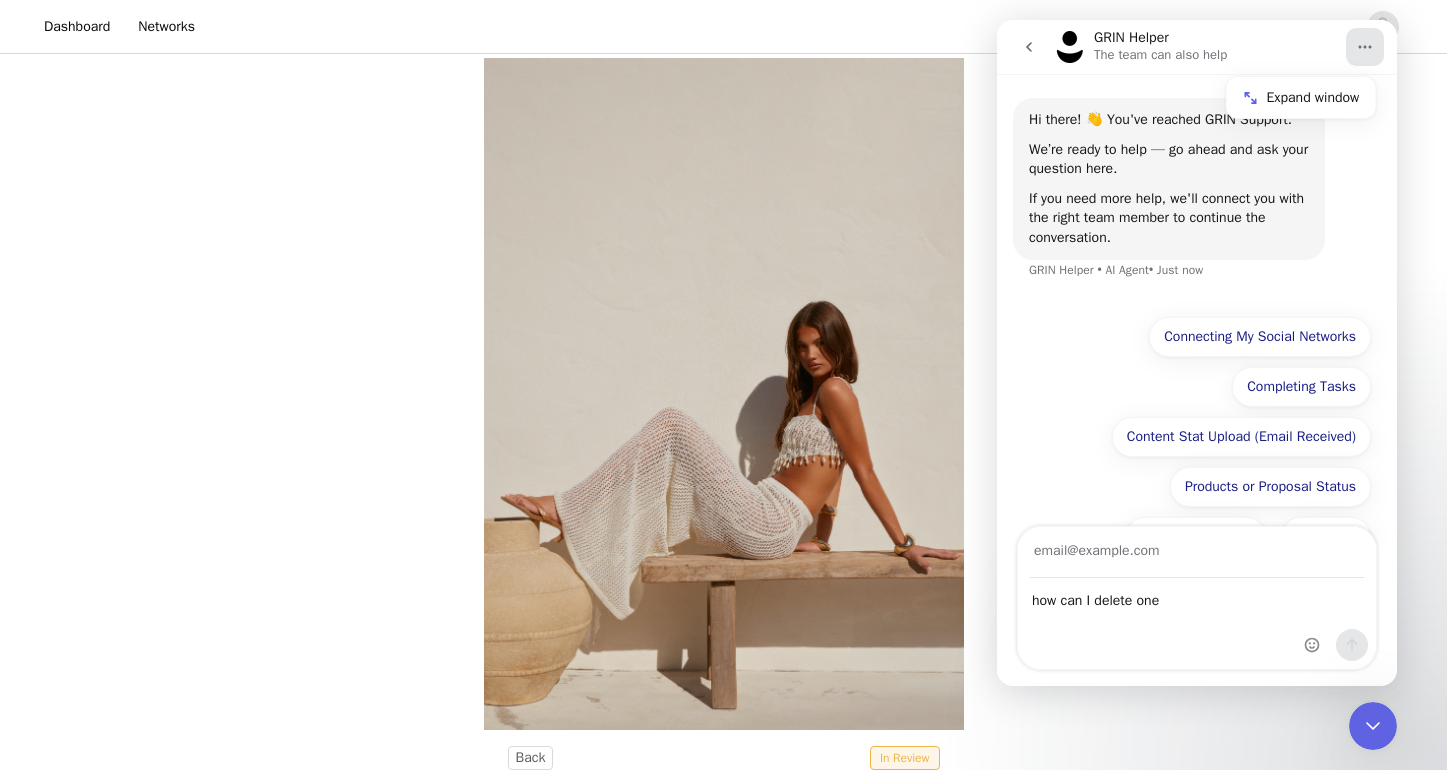 click at bounding box center (1029, 47) 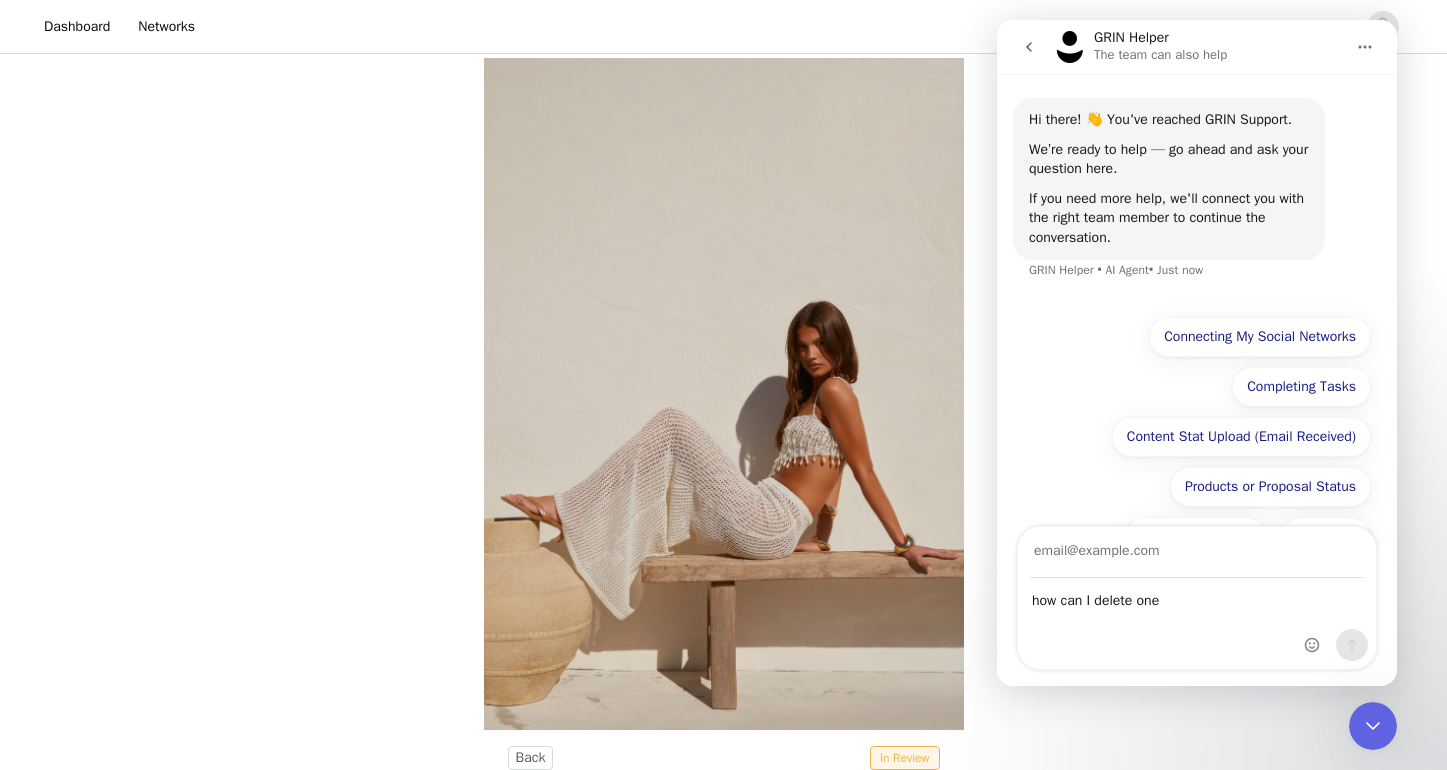 click at bounding box center [724, 394] 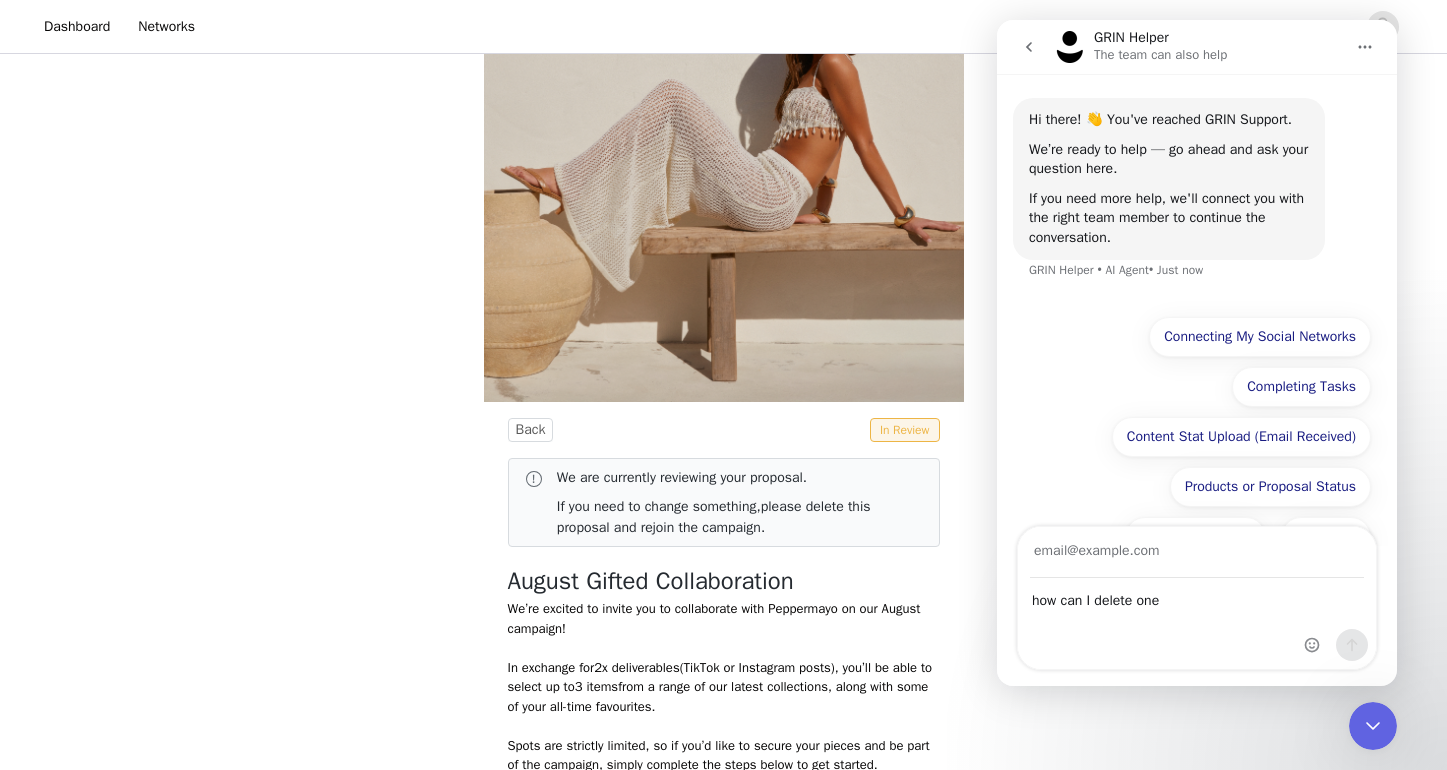 scroll, scrollTop: 339, scrollLeft: 0, axis: vertical 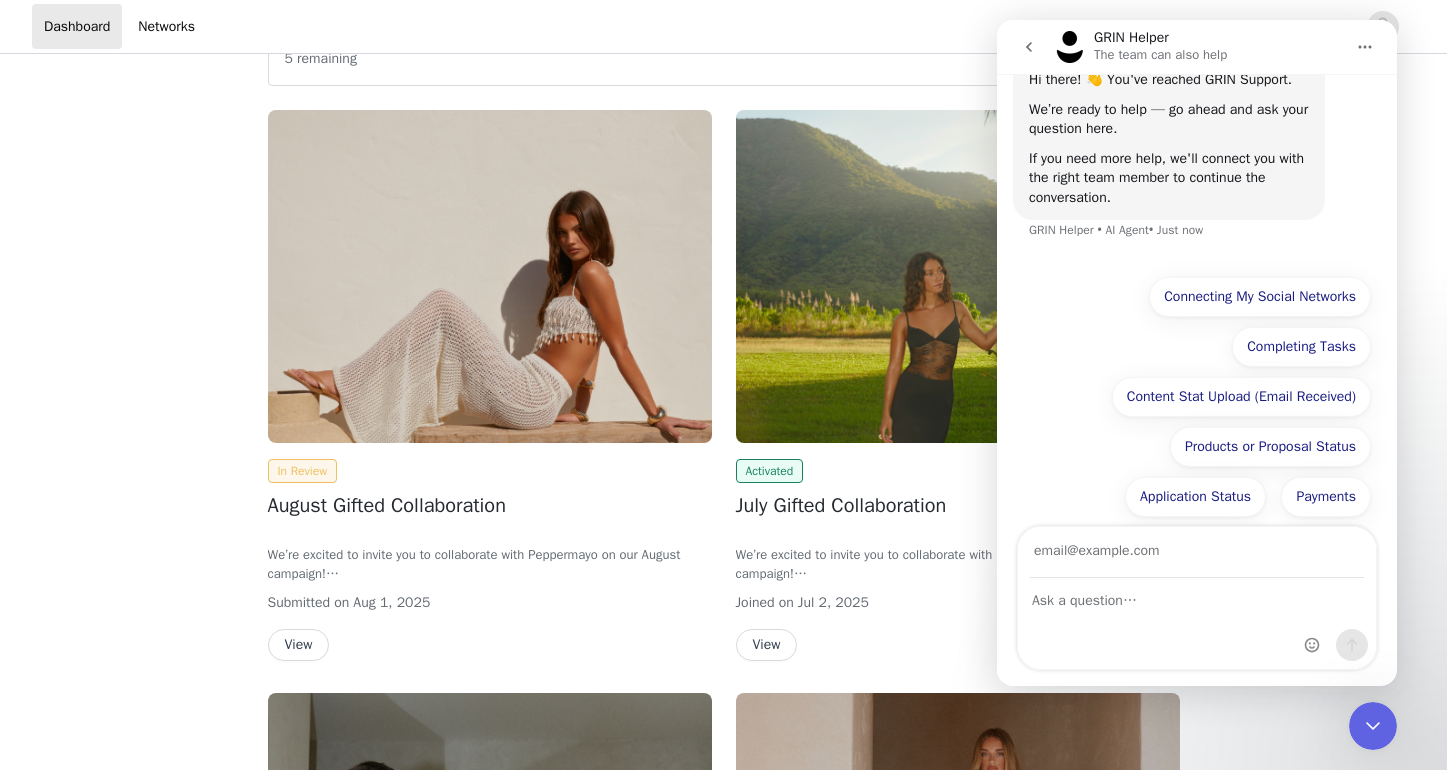click on "In Review" at bounding box center [303, 471] 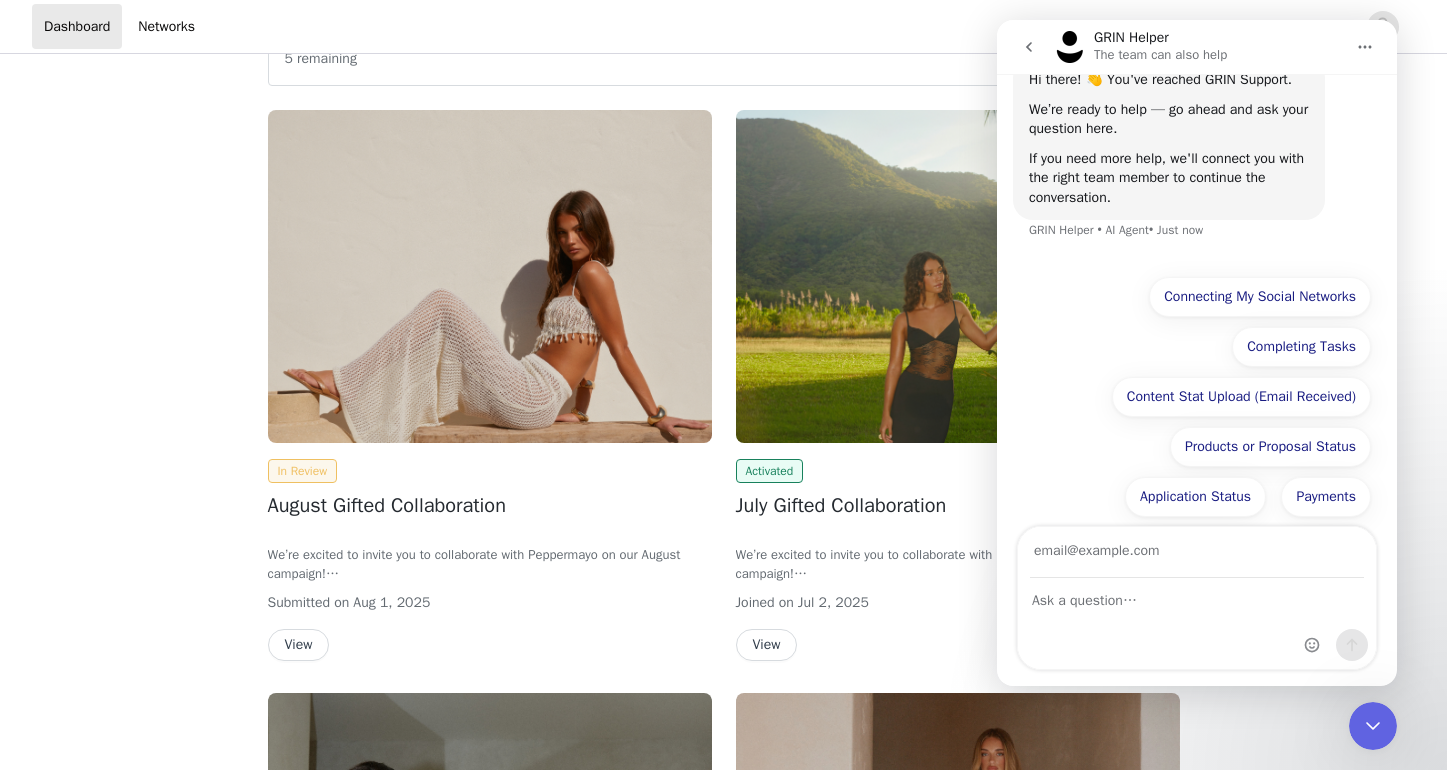 click on "In Review" at bounding box center [303, 471] 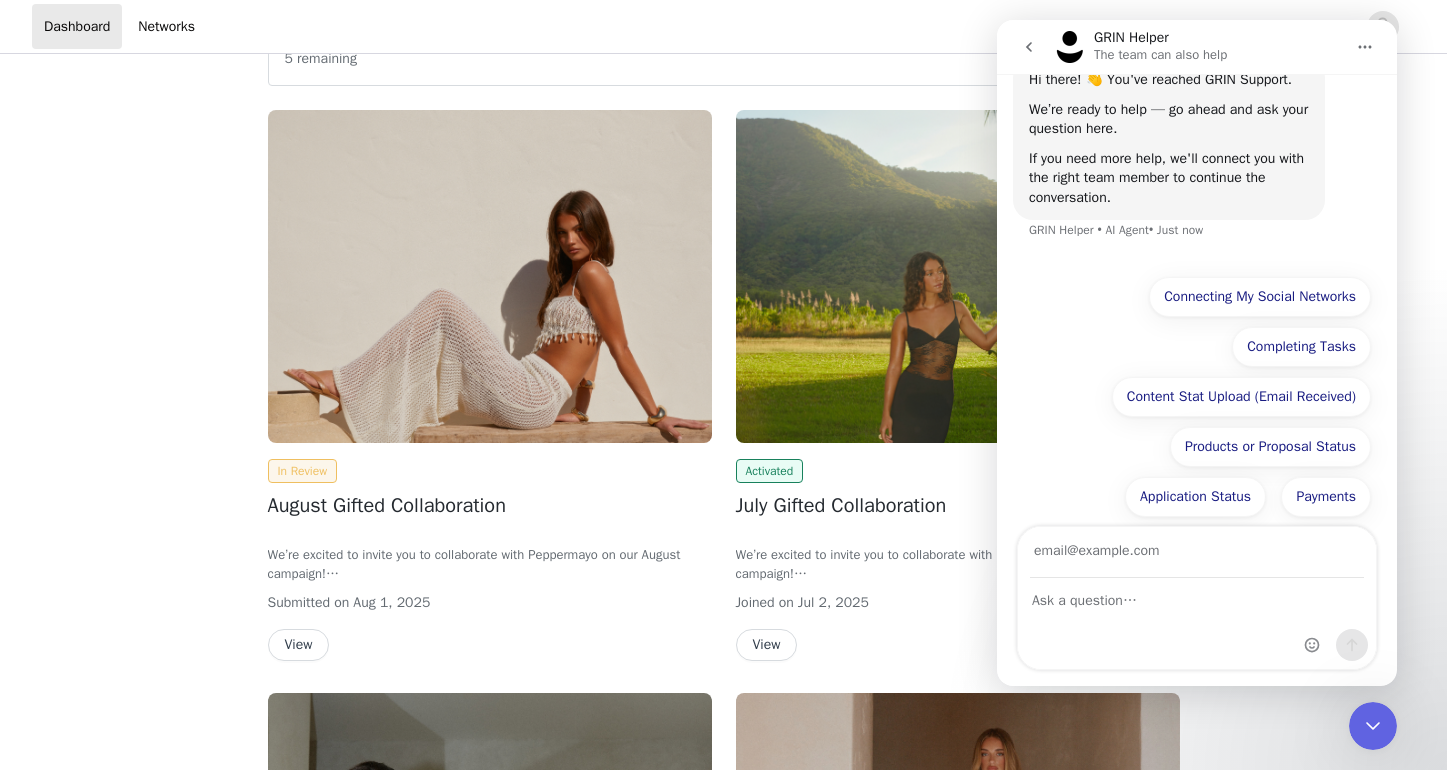click on "In Review" at bounding box center [303, 471] 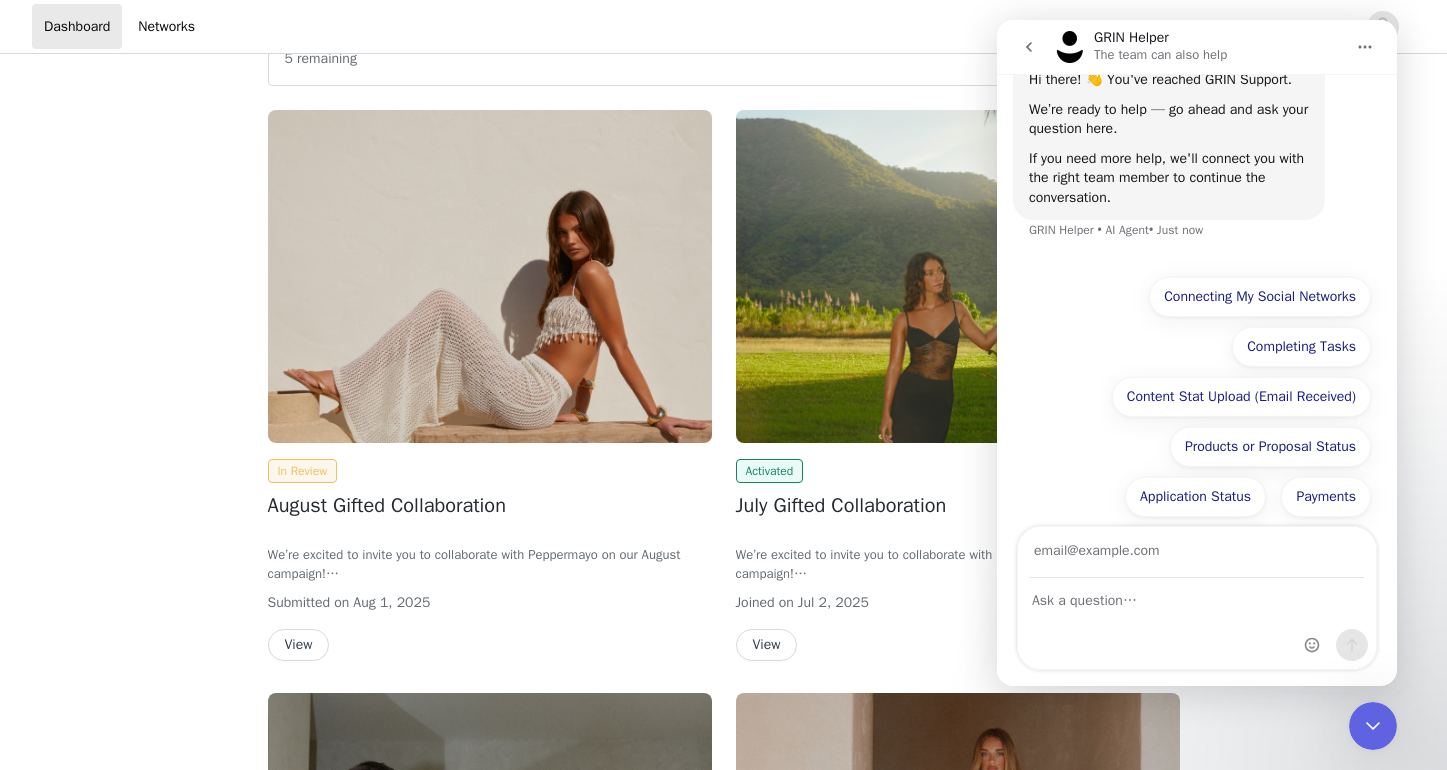 click on "In Review" at bounding box center [303, 471] 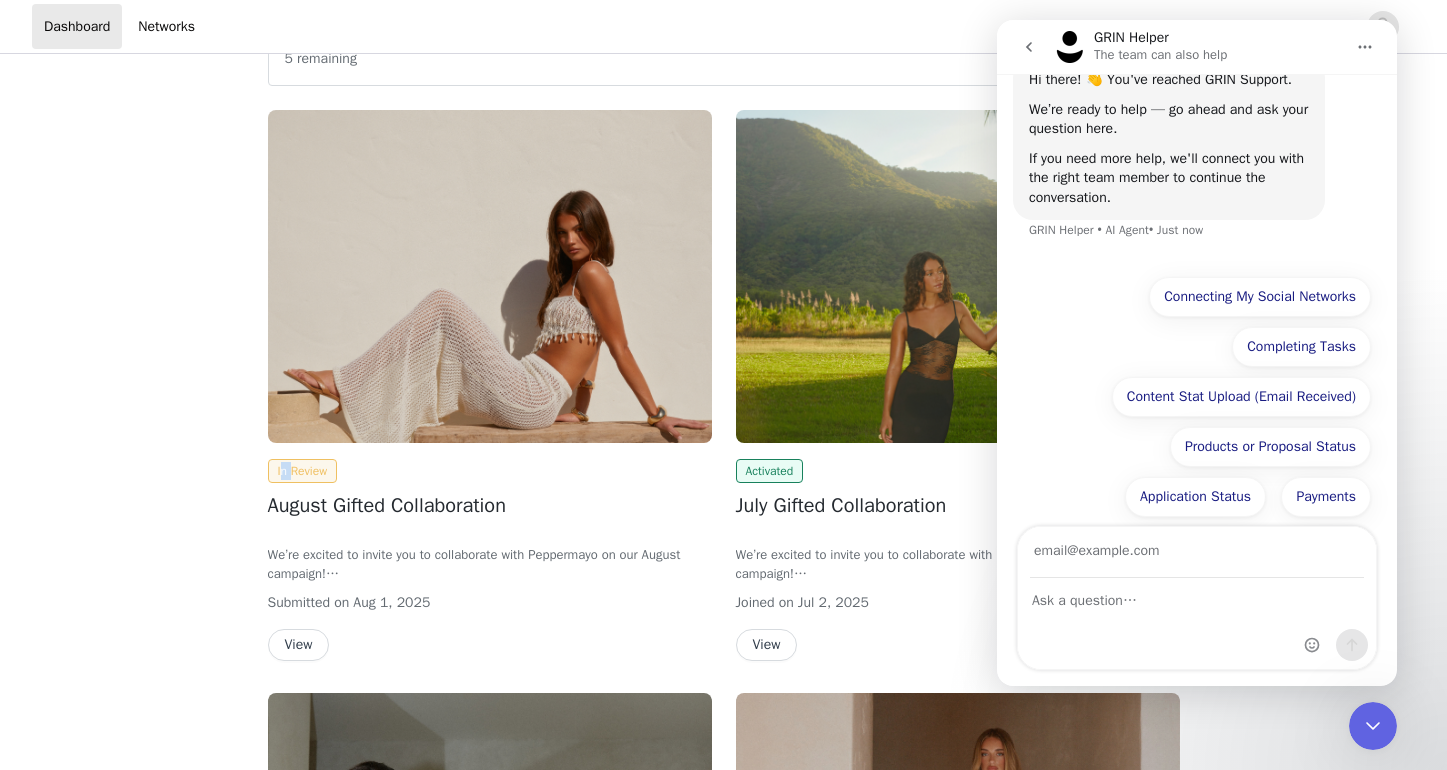 click on "In Review" at bounding box center [303, 471] 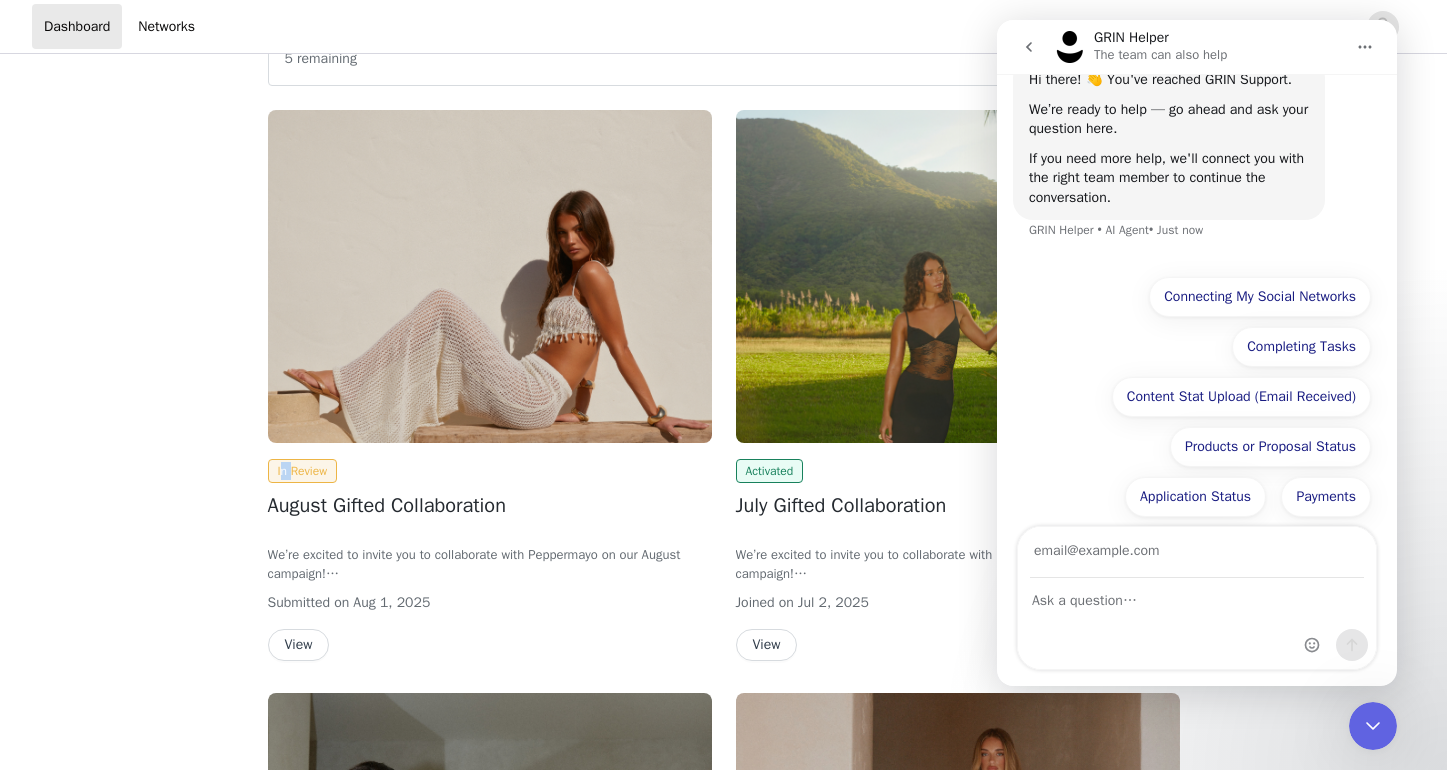 click at bounding box center [490, 276] 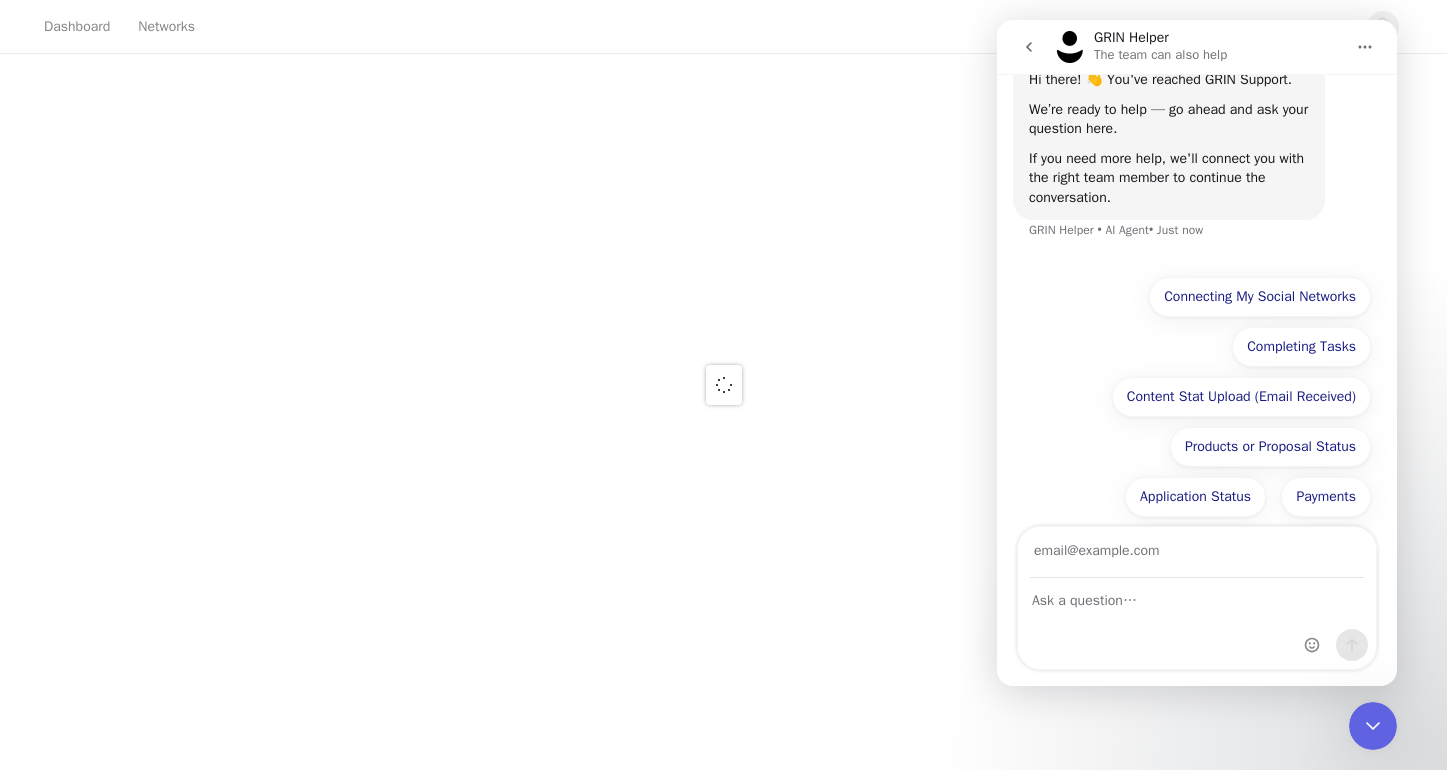 scroll, scrollTop: 0, scrollLeft: 0, axis: both 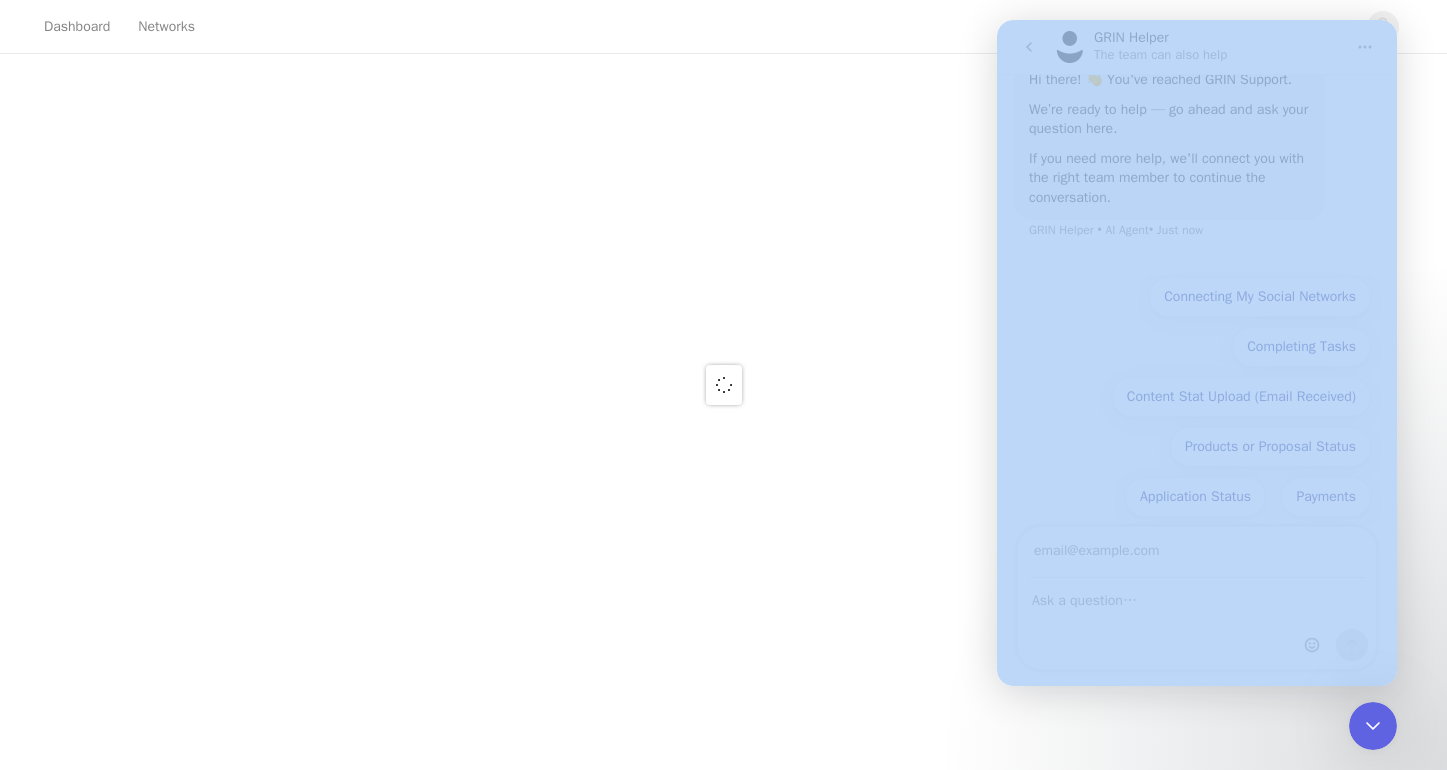 click at bounding box center (723, 385) 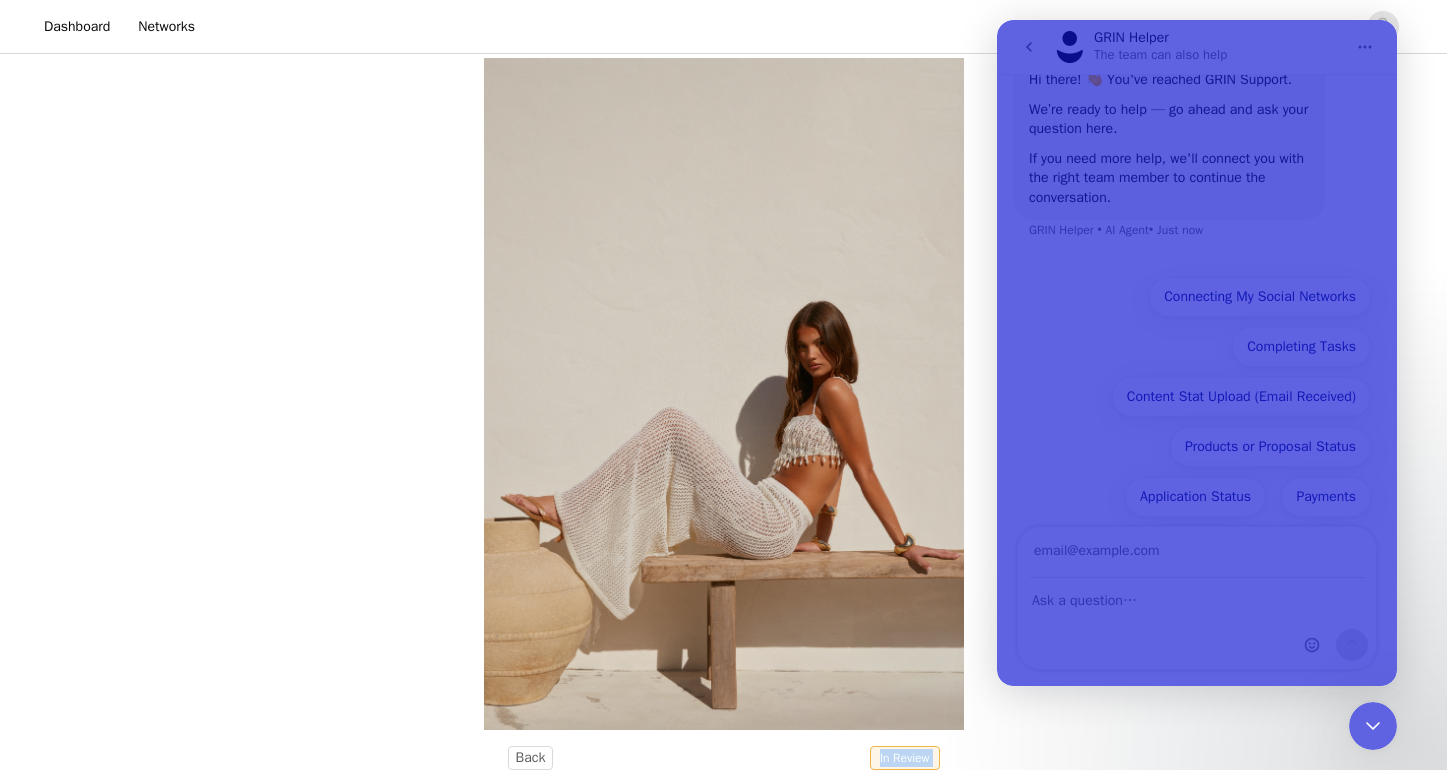 click 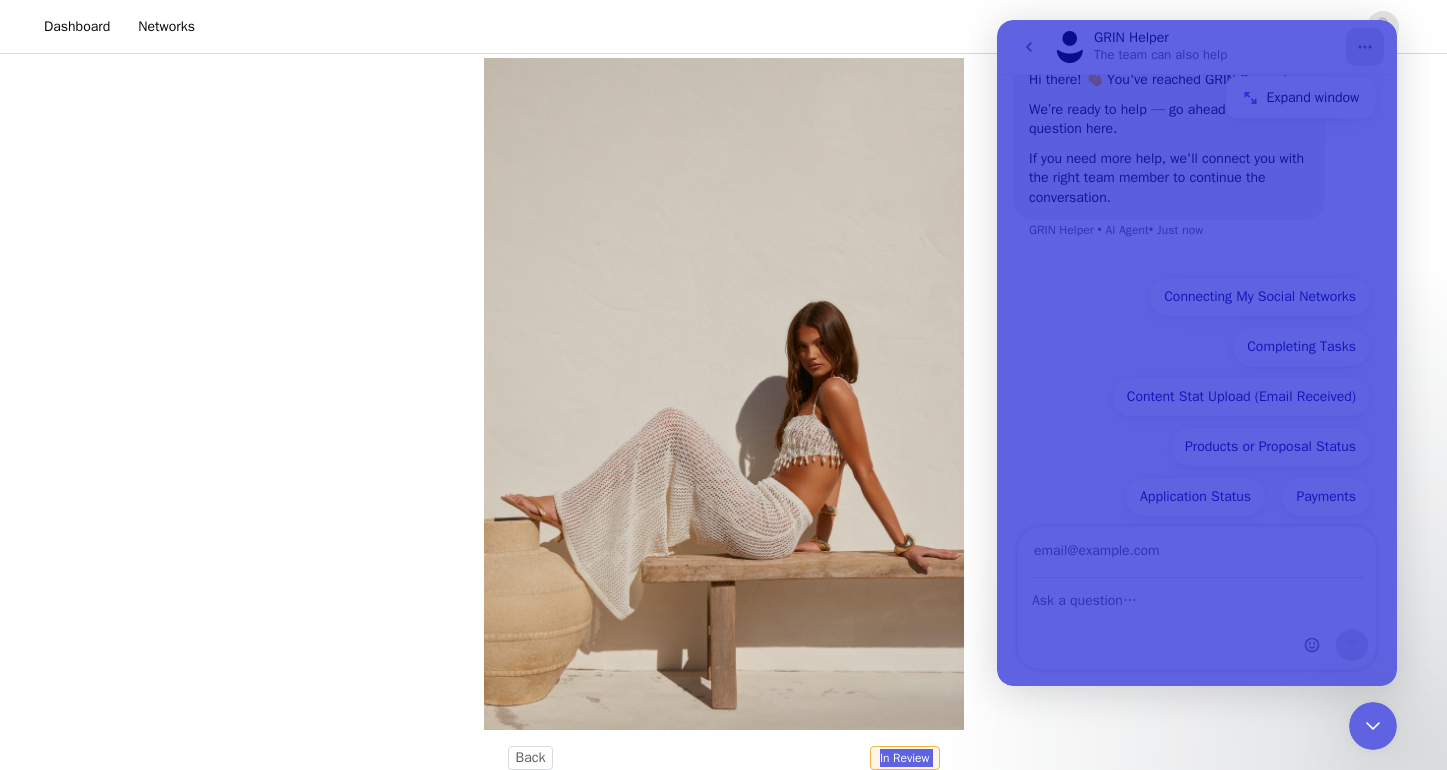 click at bounding box center (1373, 726) 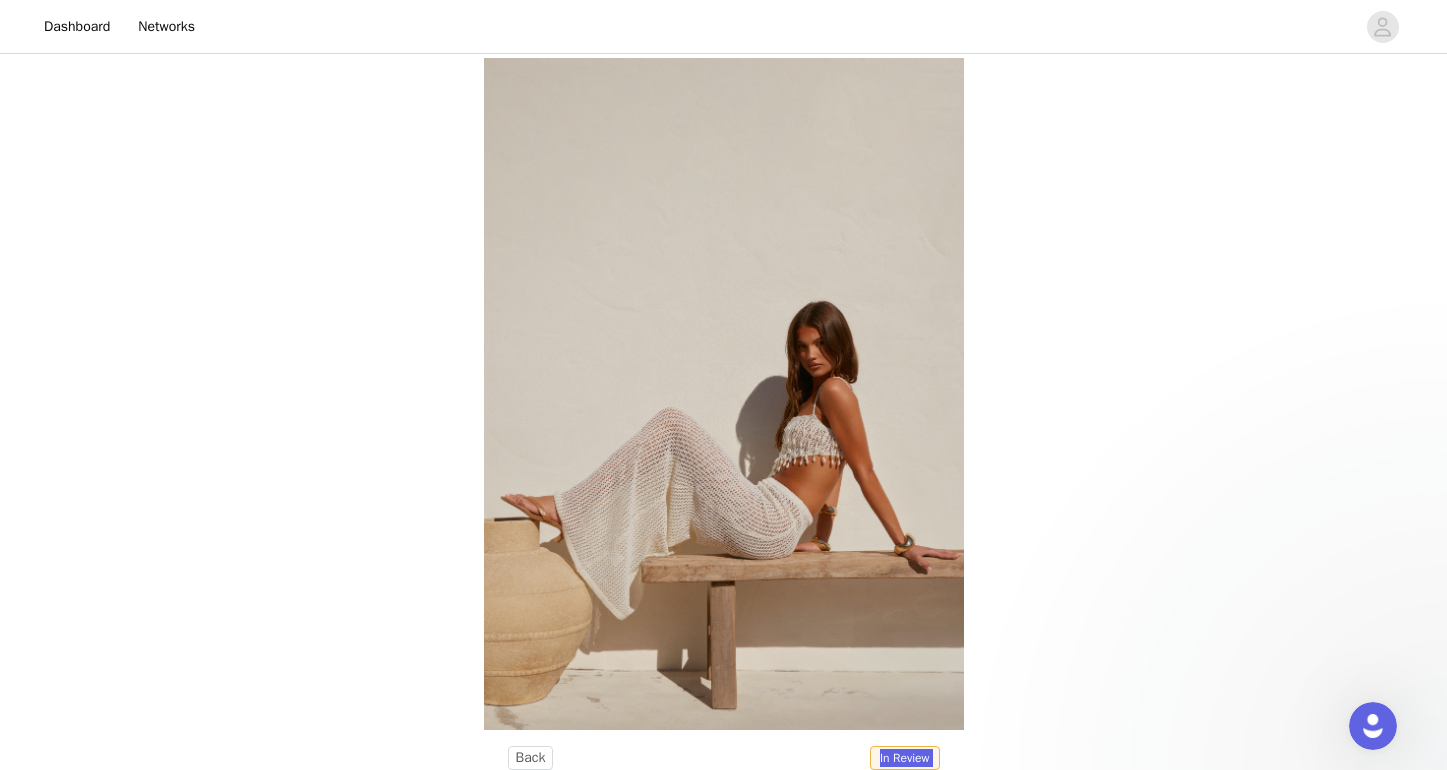 scroll, scrollTop: 0, scrollLeft: 0, axis: both 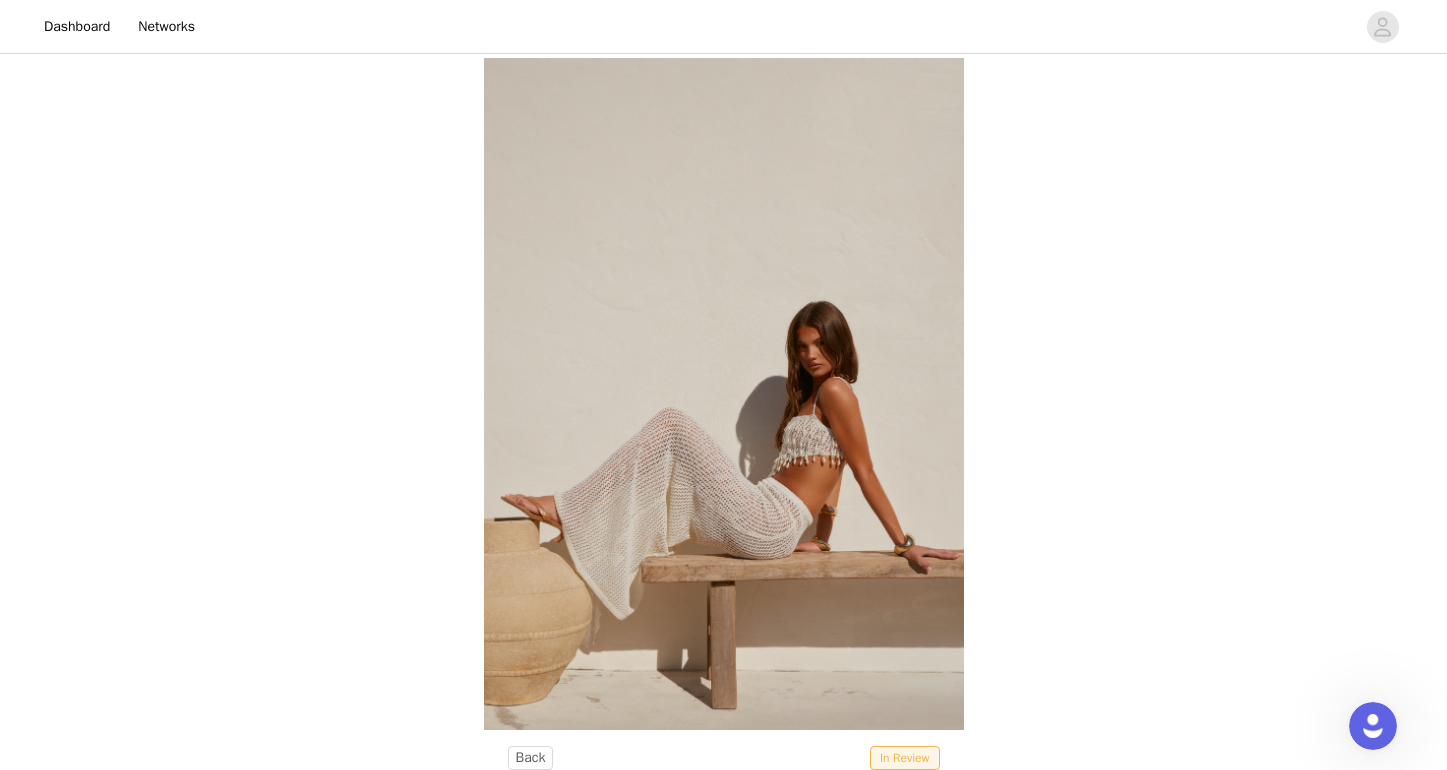 click on "Back        In Review       We are currently reviewing your proposal.
If you need to change something,
please delete this proposal and rejoin the campaign.
August Gifted Collaboration
We’re excited to invite you to collaborate with Peppermayo on our August campaign!
In exchange for  2x deliverables  (TikTok or Instagram posts), you’ll be able to select up to  3   items  from a range of our latest collections, along with some of your all-time favourites.
Spots are strictly limited, so if you’d like to secure your pieces and be part of the campaign, simply complete the steps below to get started.
We can’t wait to collaborate with you!
Select your styles!   1 Order         View       Maysa Low Rise Mini Skirt - Dark Blue   Dark Blue, US 6       Wish You Luck Denim Top - Dark Blue   Dark Blue, US 4       Nora Sequin Cowl Neck Mini Dress - Red   Red, US 6         Deliverables           View" at bounding box center (723, 1317) 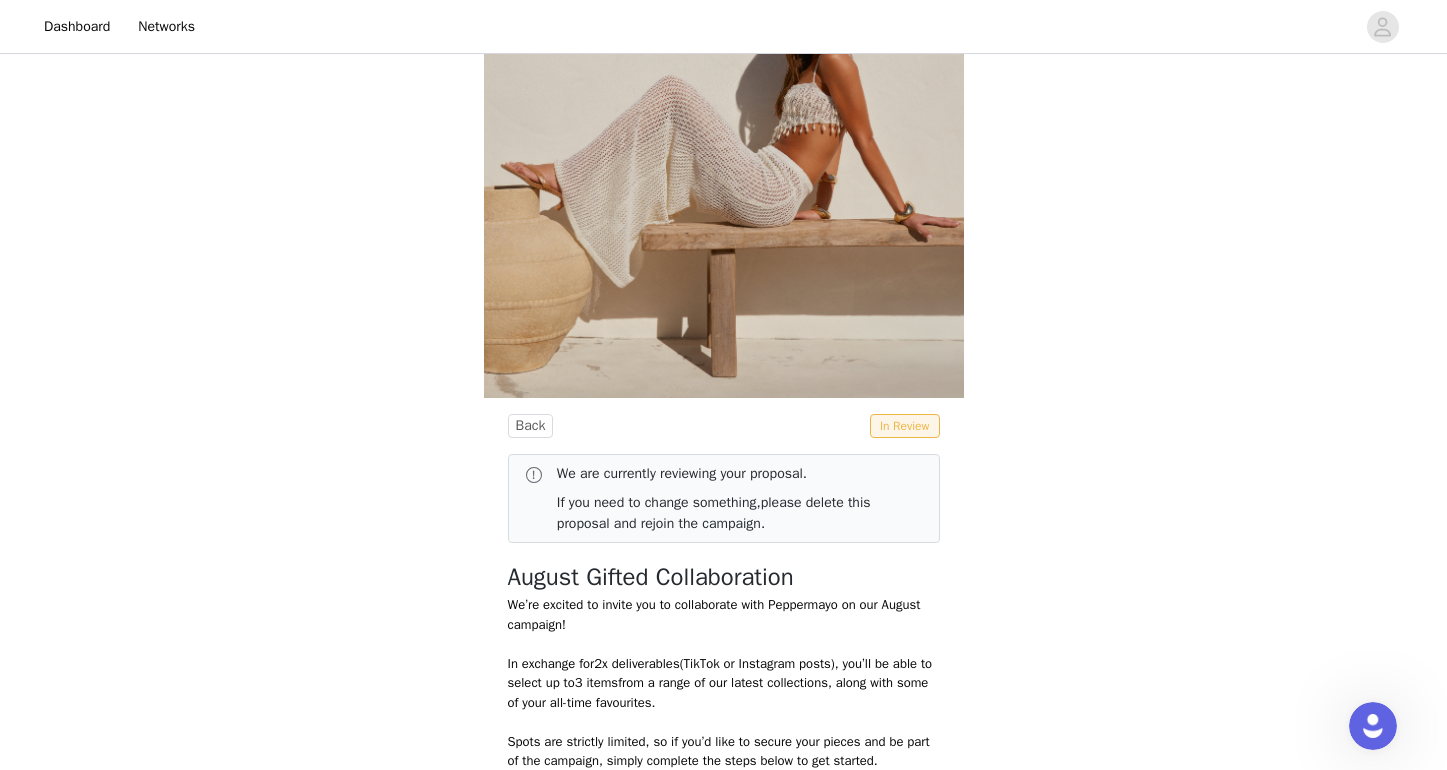 scroll, scrollTop: 338, scrollLeft: 0, axis: vertical 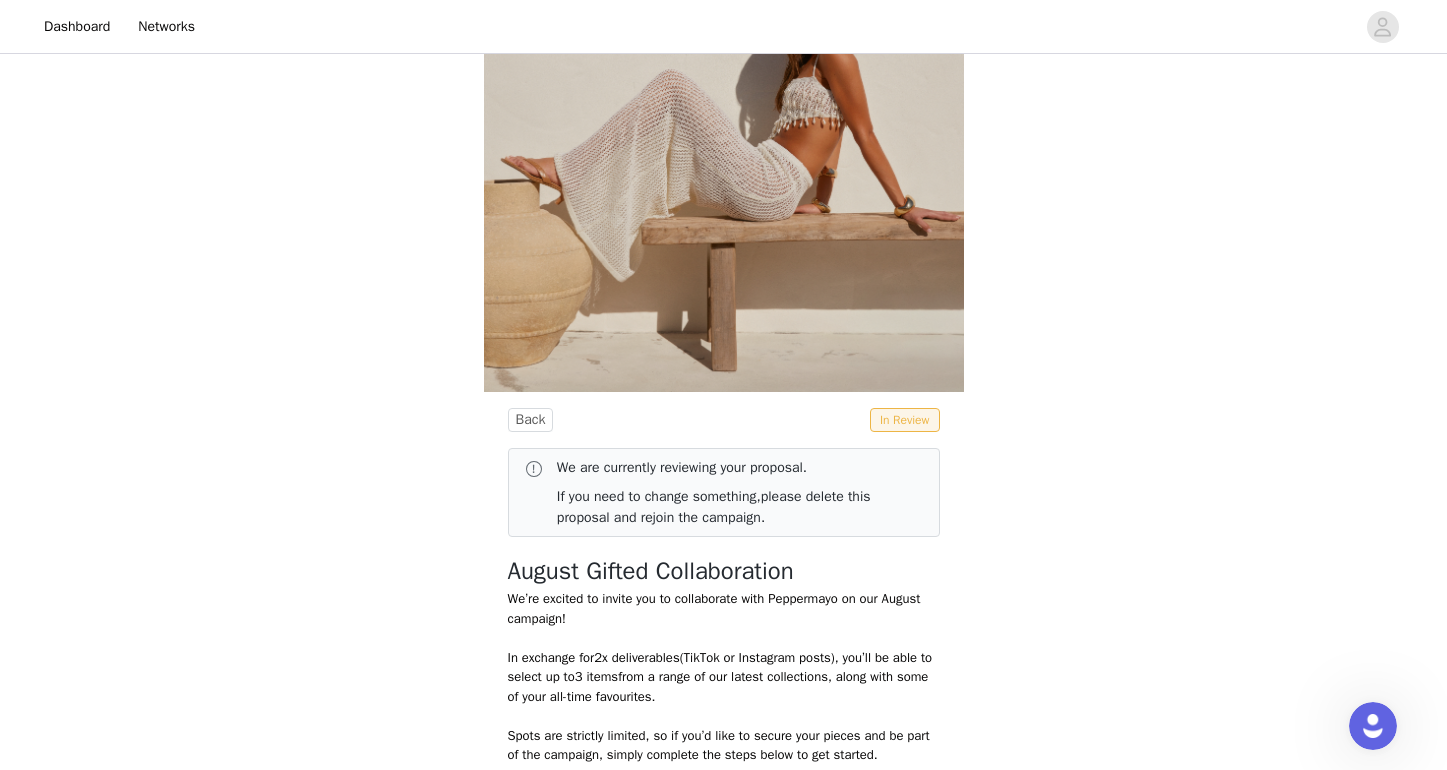 click on "If you need to change something,
please delete this proposal and rejoin the campaign." at bounding box center [732, 507] 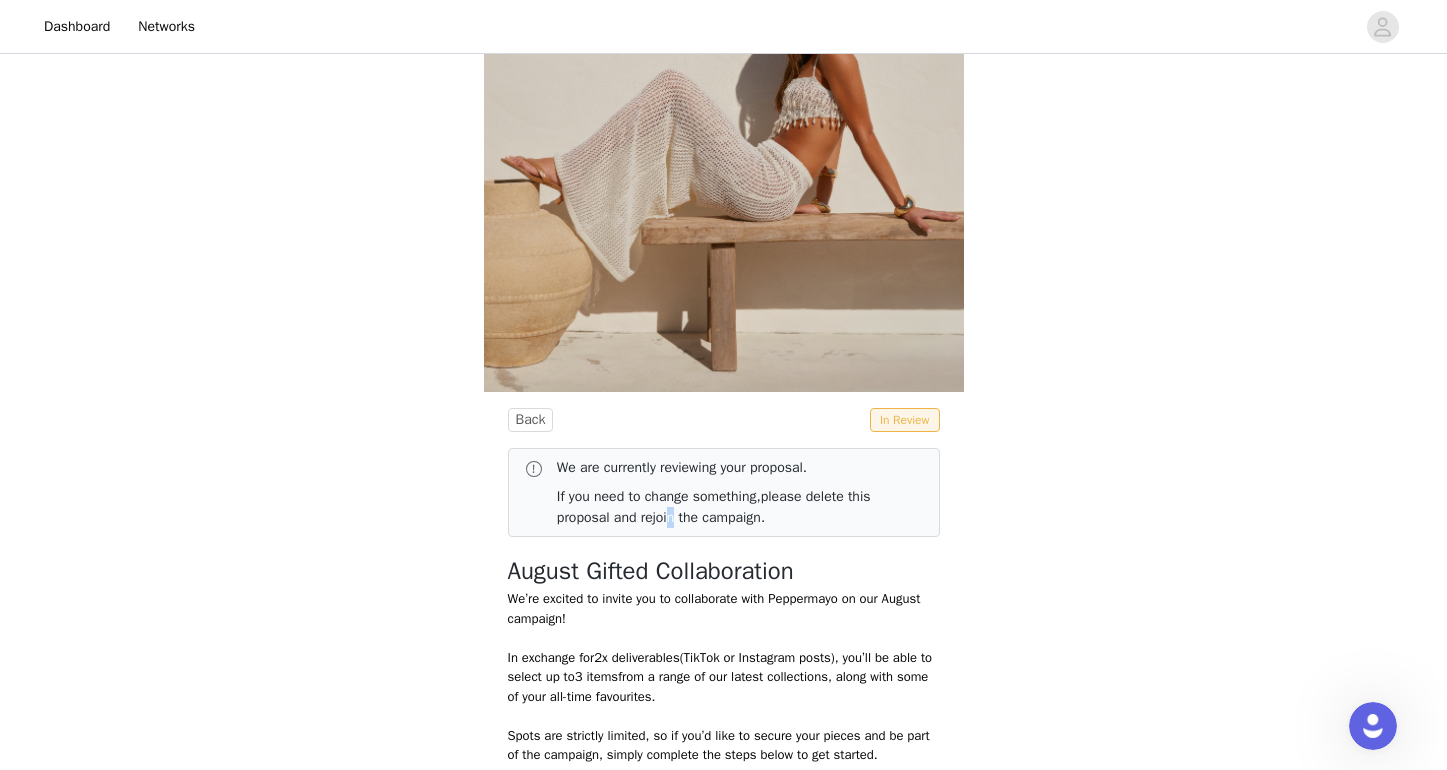 click on "If you need to change something,
please delete this proposal and rejoin the campaign." at bounding box center (732, 507) 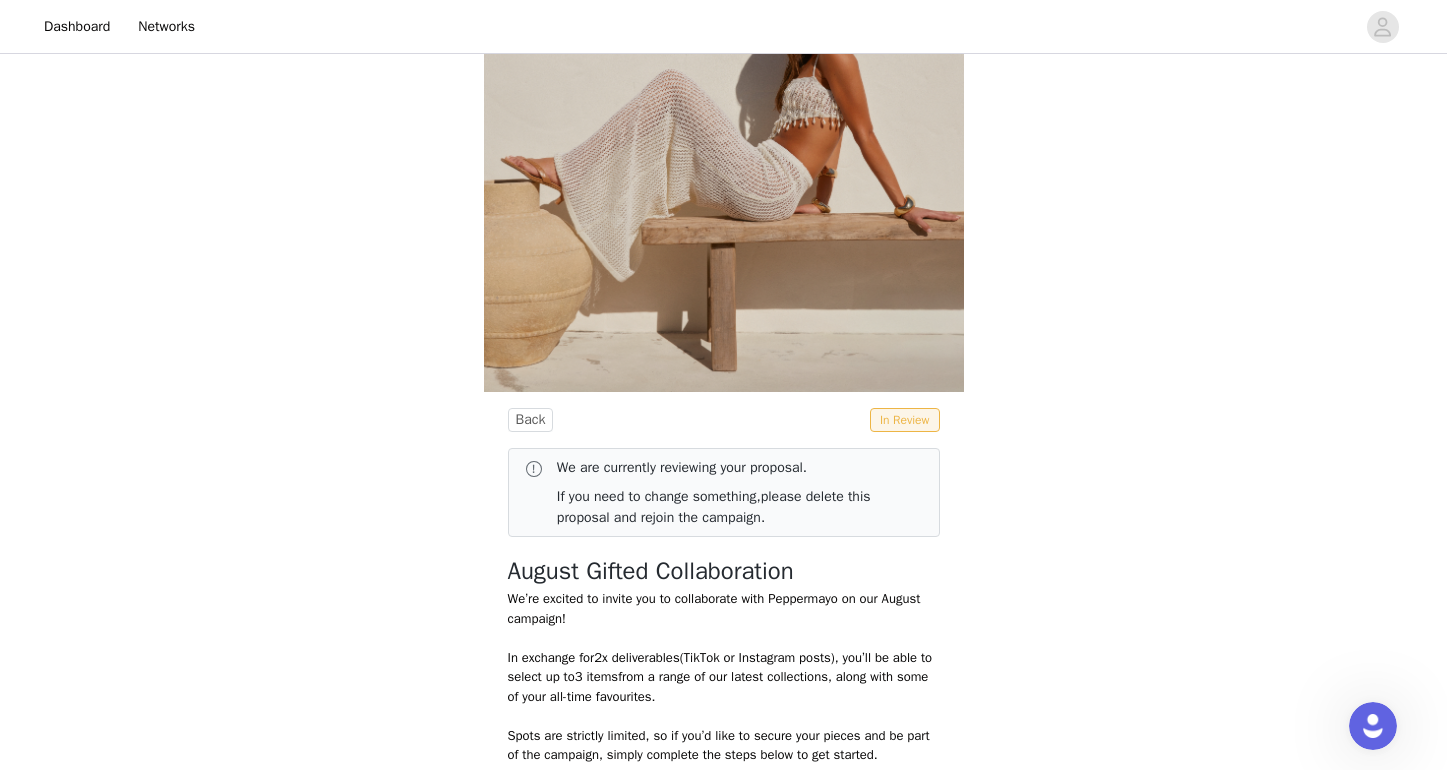 click on "If you need to change something,
please delete this proposal and rejoin the campaign." at bounding box center (732, 507) 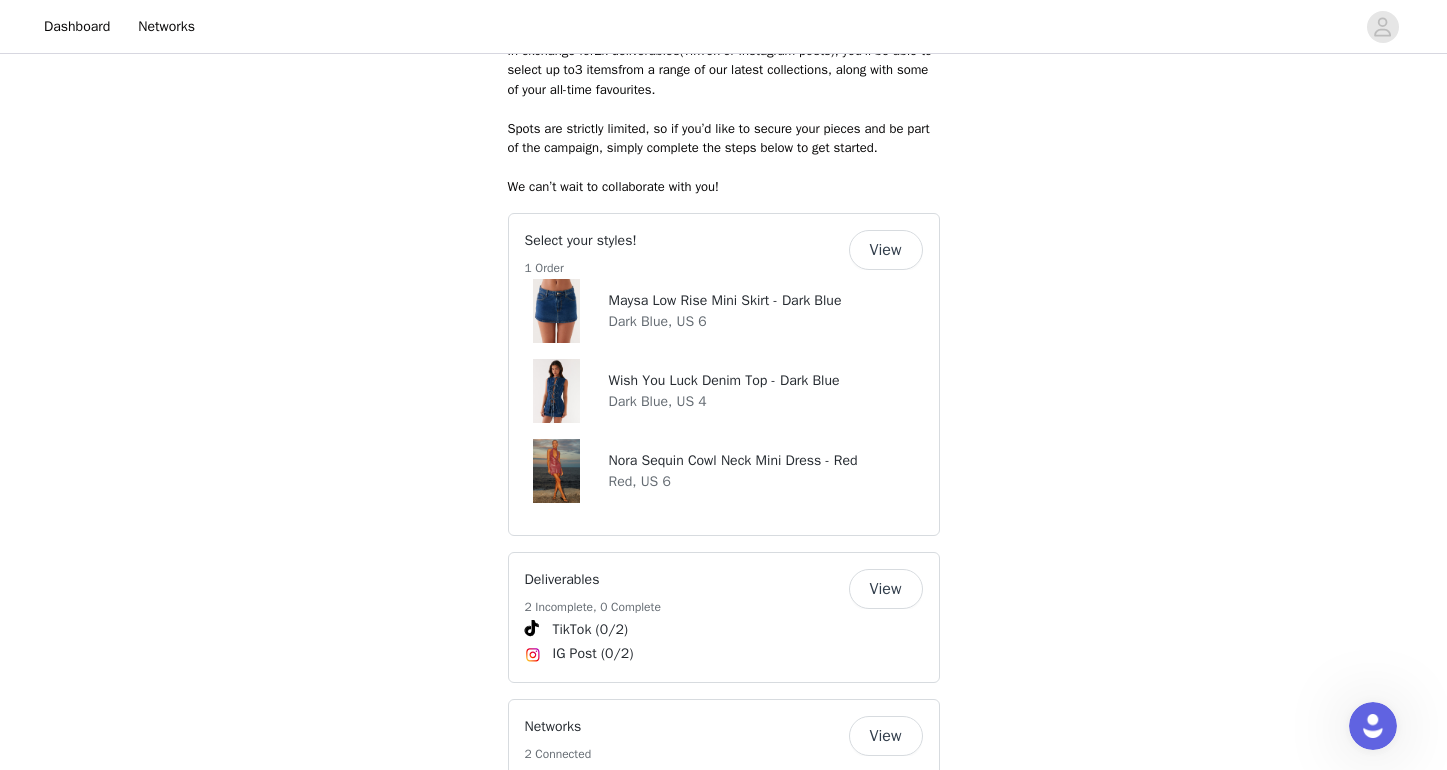 scroll, scrollTop: 947, scrollLeft: 0, axis: vertical 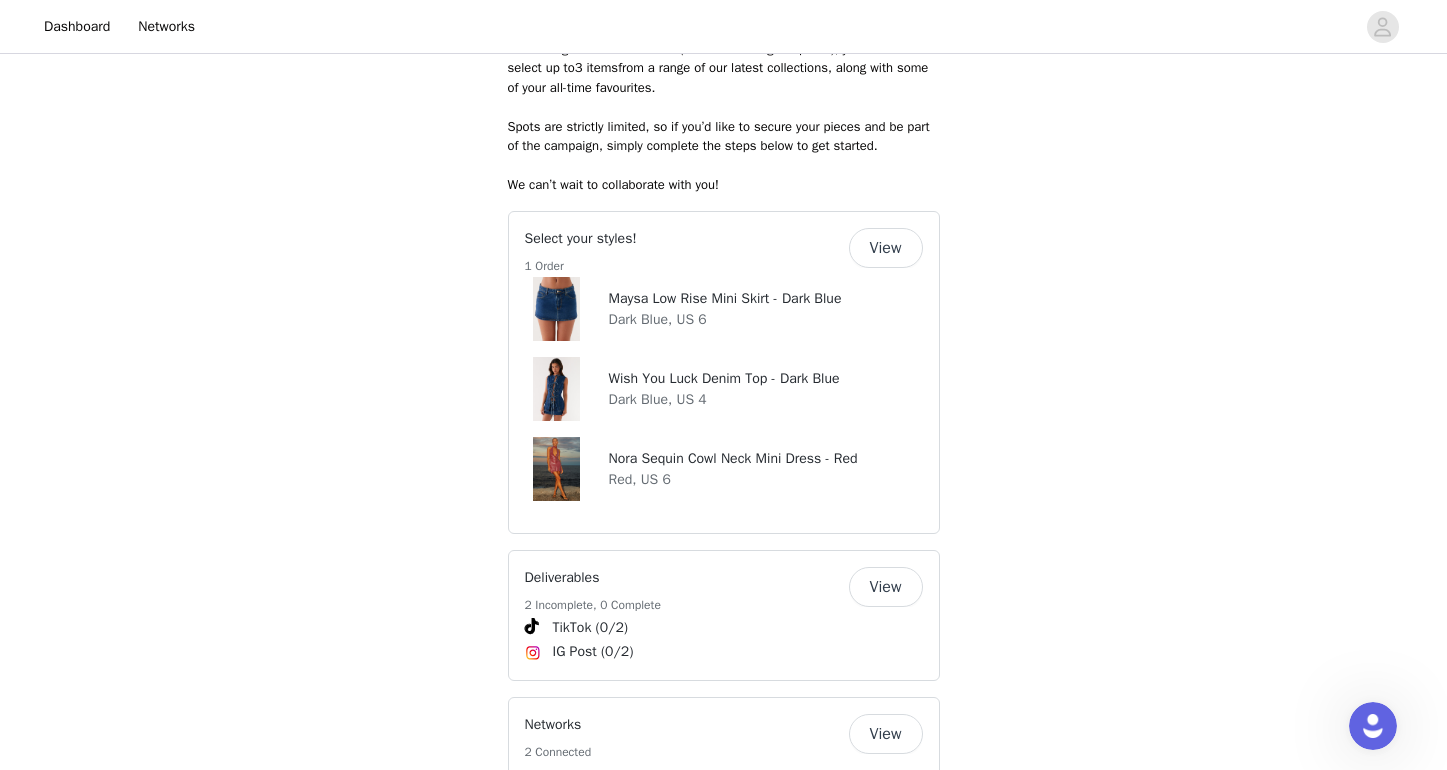 click on "View" at bounding box center [886, 248] 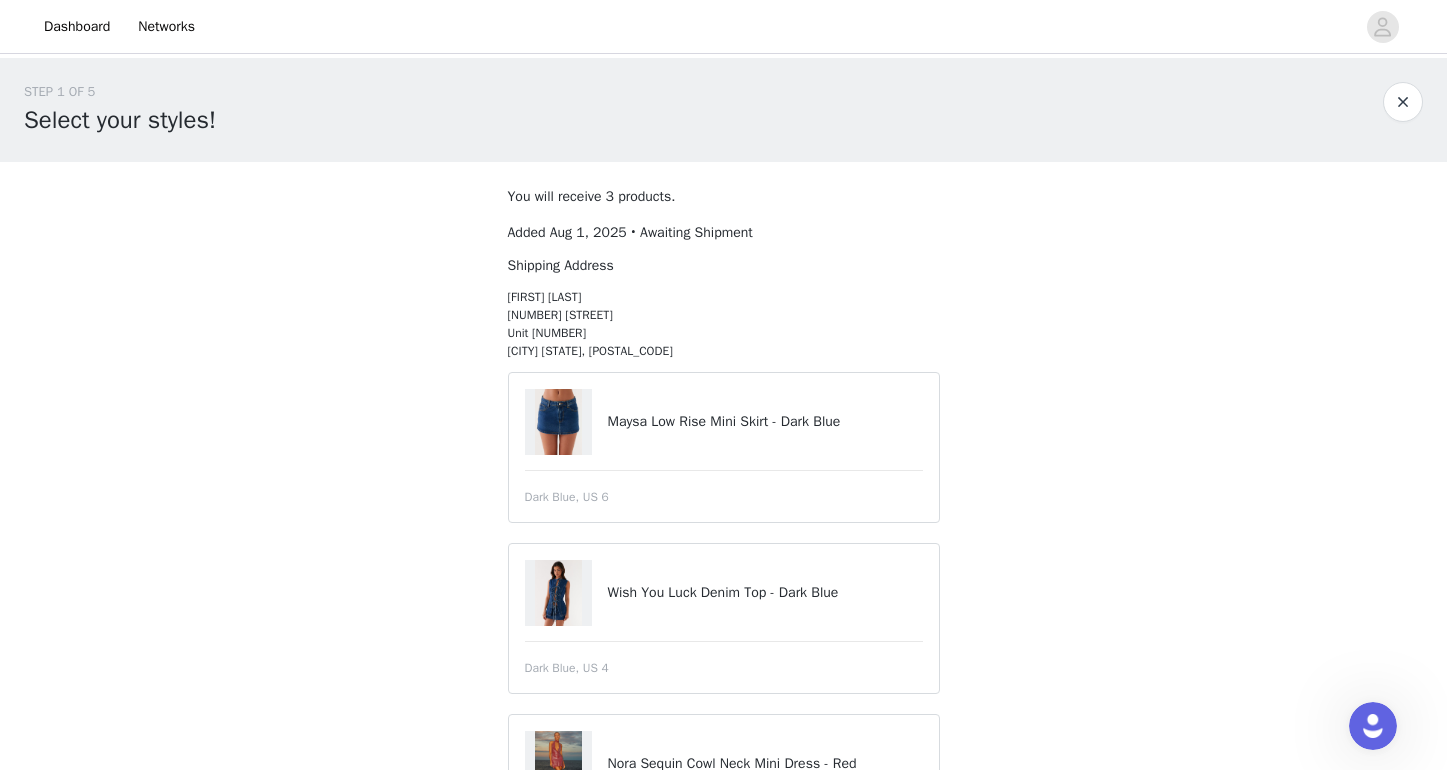click on "Maysa Low Rise Mini Skirt - Dark Blue" at bounding box center (764, 421) 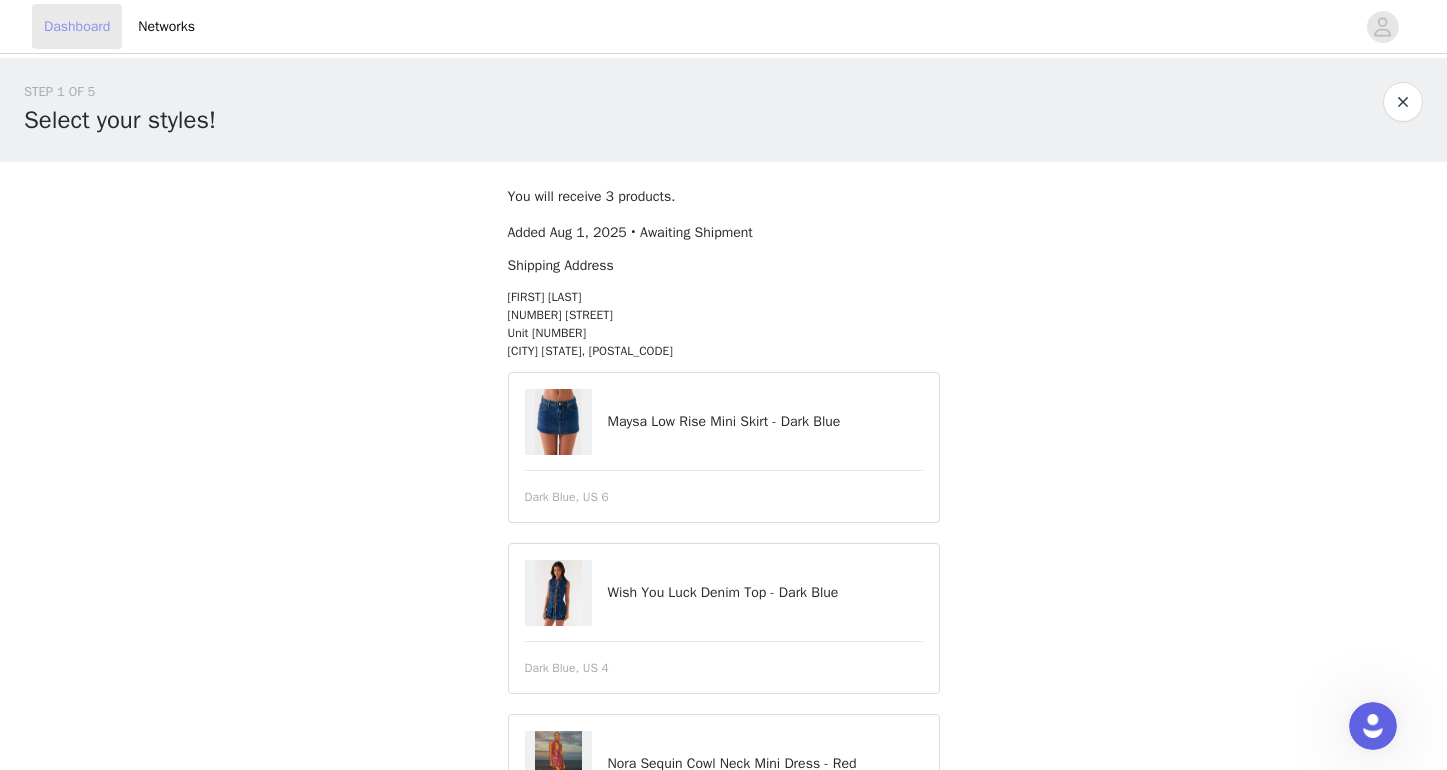 click on "Dashboard" at bounding box center (77, 26) 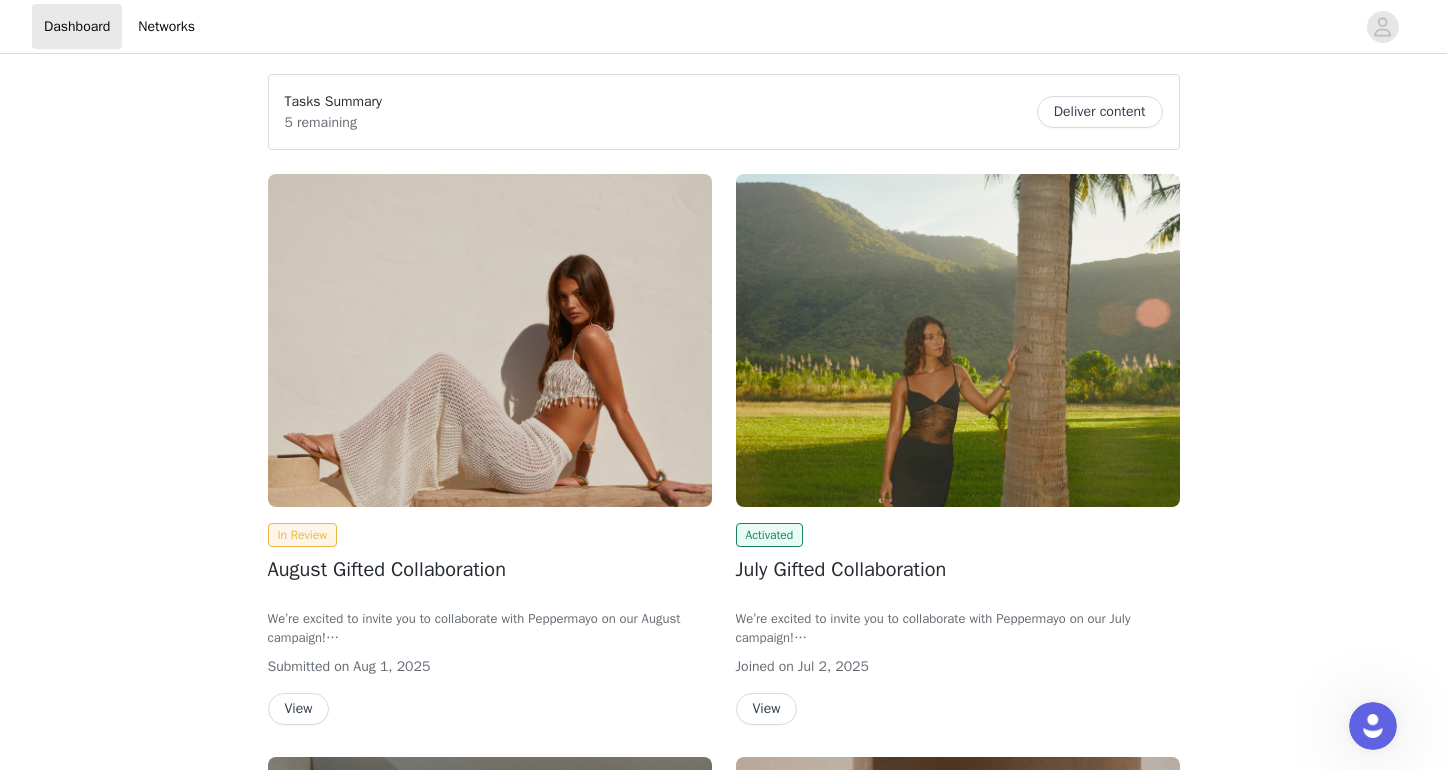 click on "View" at bounding box center (299, 709) 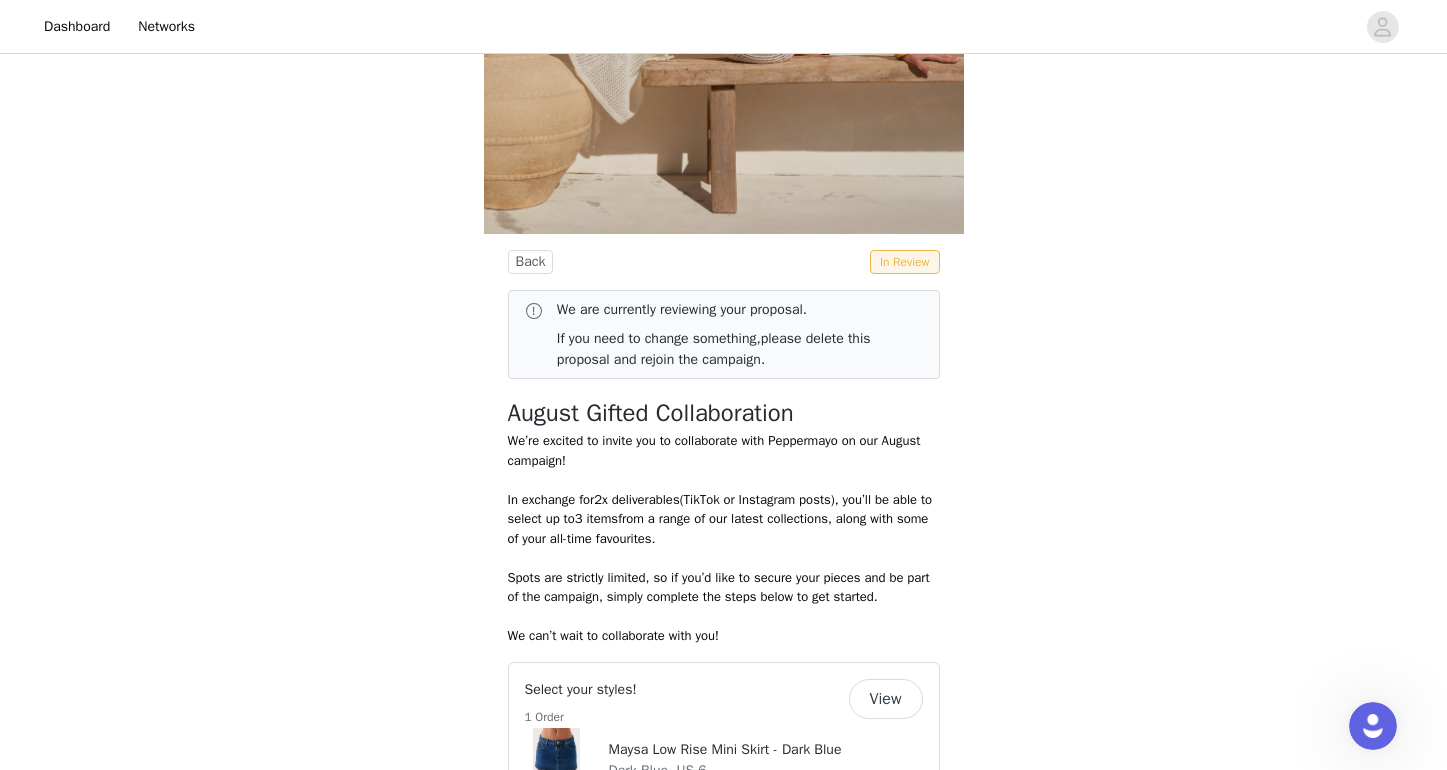 scroll, scrollTop: 528, scrollLeft: 0, axis: vertical 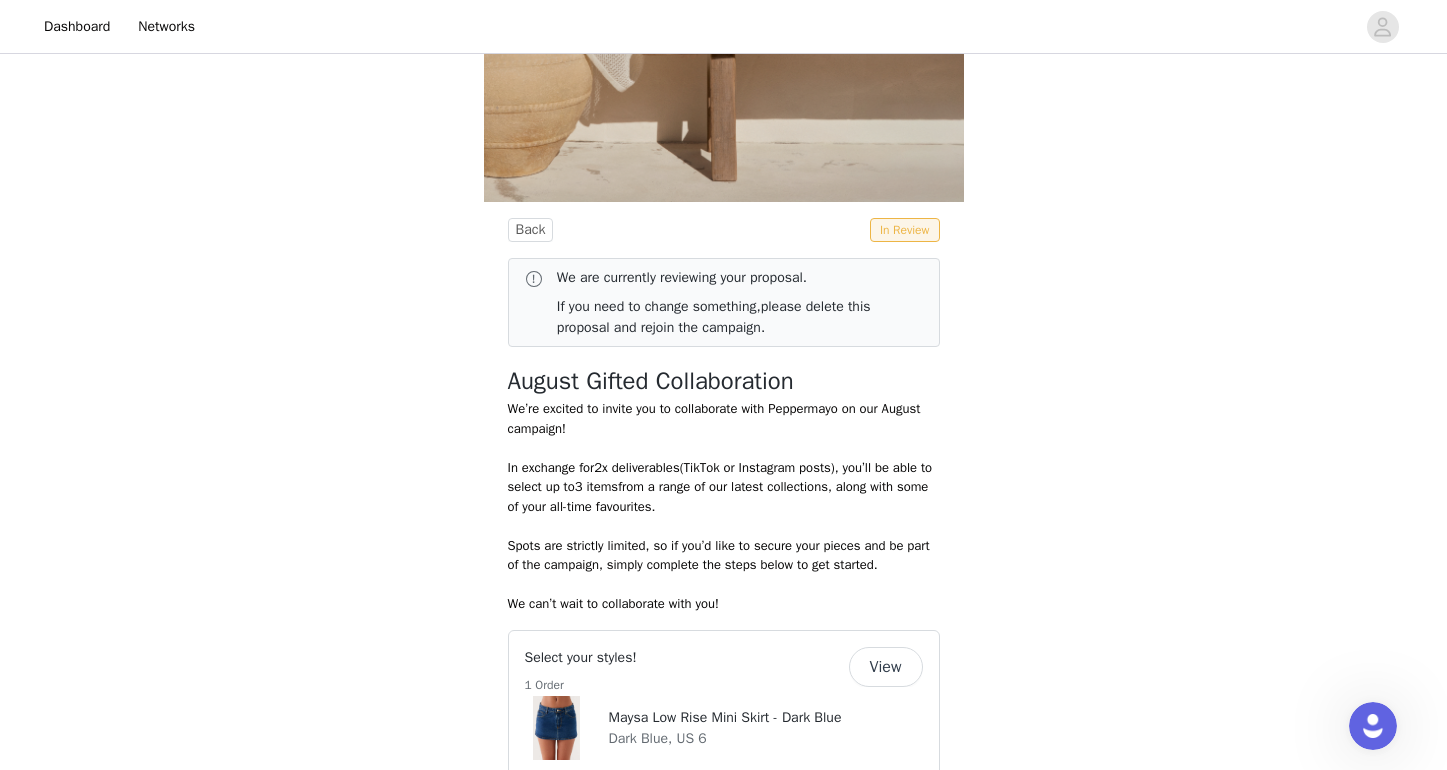 click at bounding box center (534, 279) 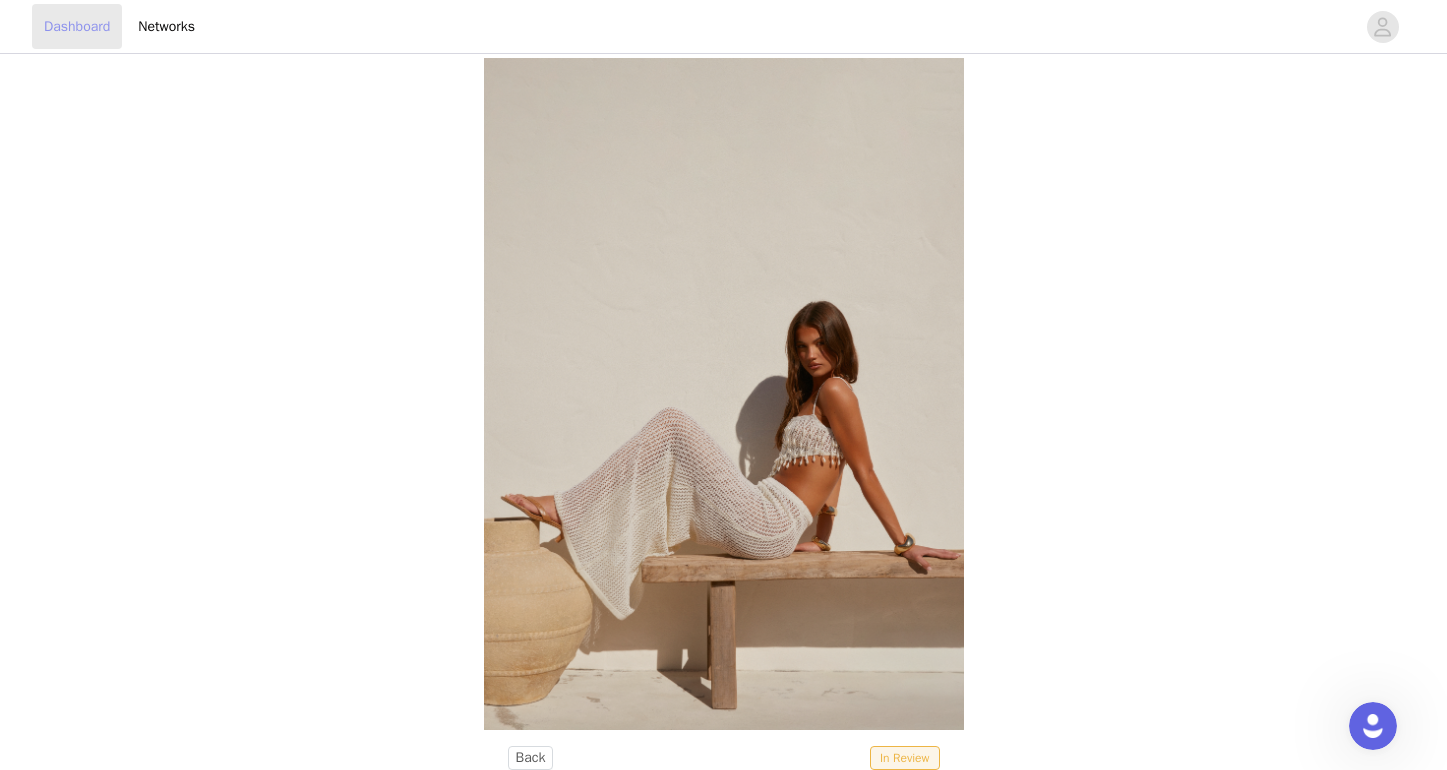 scroll, scrollTop: 0, scrollLeft: 0, axis: both 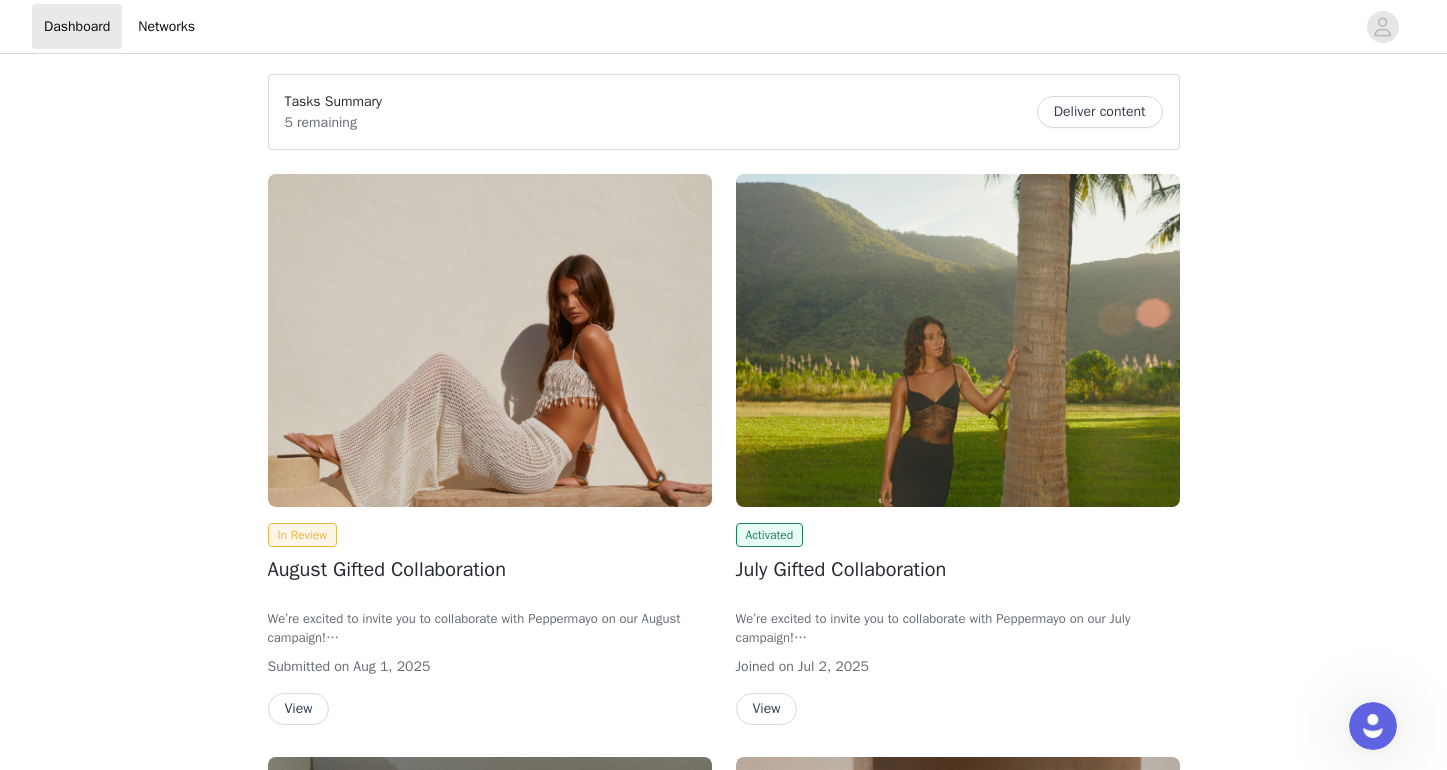 click on "Deliver content" at bounding box center [1100, 112] 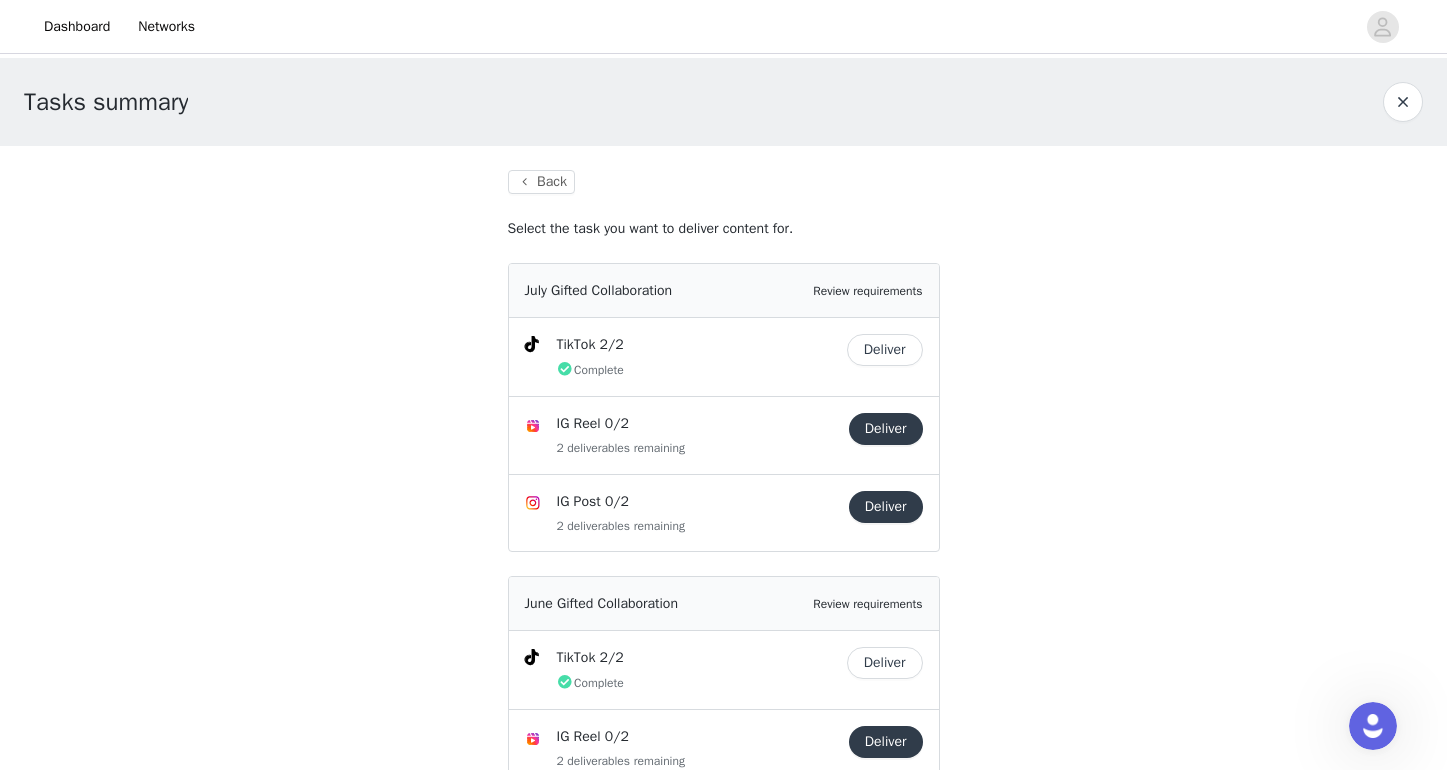 scroll, scrollTop: 0, scrollLeft: 0, axis: both 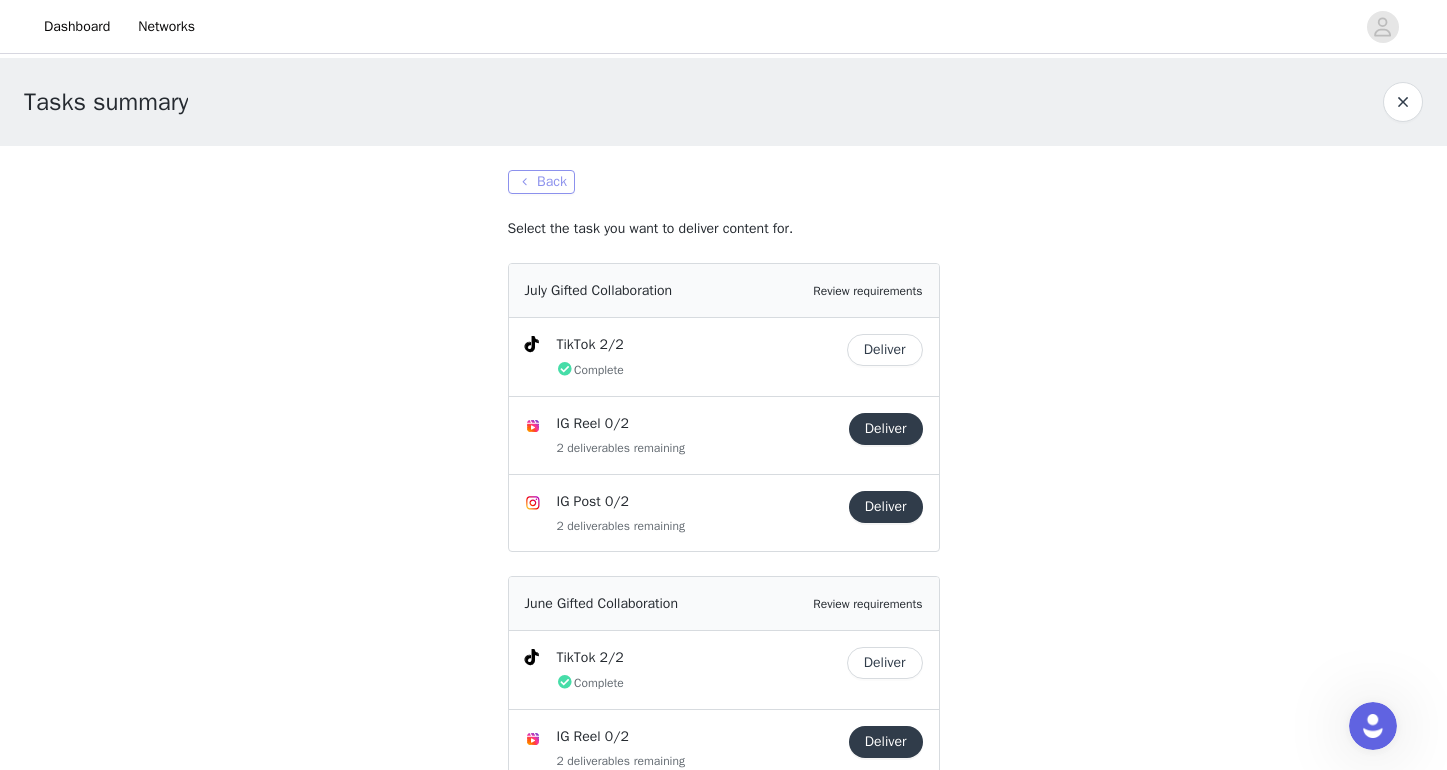 click on "Back" at bounding box center [541, 182] 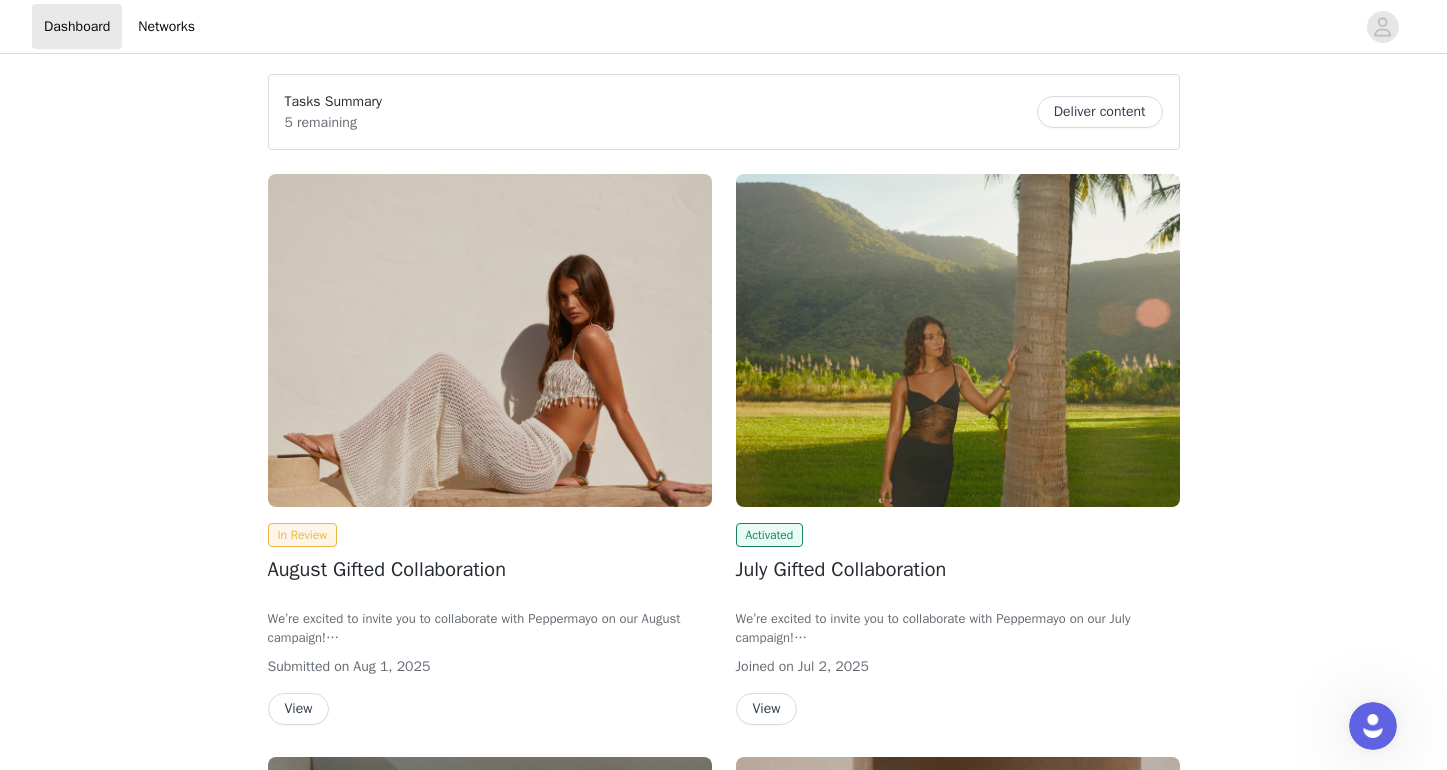 scroll, scrollTop: 63, scrollLeft: 0, axis: vertical 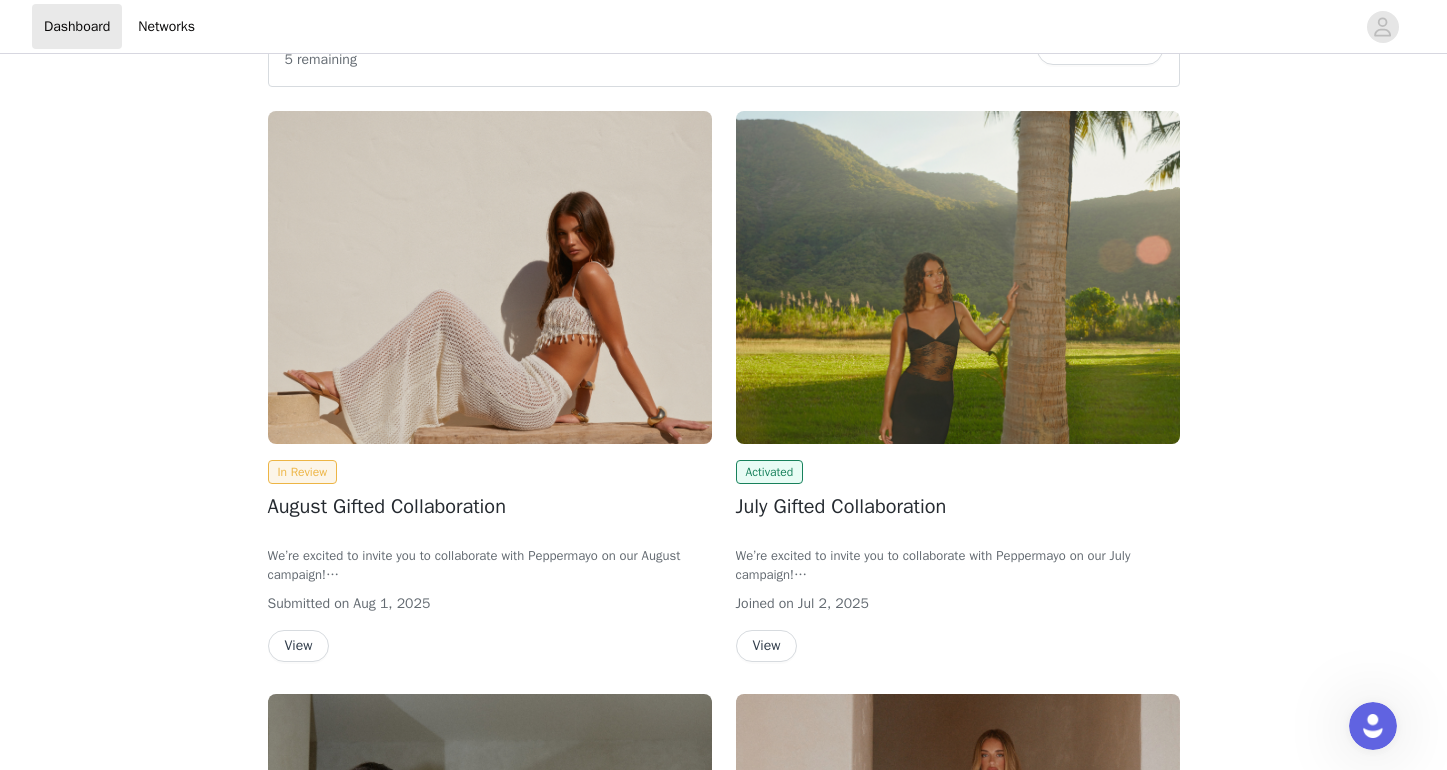 click on "View" at bounding box center [299, 646] 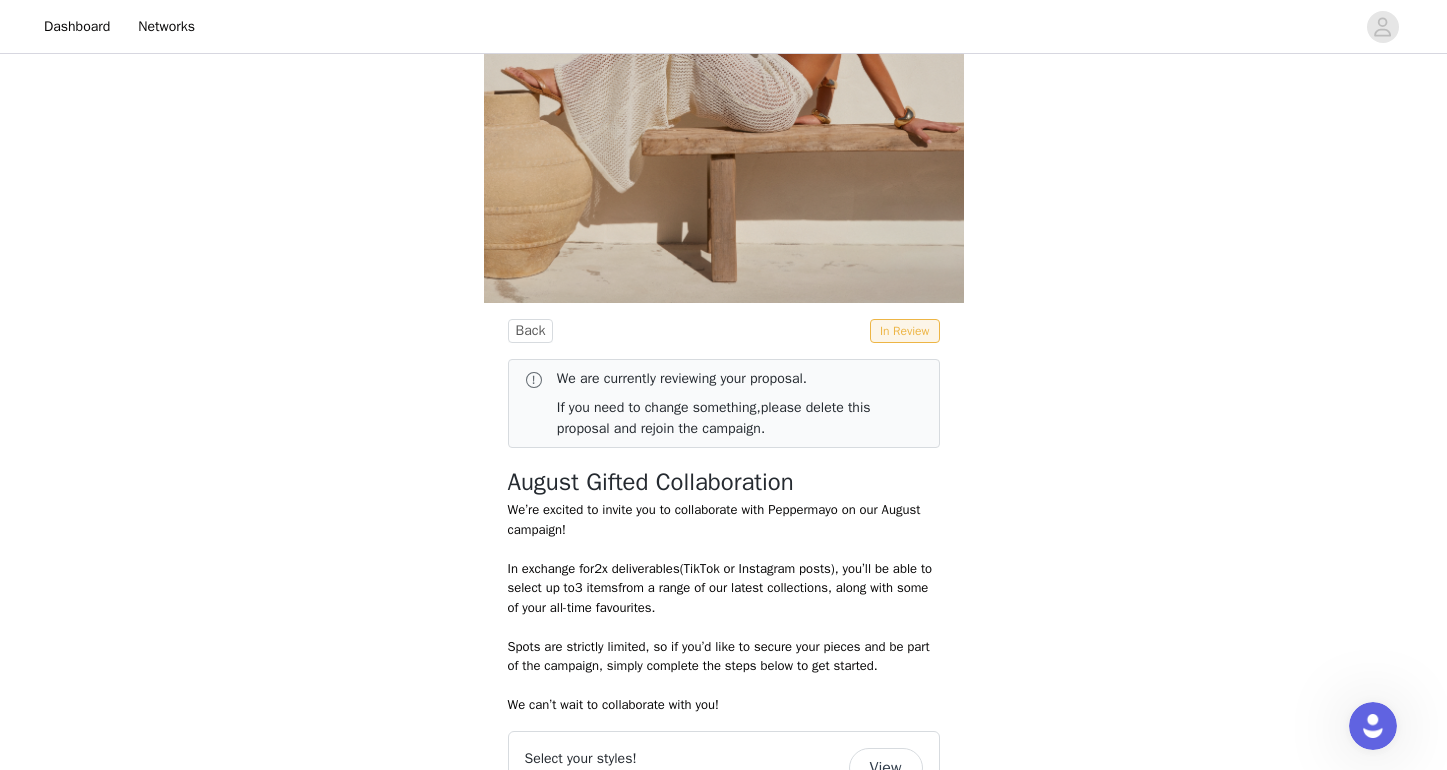 scroll, scrollTop: 414, scrollLeft: 0, axis: vertical 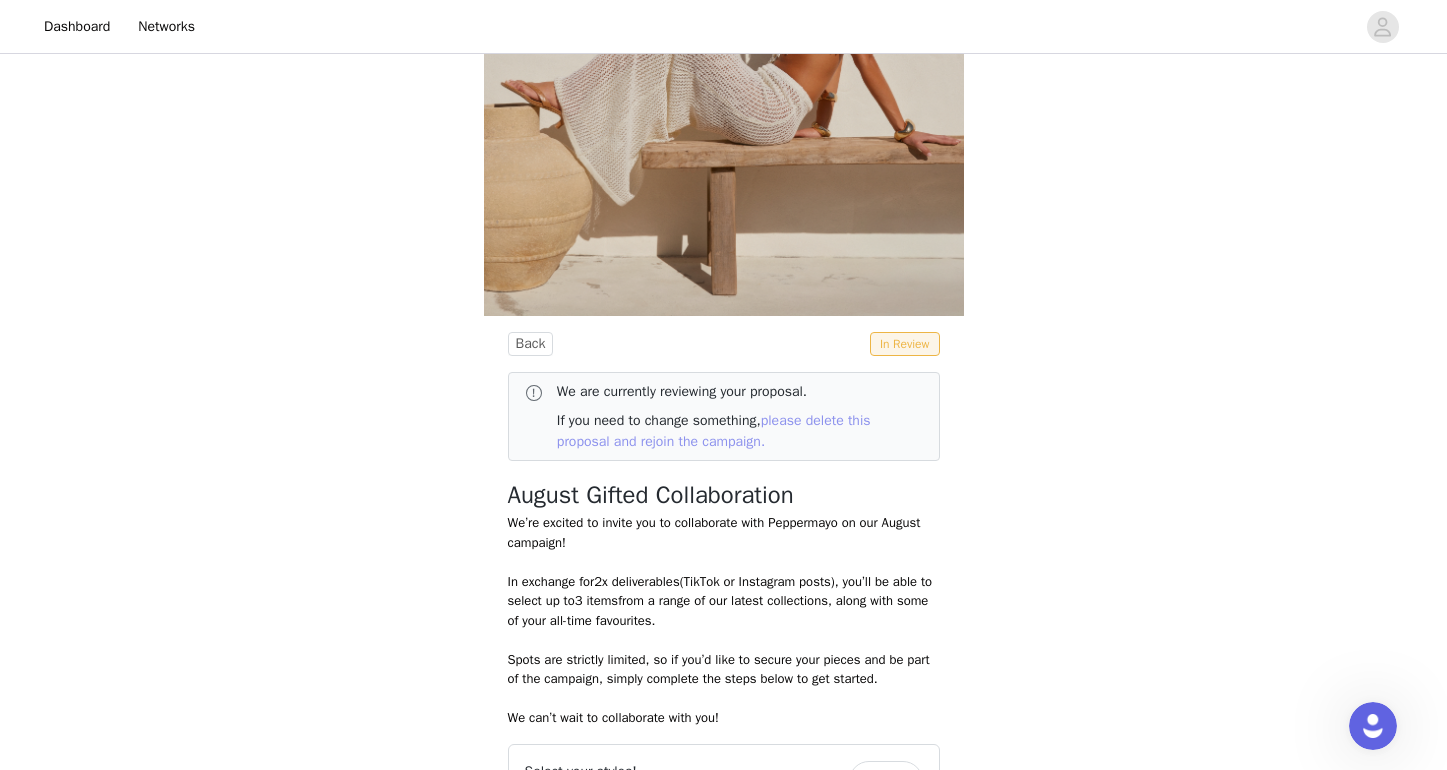 click on "please delete this proposal and rejoin the campaign." at bounding box center (714, 431) 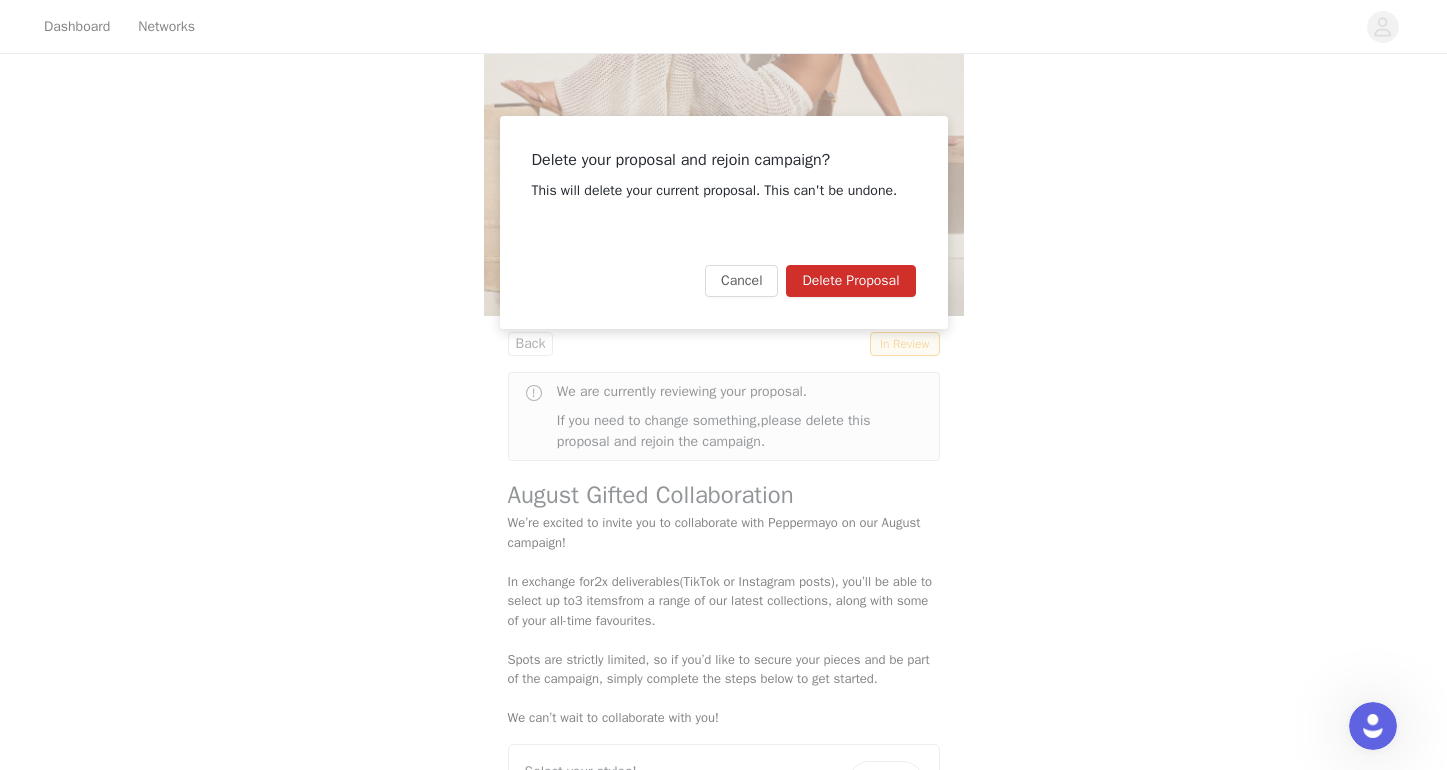 click on "Delete Proposal" at bounding box center [850, 281] 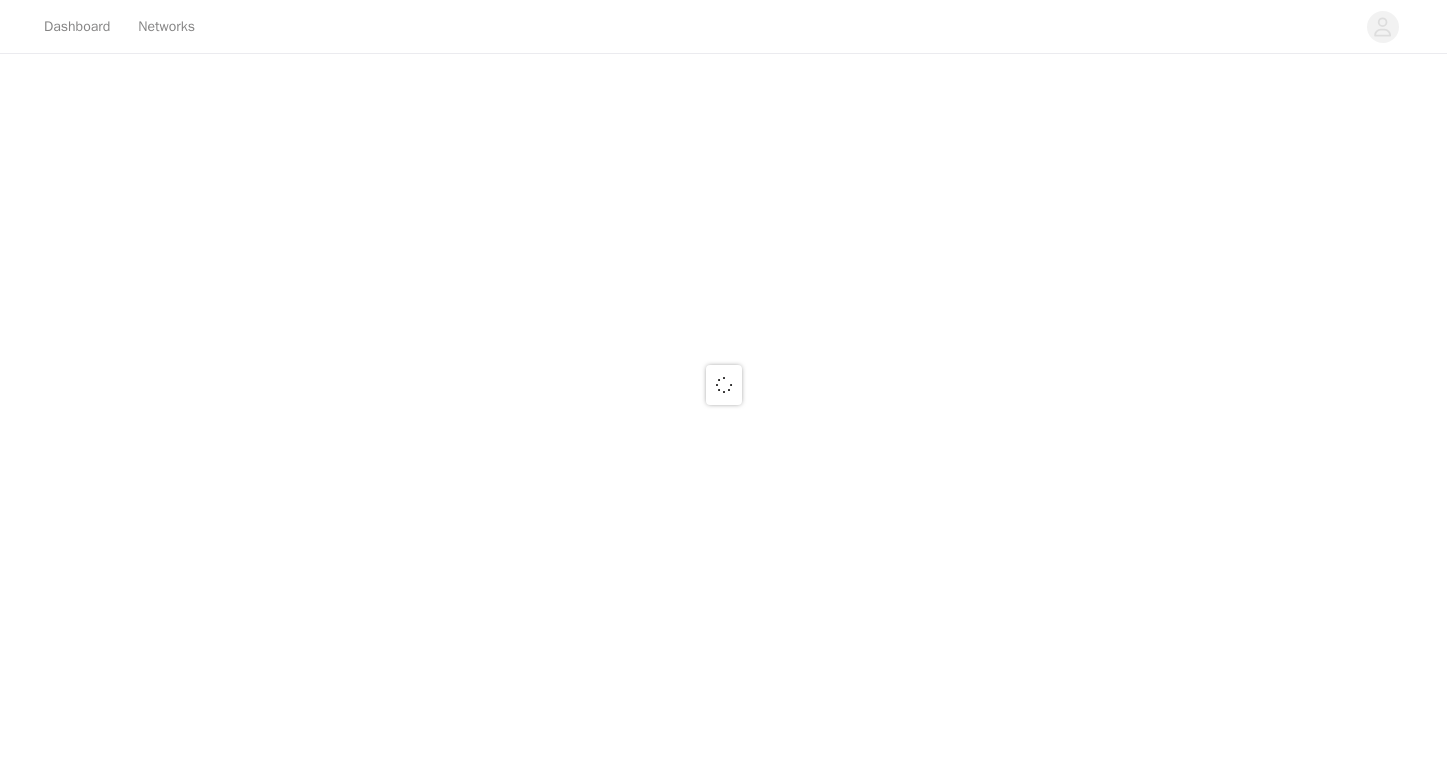 scroll, scrollTop: 0, scrollLeft: 0, axis: both 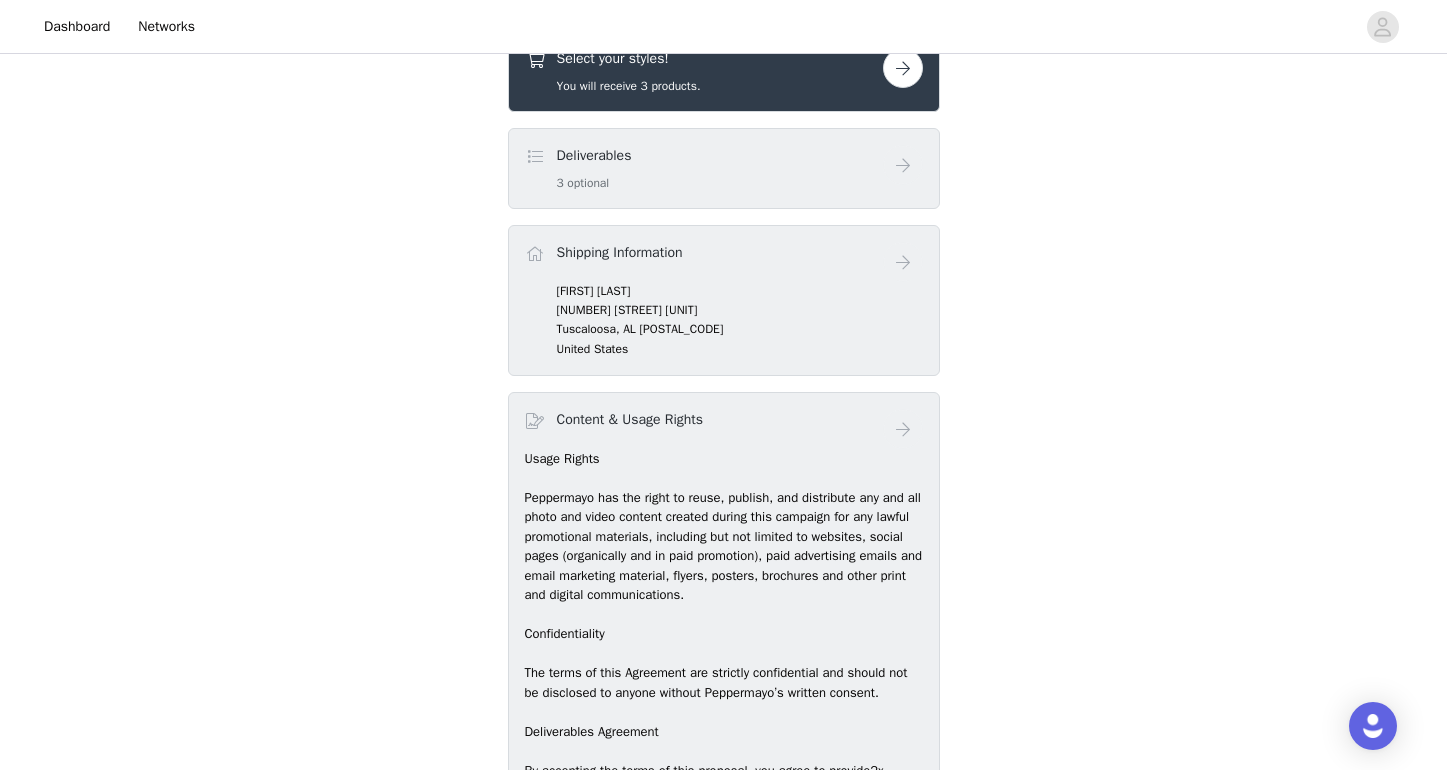 click on "Deliverables   3 optional" at bounding box center [724, 168] 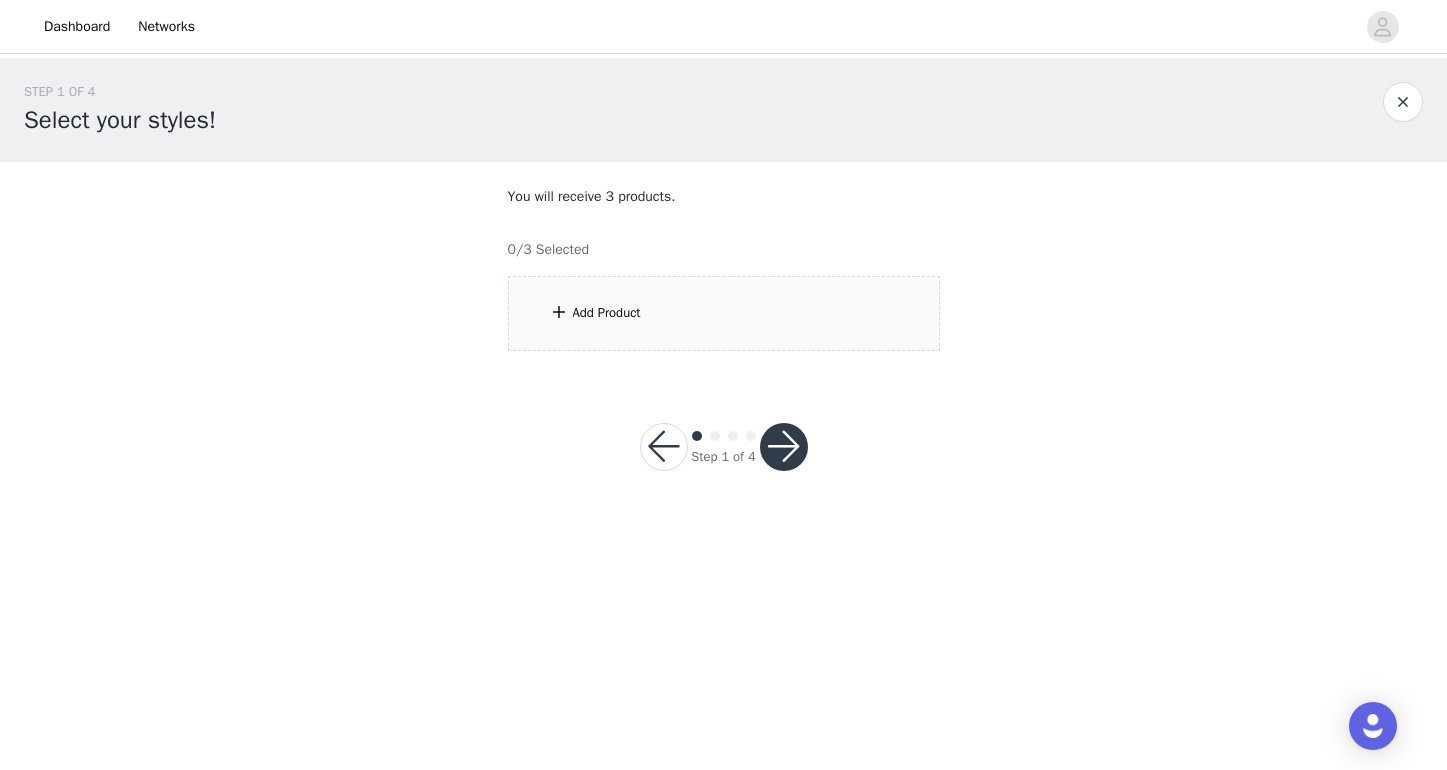 click on "Add Product" at bounding box center (724, 313) 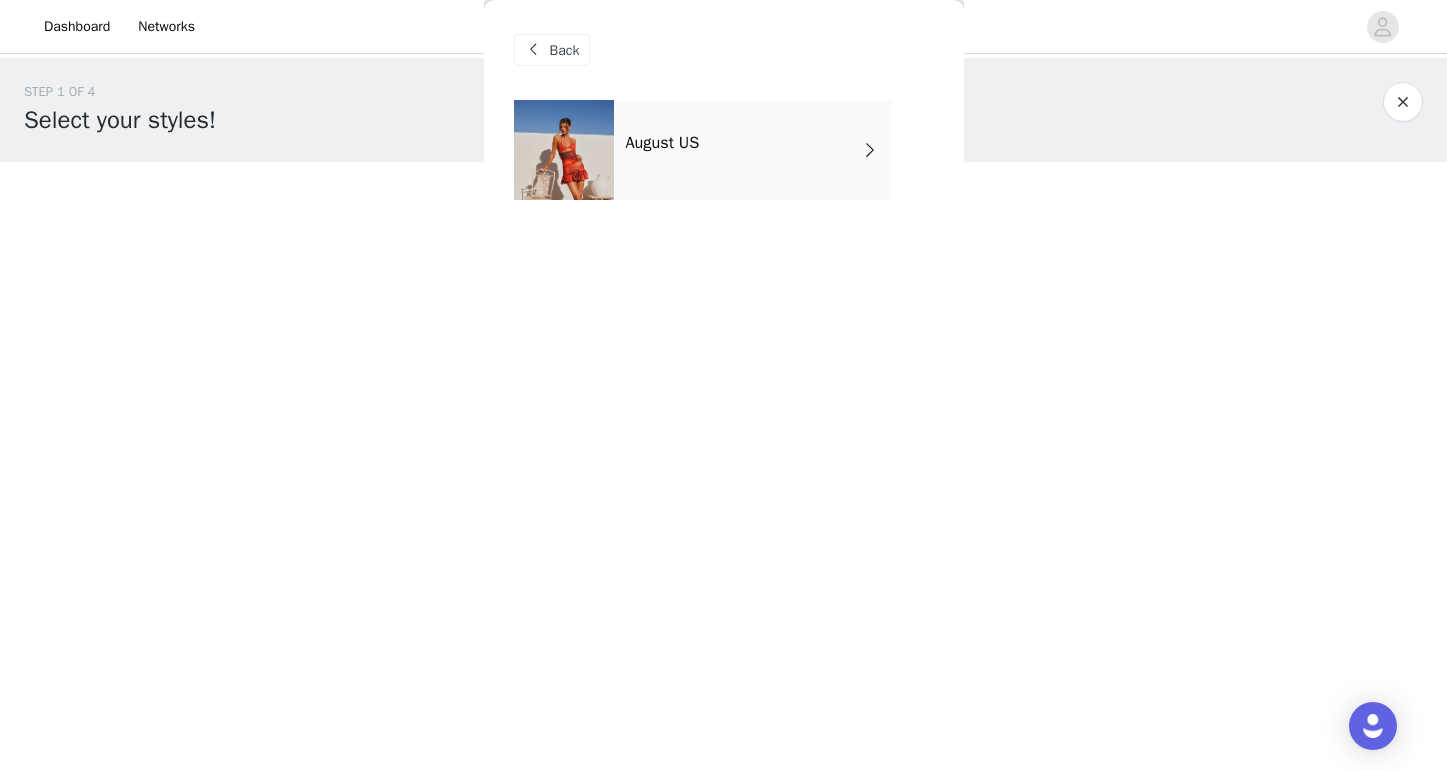 click on "August US" at bounding box center (753, 150) 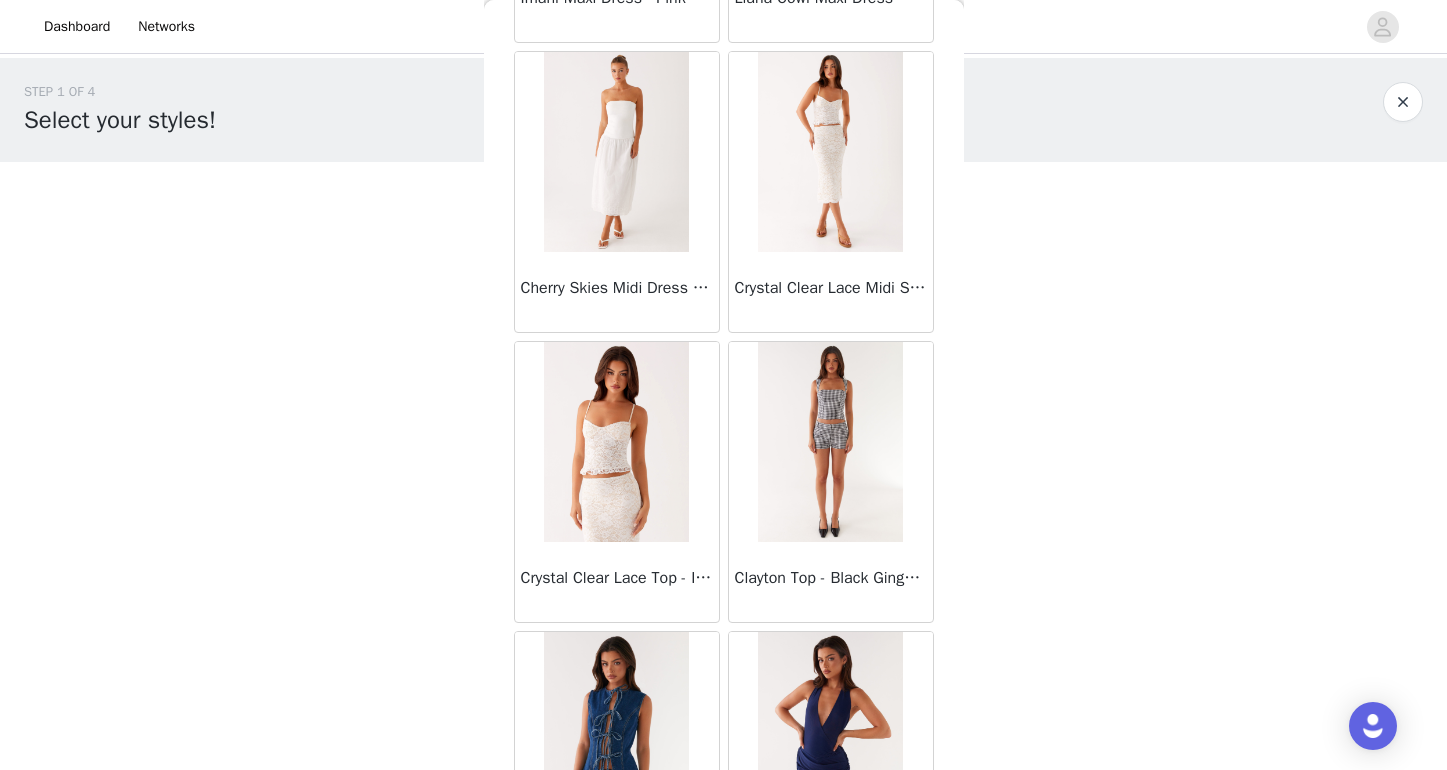 scroll, scrollTop: 931, scrollLeft: 0, axis: vertical 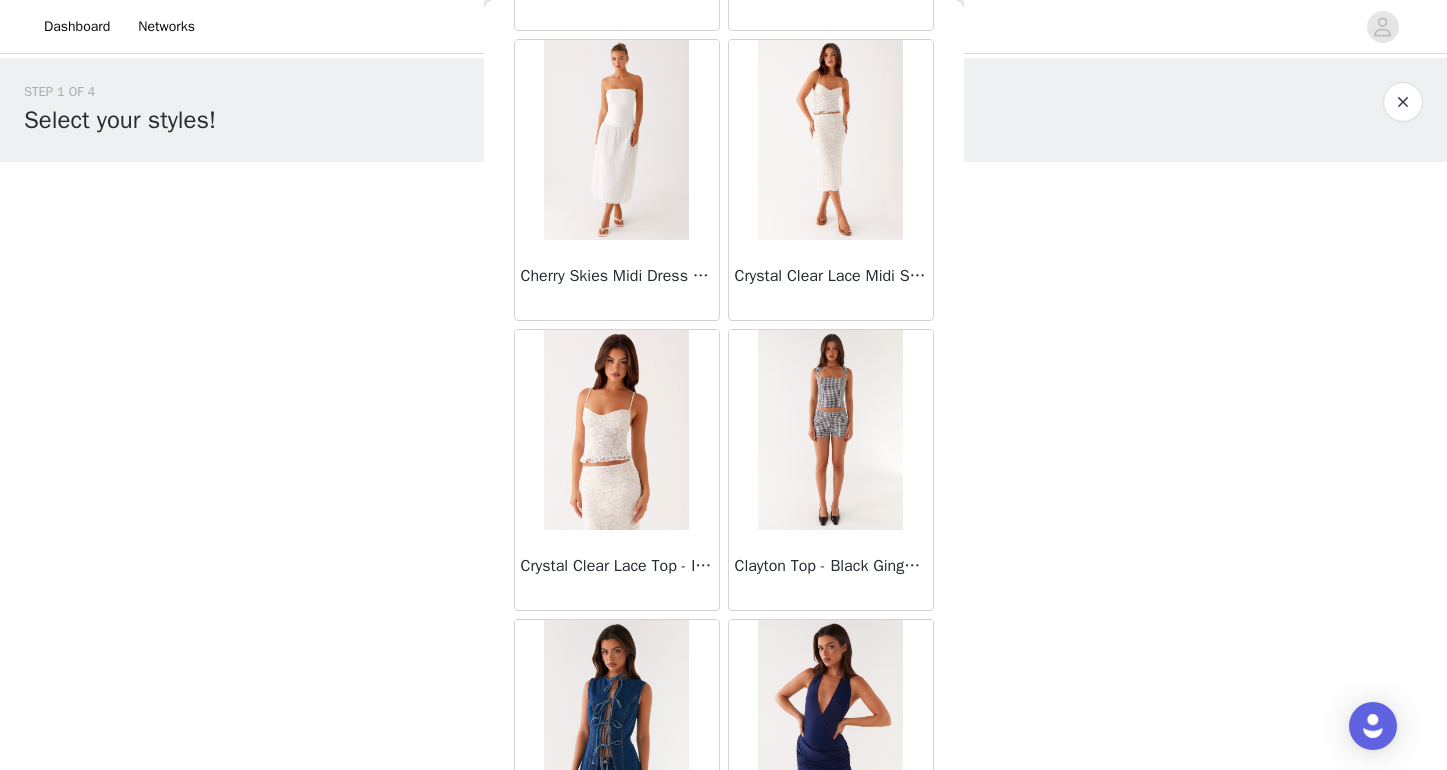 click at bounding box center (830, 430) 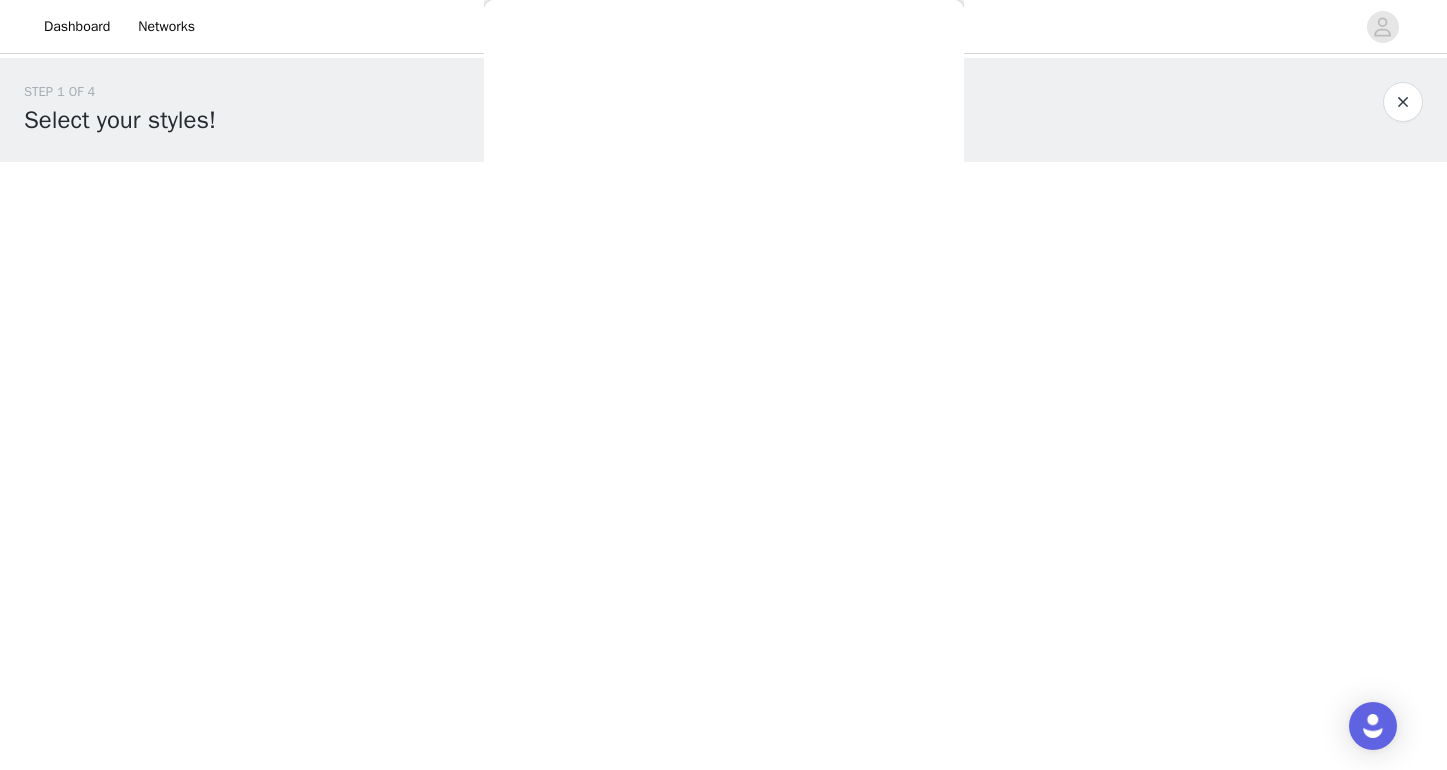scroll, scrollTop: 241, scrollLeft: 0, axis: vertical 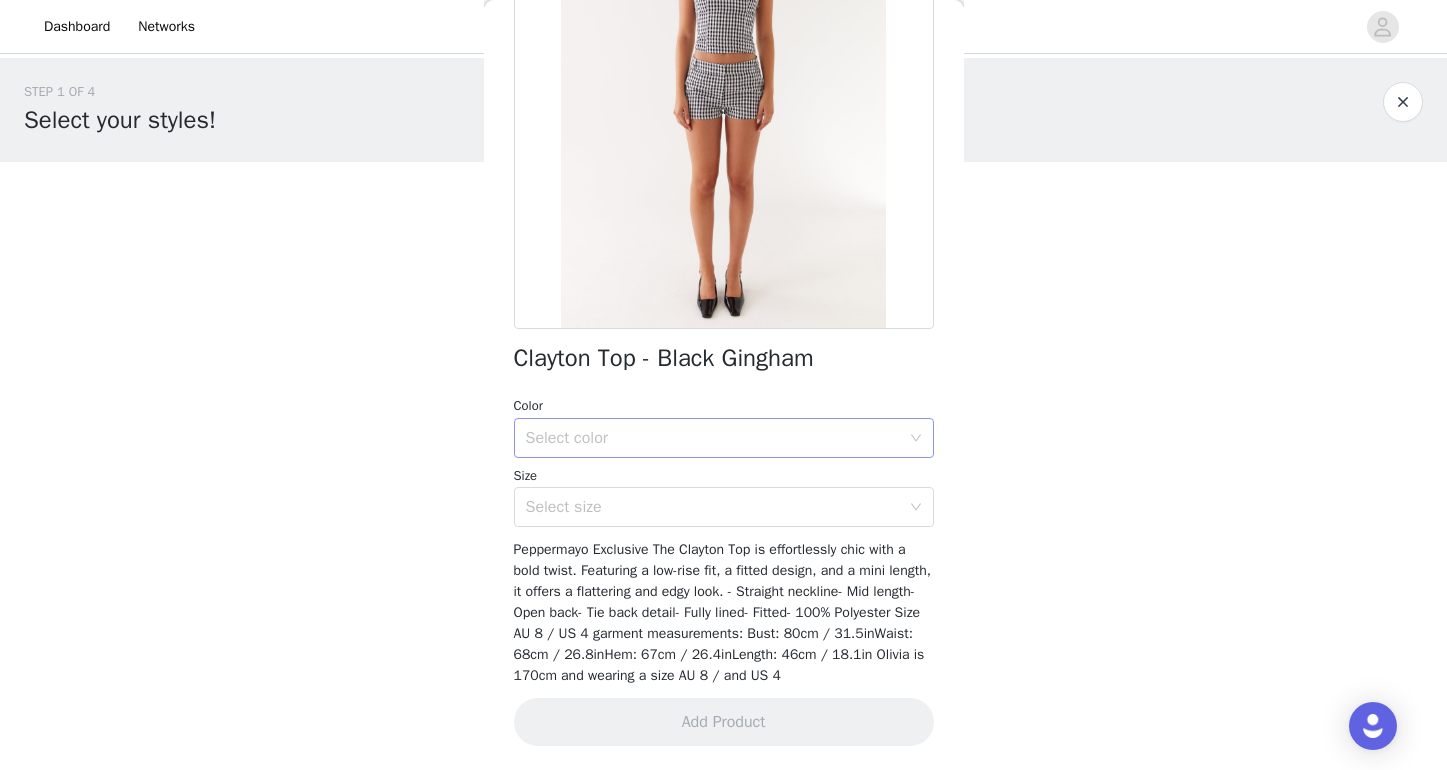 click on "Select color" at bounding box center [713, 438] 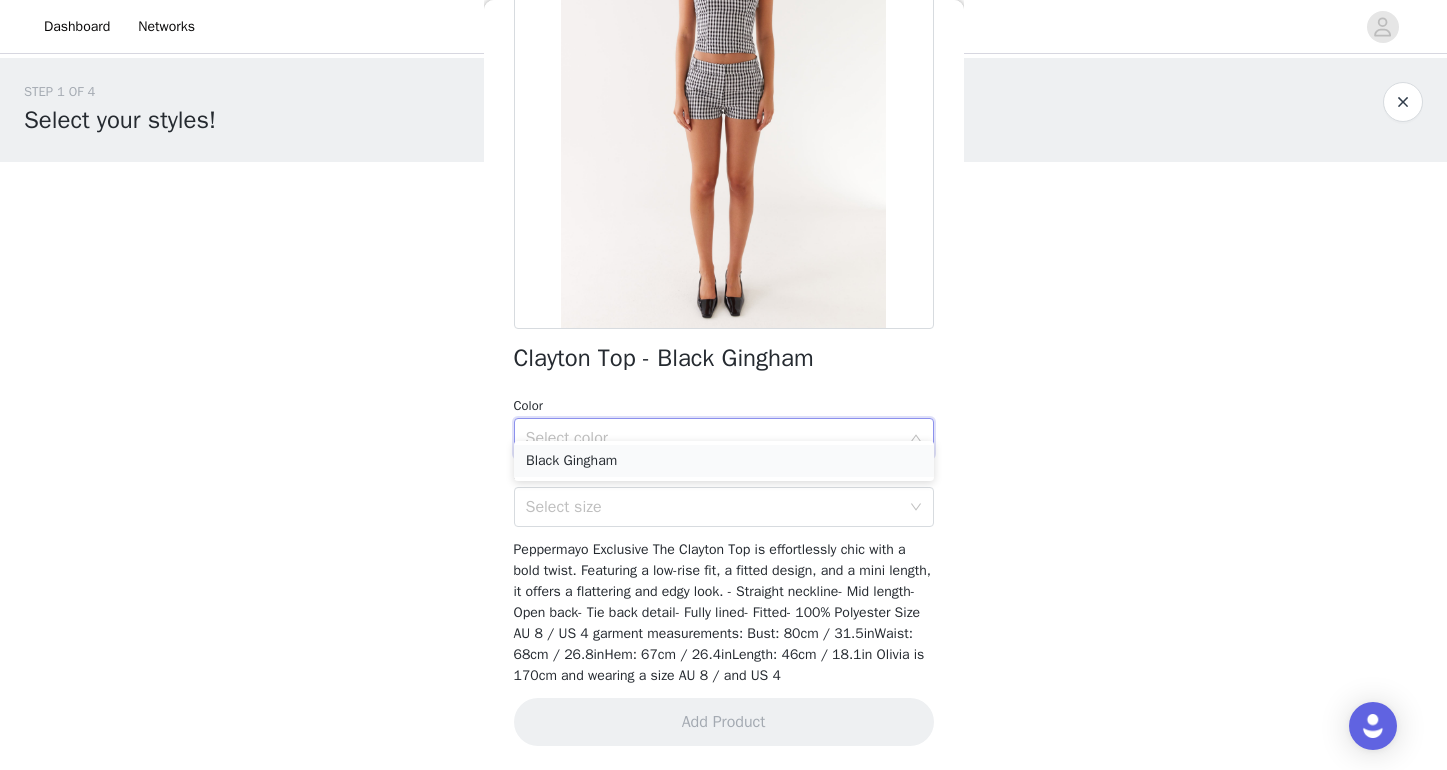 click on "Black Gingham" at bounding box center [724, 461] 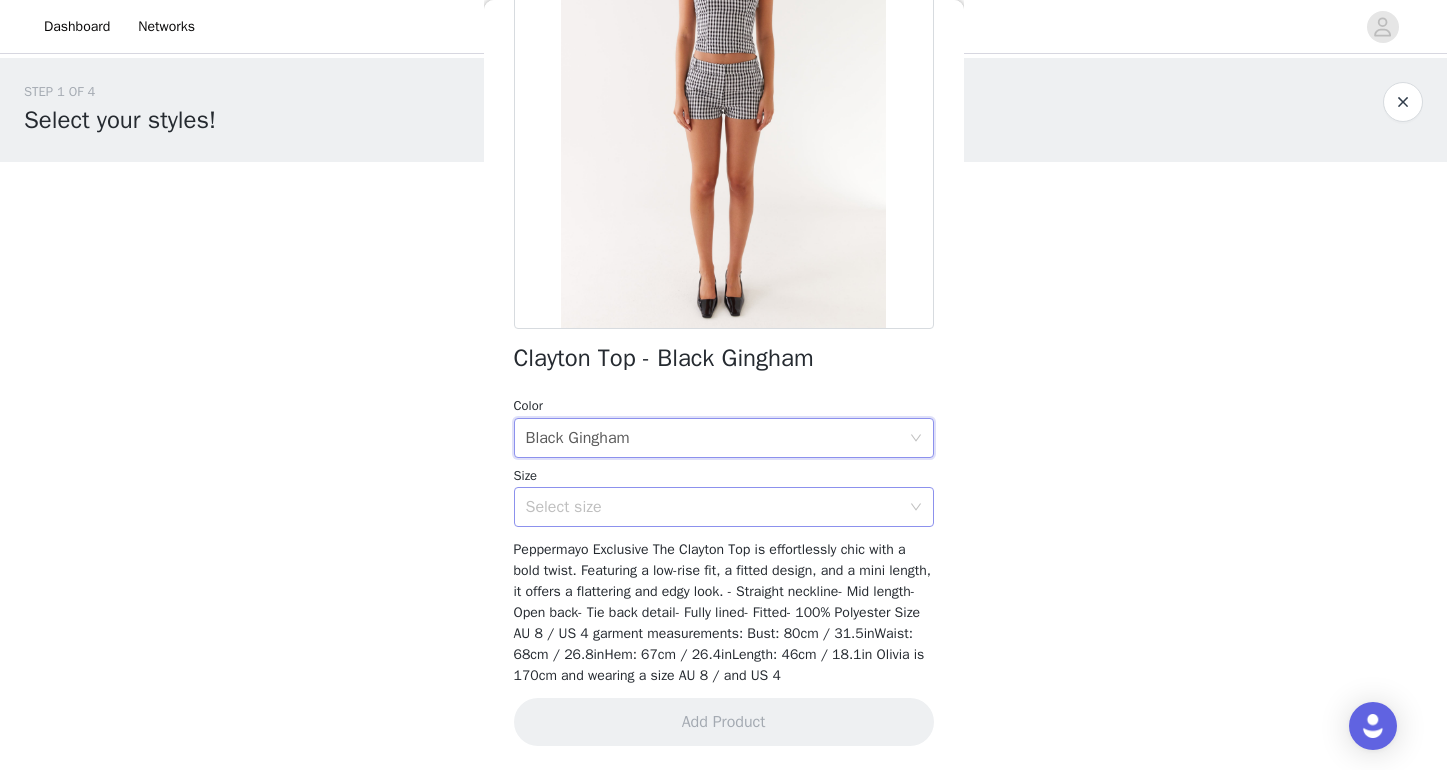 click on "Select size" at bounding box center (713, 507) 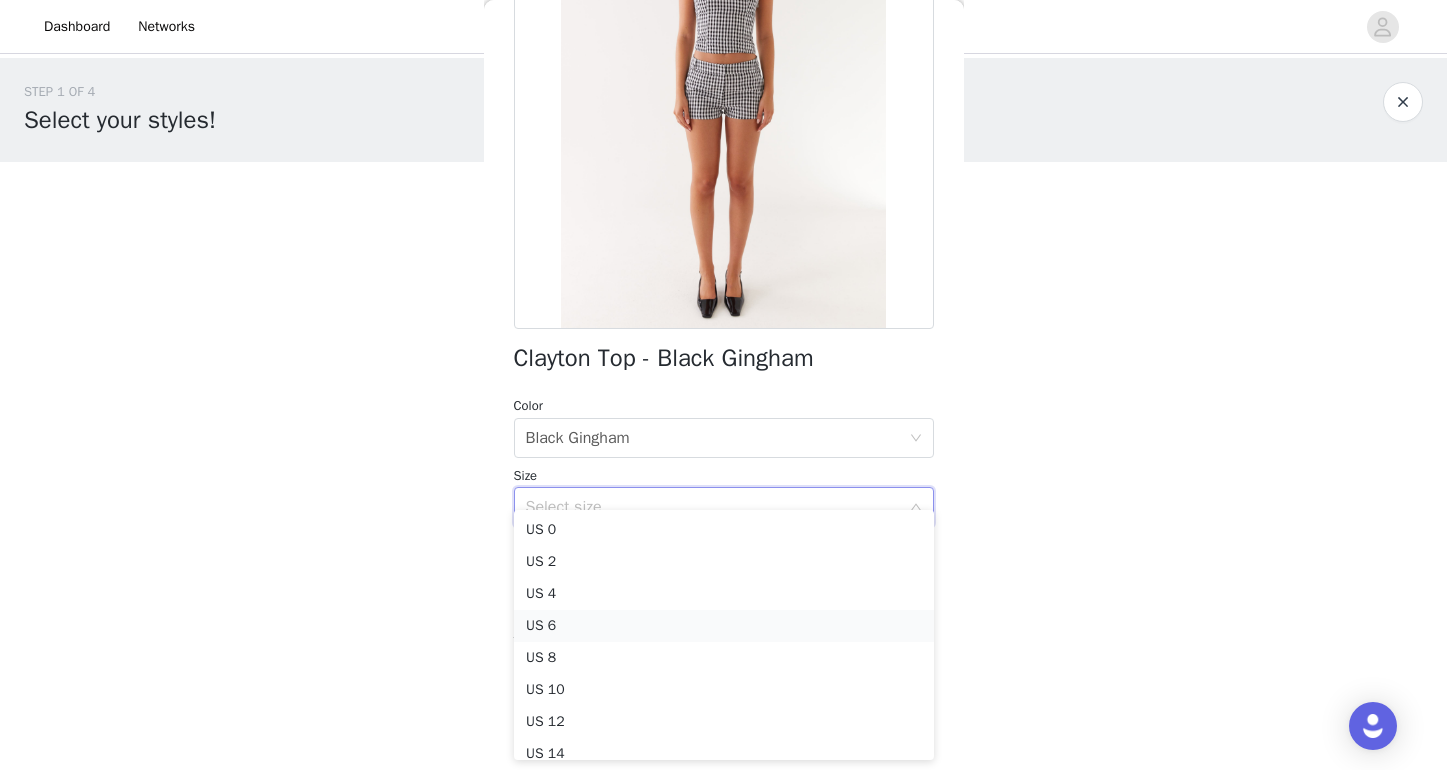 click on "US 6" at bounding box center (724, 626) 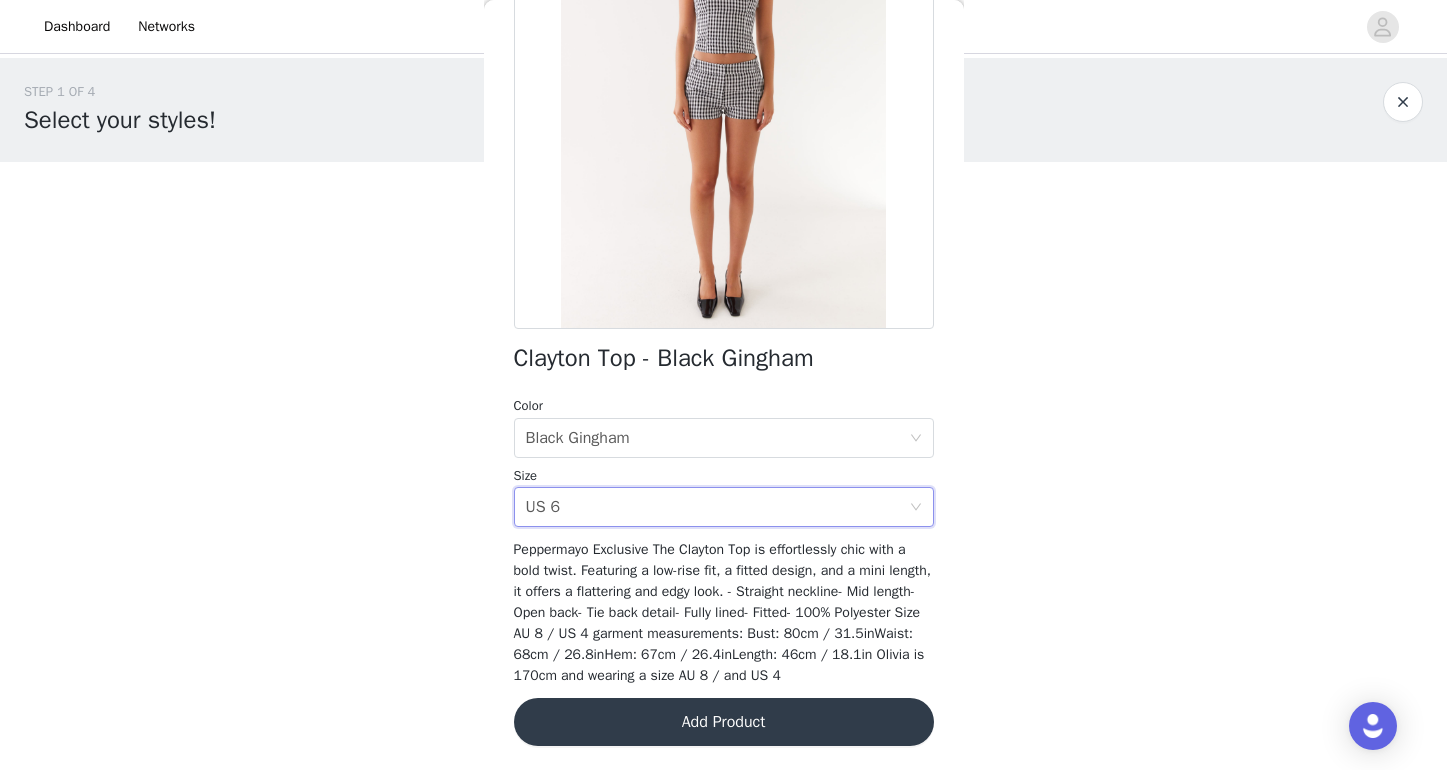 scroll, scrollTop: 0, scrollLeft: 0, axis: both 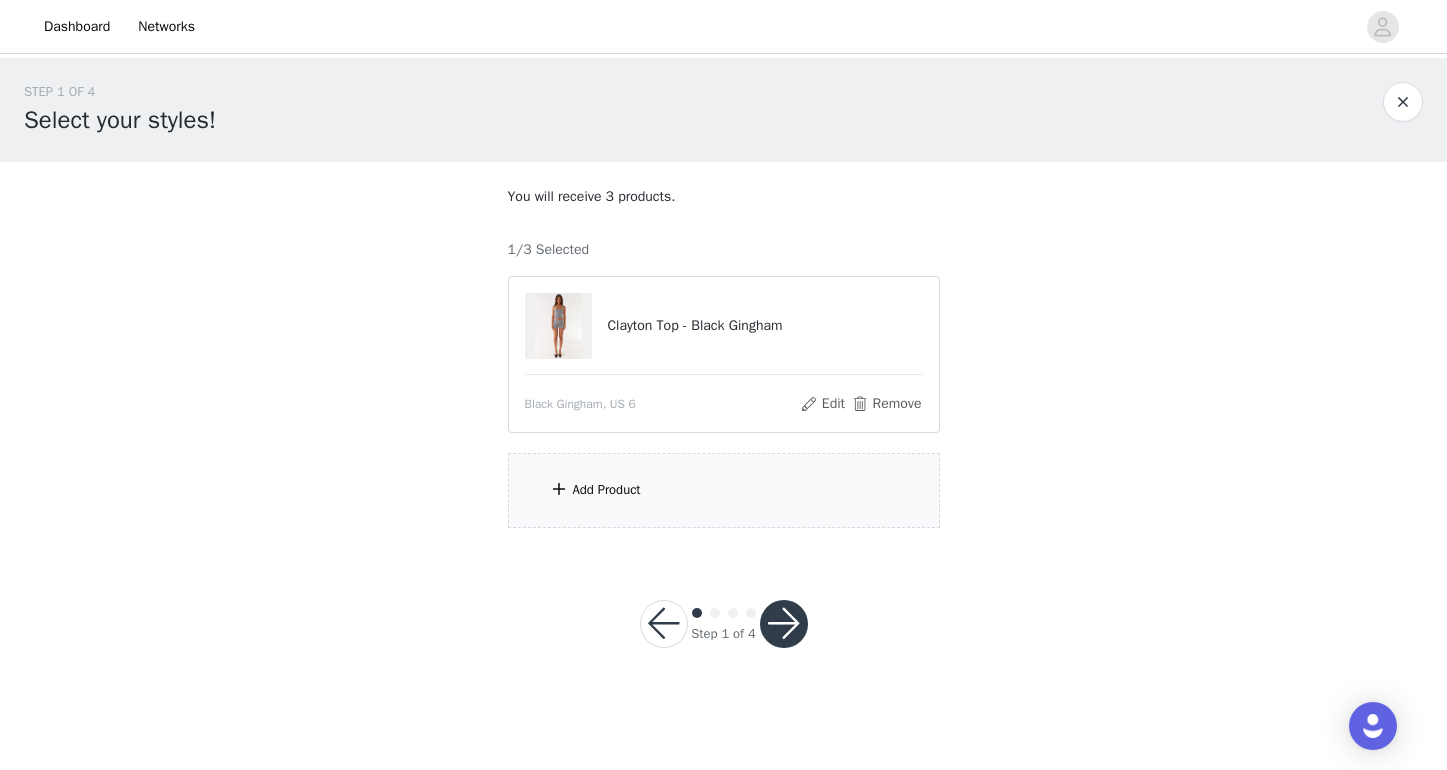 click on "Add Product" at bounding box center [724, 490] 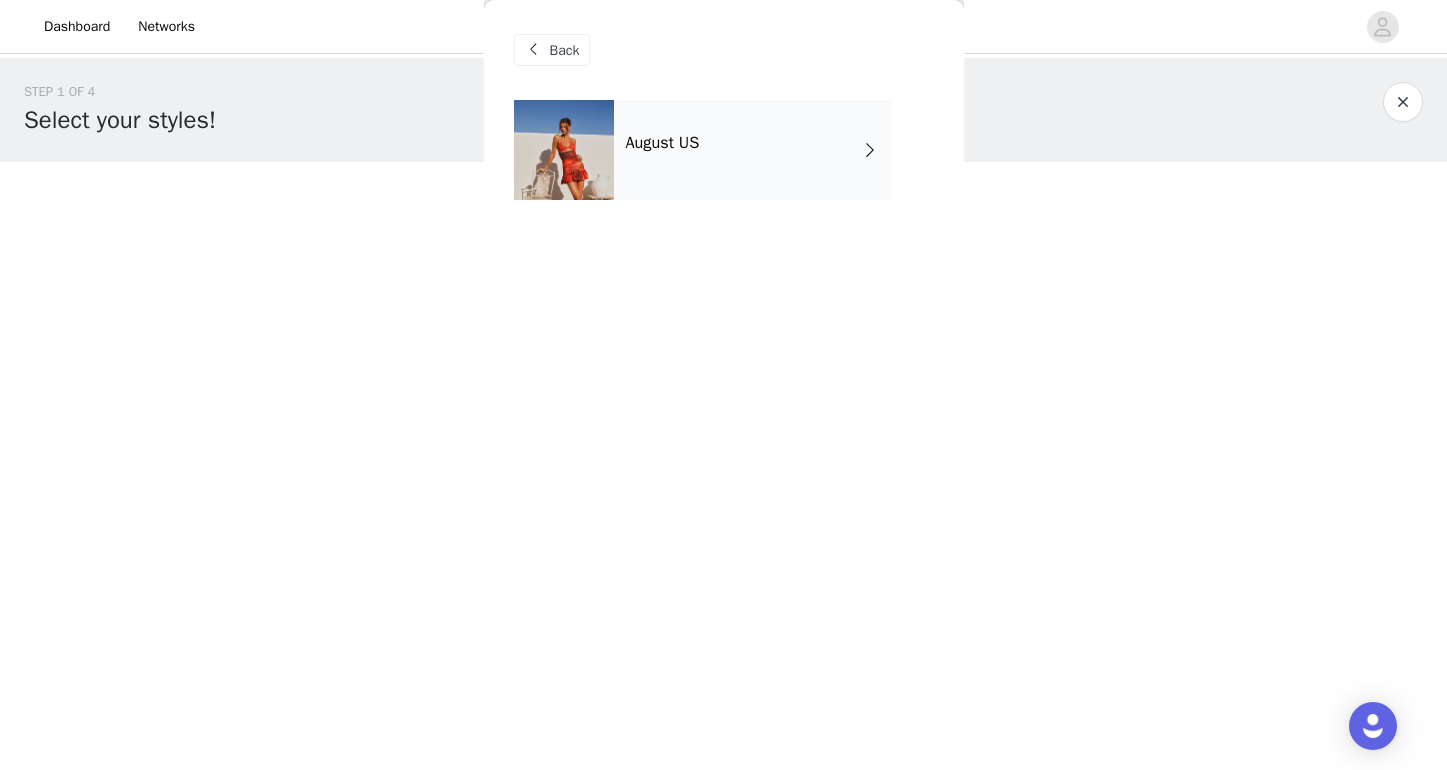 click on "August US" at bounding box center (753, 150) 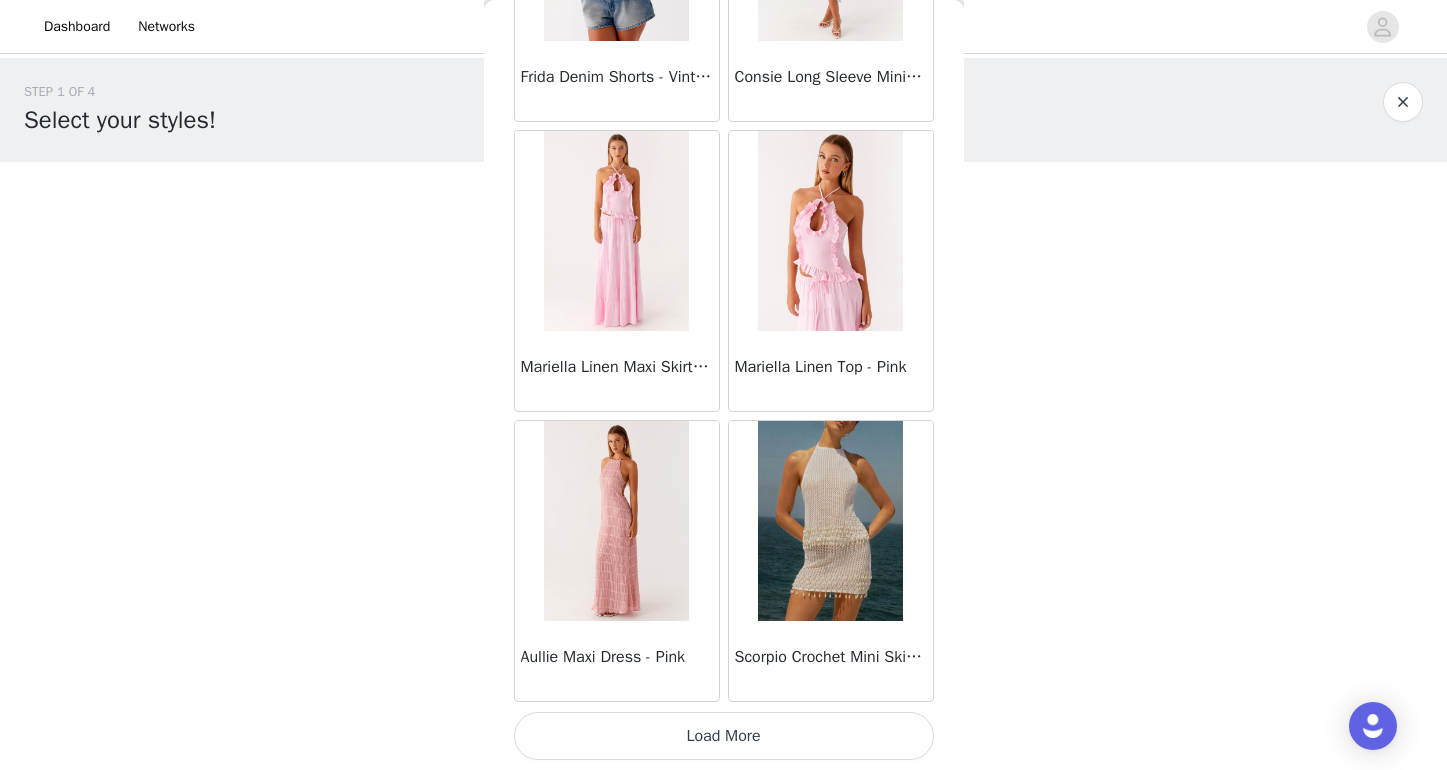 scroll, scrollTop: 2290, scrollLeft: 0, axis: vertical 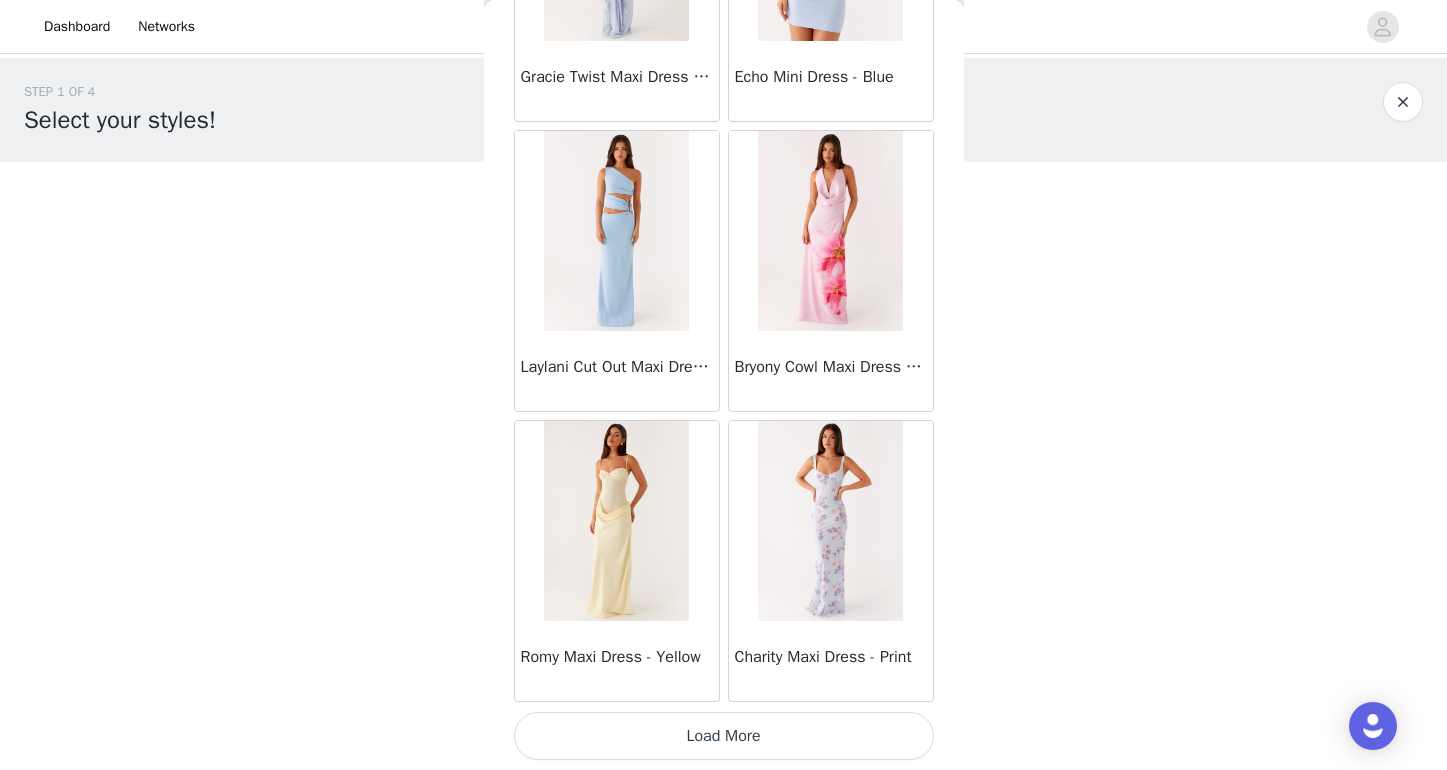 click on "Load More" at bounding box center (724, 736) 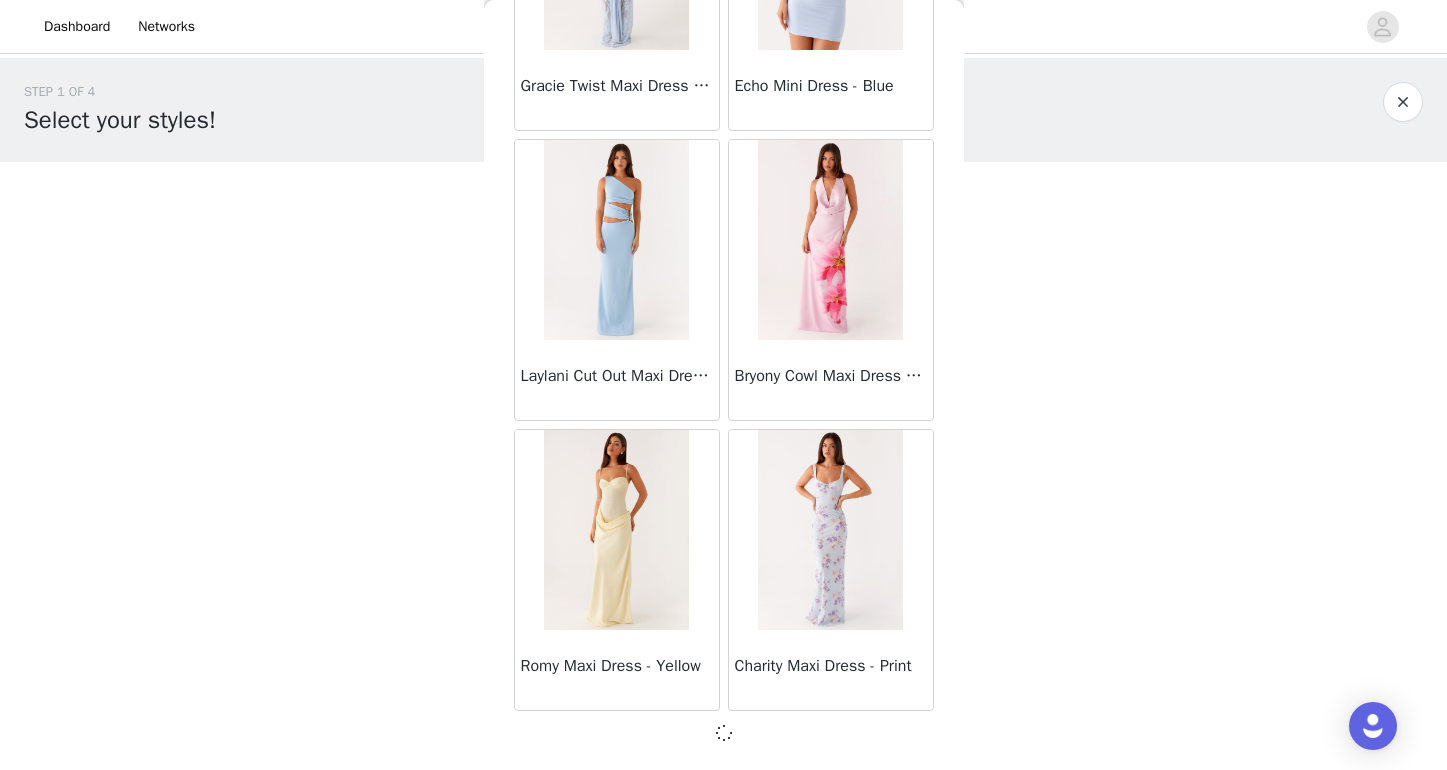 scroll, scrollTop: 5181, scrollLeft: 0, axis: vertical 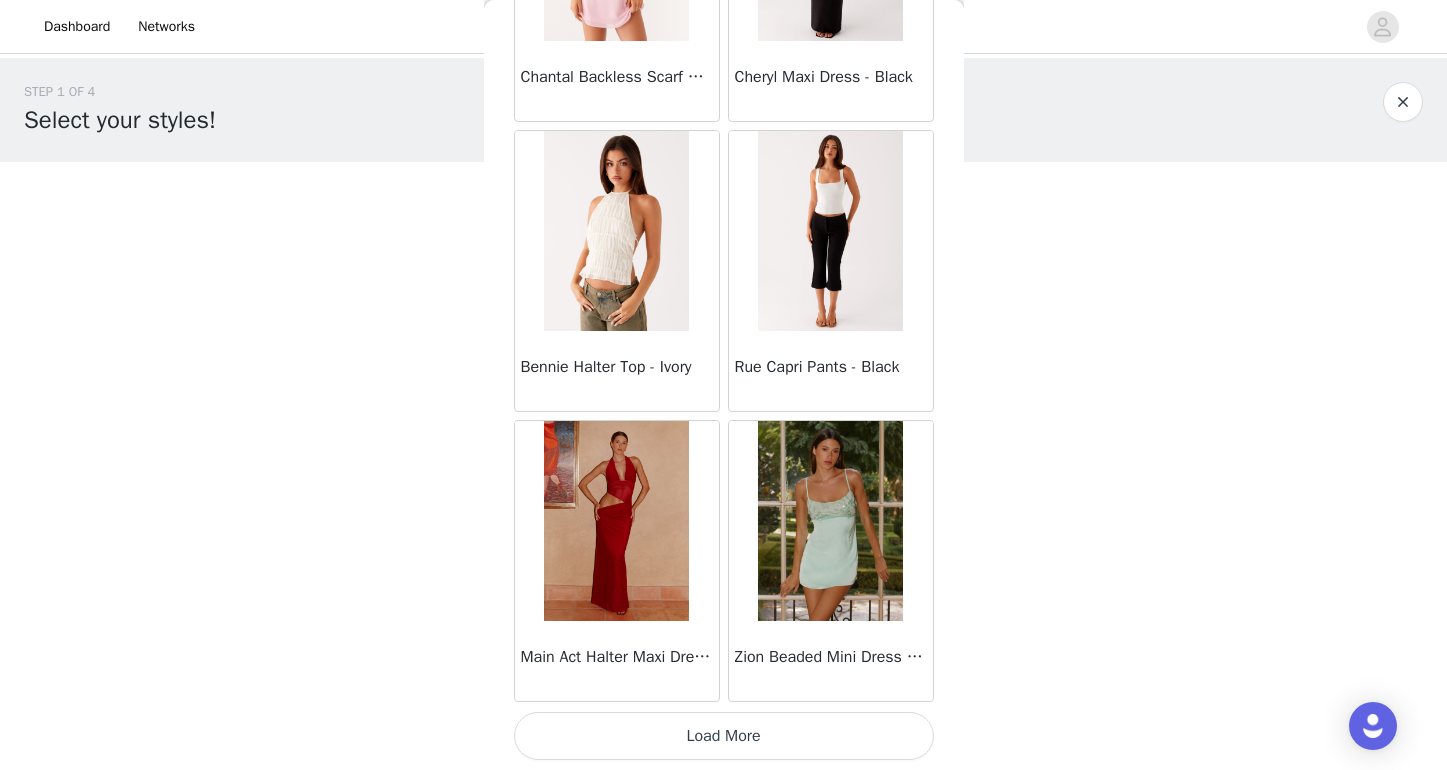 click on "Load More" at bounding box center (724, 736) 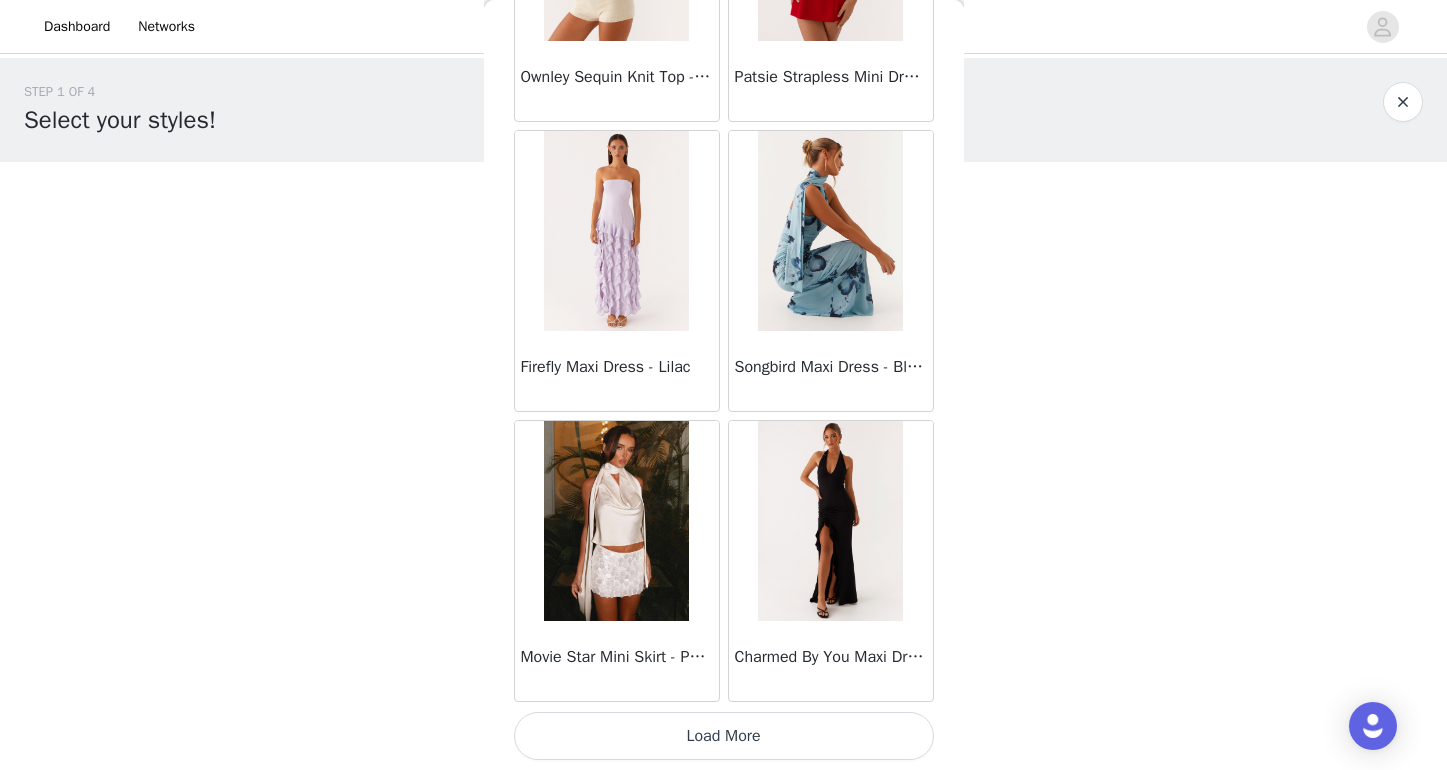 click on "Load More" at bounding box center (724, 736) 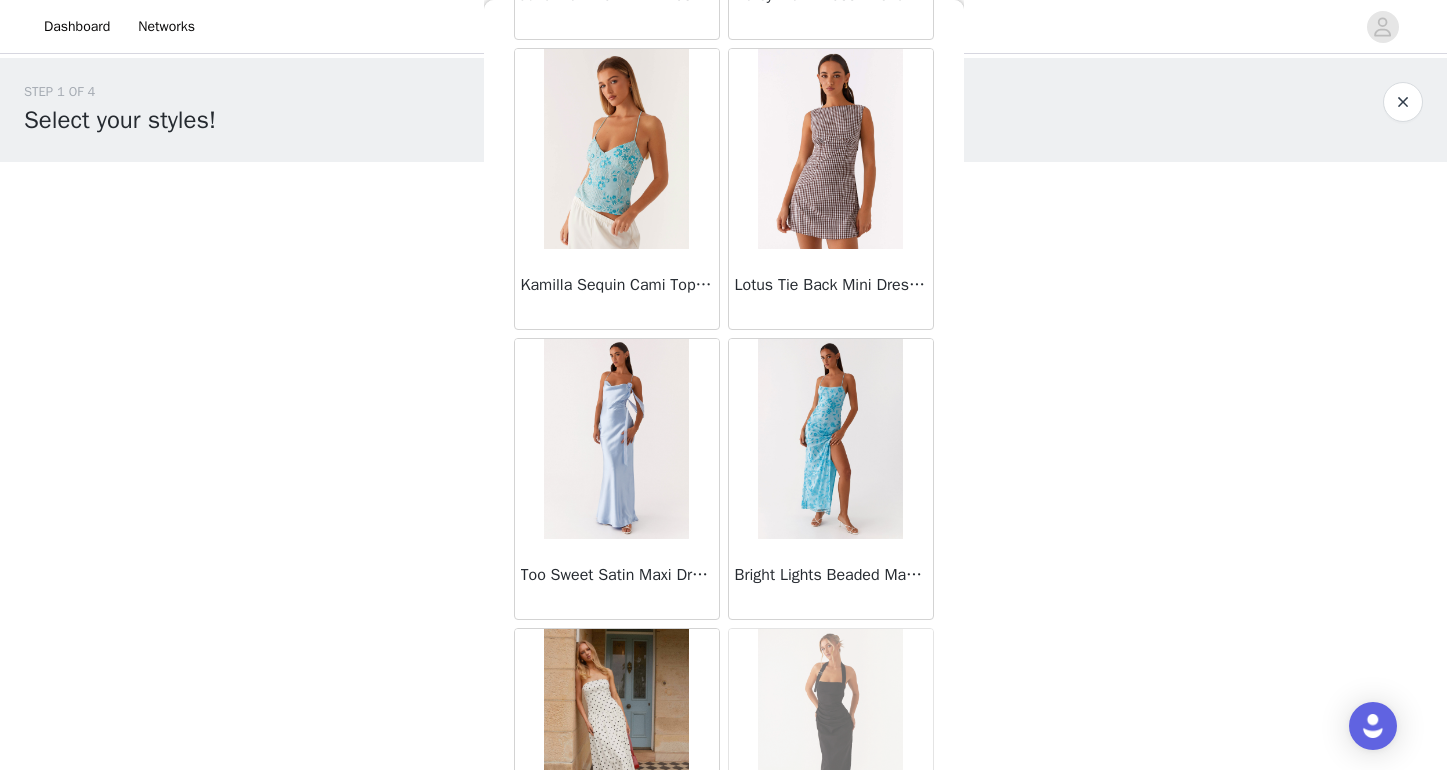 scroll, scrollTop: 13688, scrollLeft: 0, axis: vertical 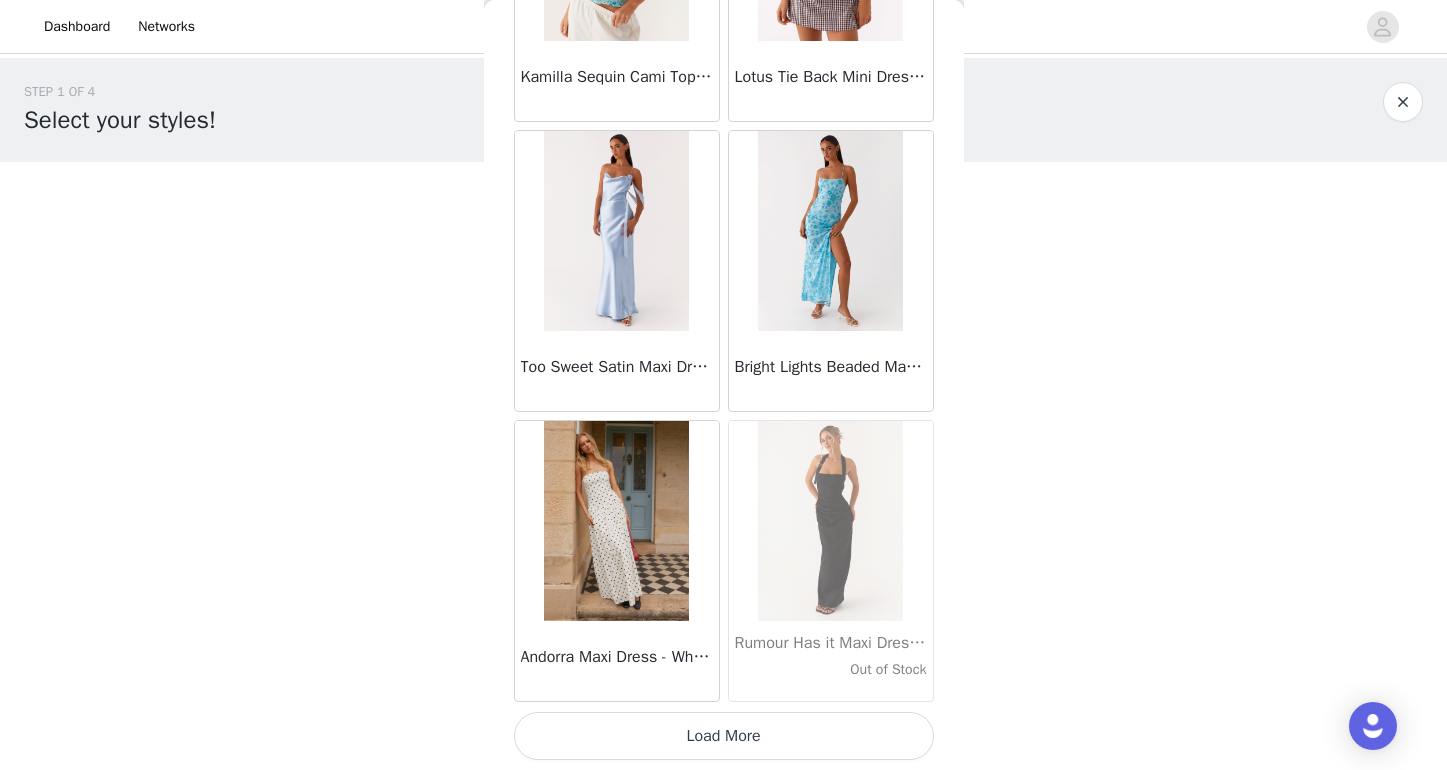 click on "Load More" at bounding box center [724, 736] 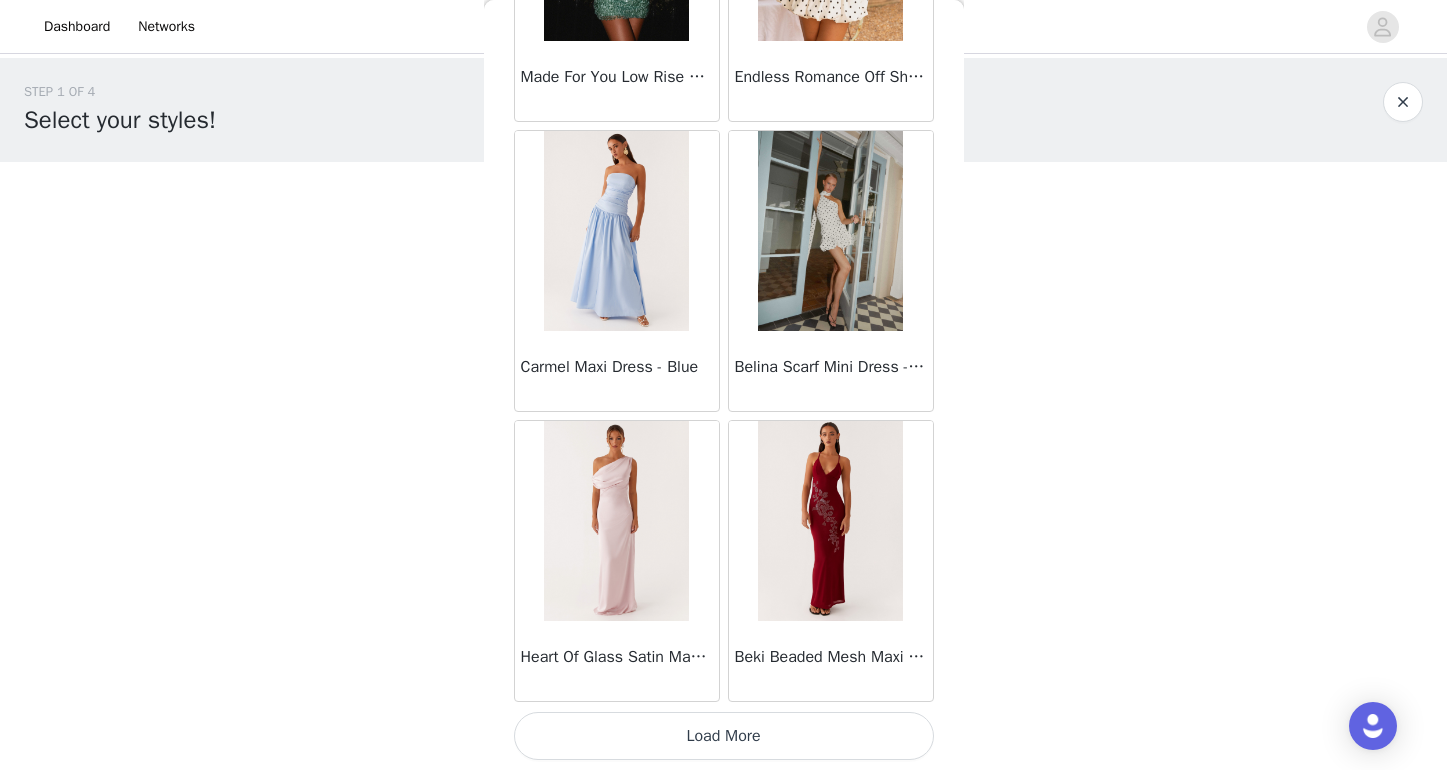 scroll, scrollTop: 16790, scrollLeft: 0, axis: vertical 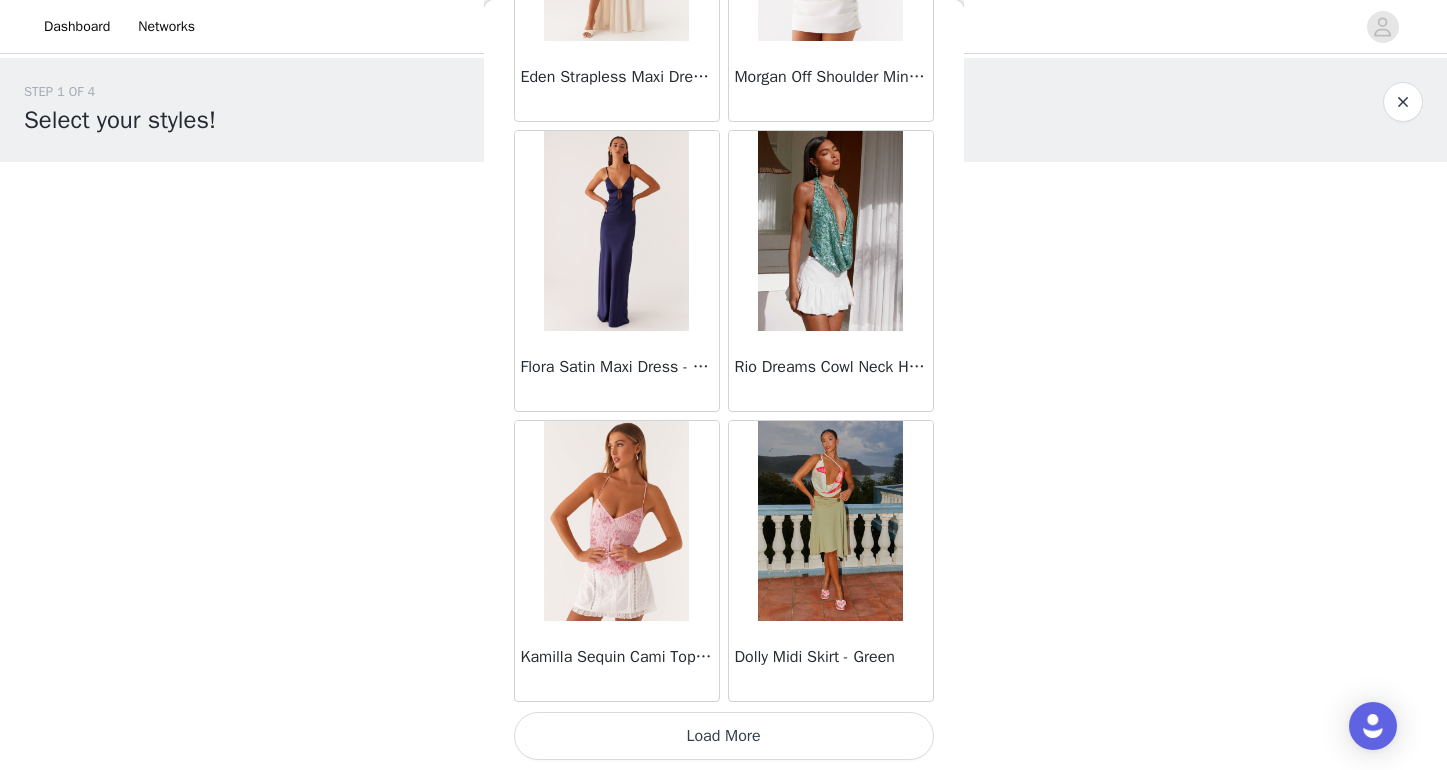 click on "Load More" at bounding box center (724, 736) 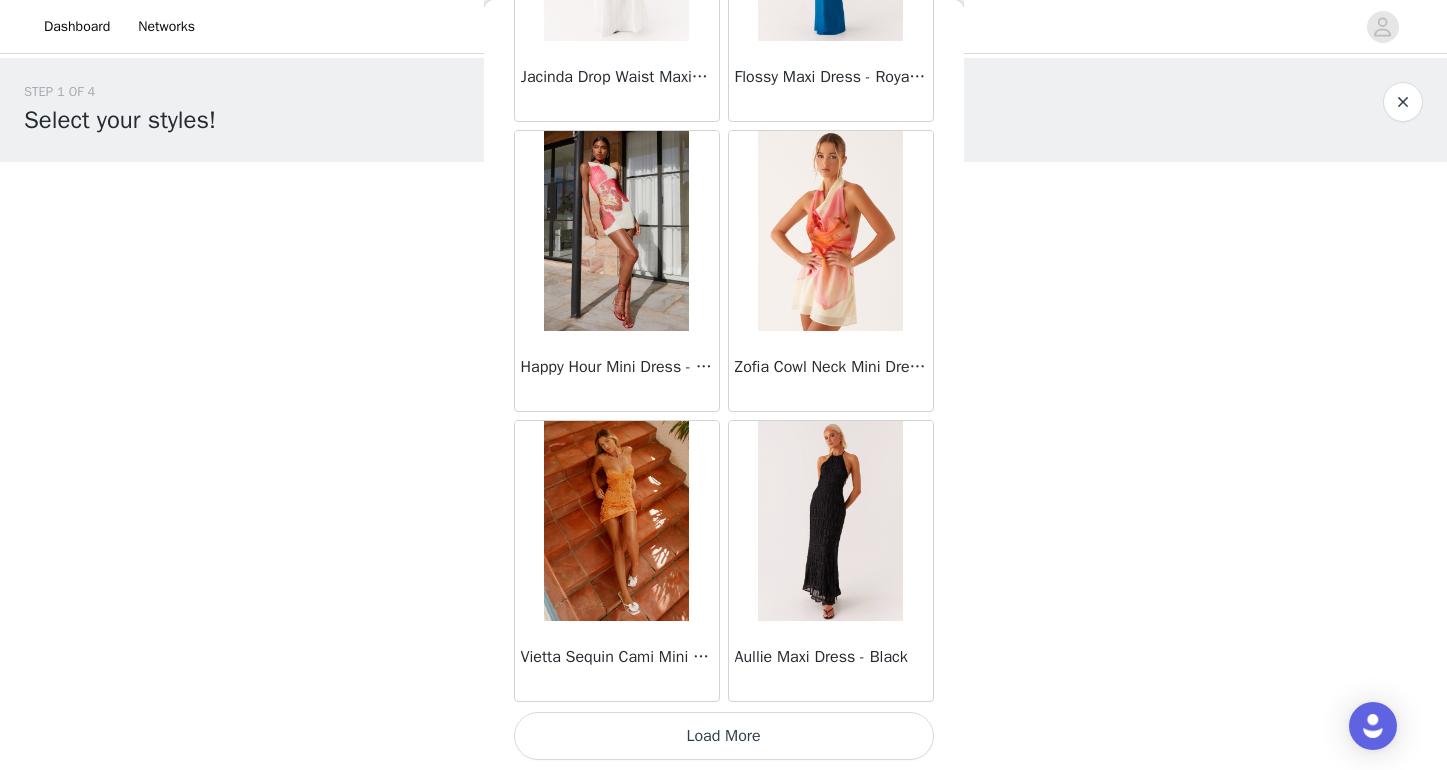 scroll, scrollTop: 22590, scrollLeft: 0, axis: vertical 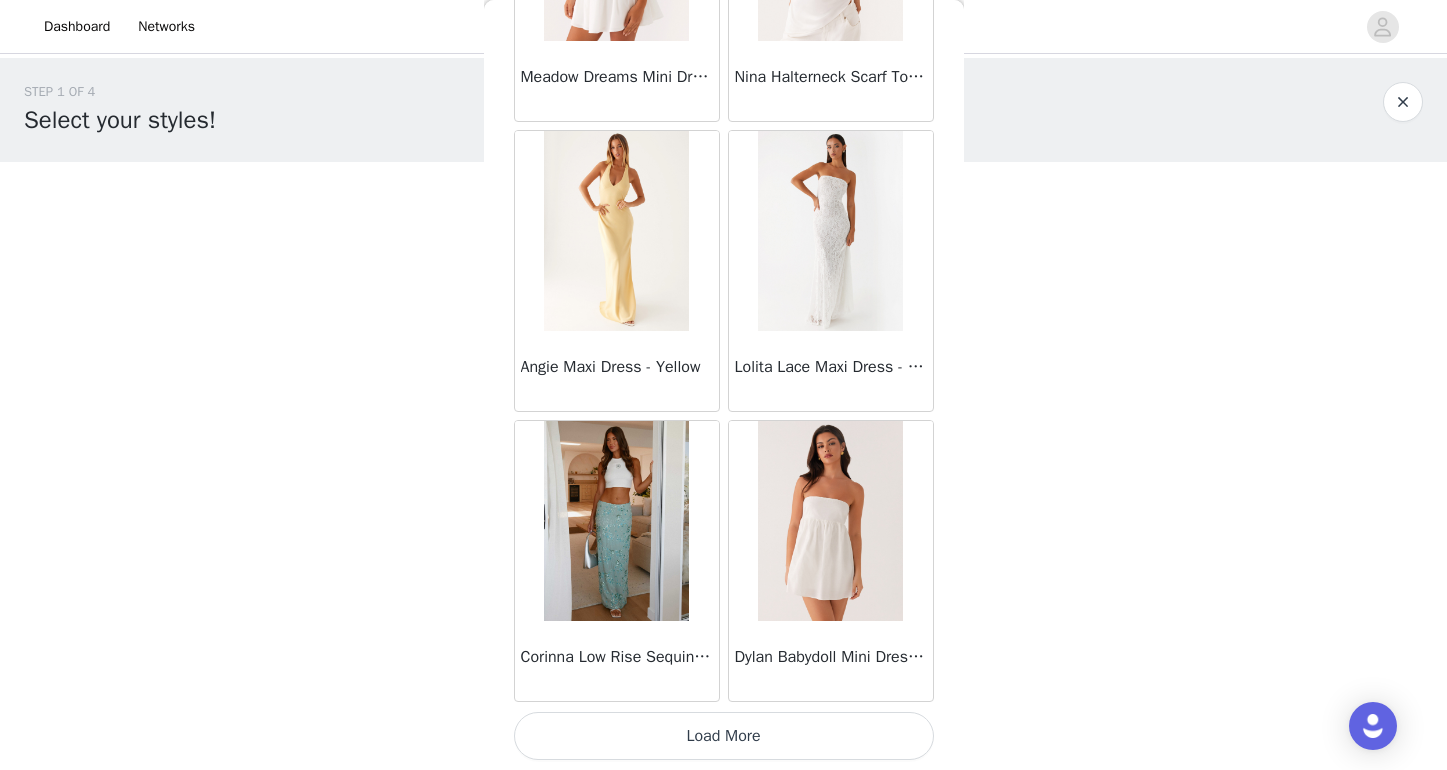 click on "Load More" at bounding box center [724, 736] 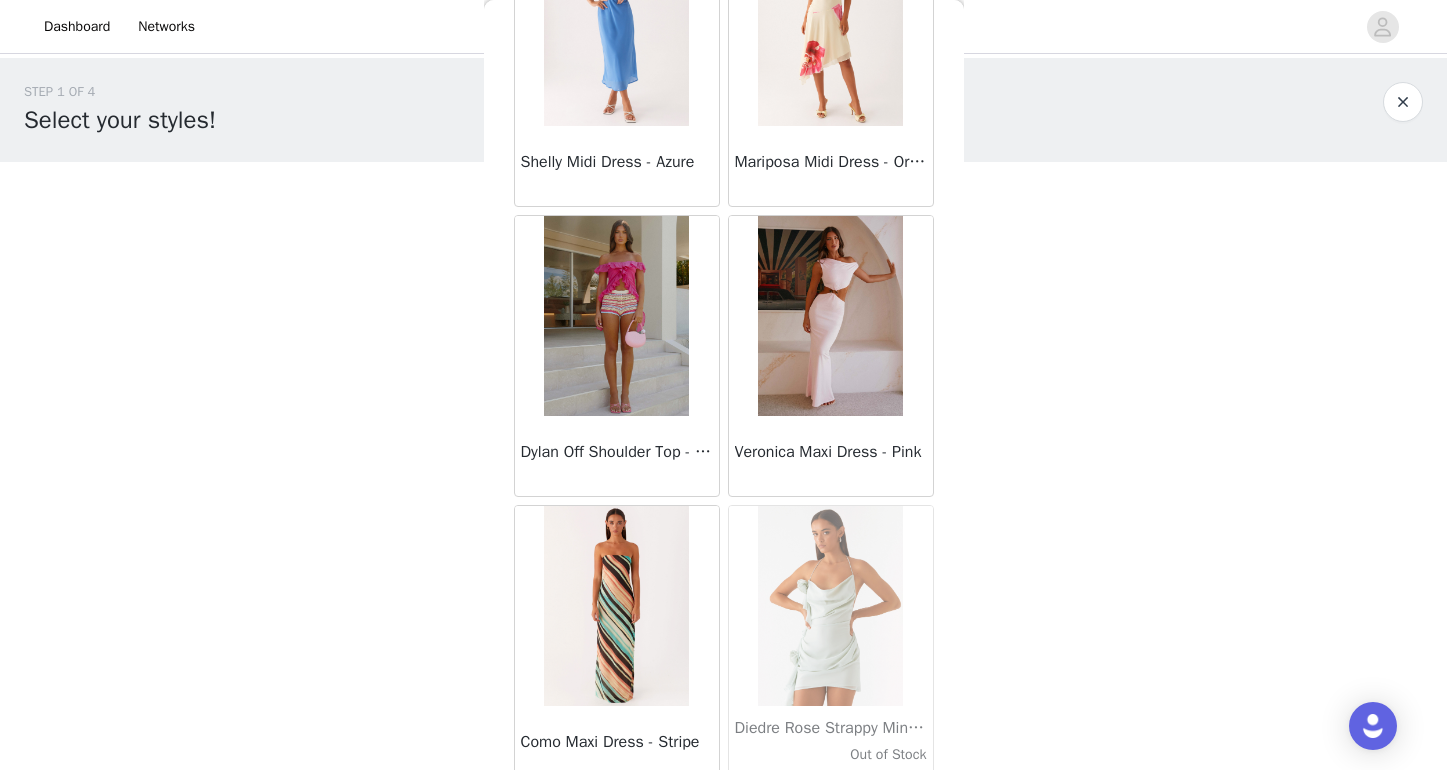 scroll, scrollTop: 28406, scrollLeft: 0, axis: vertical 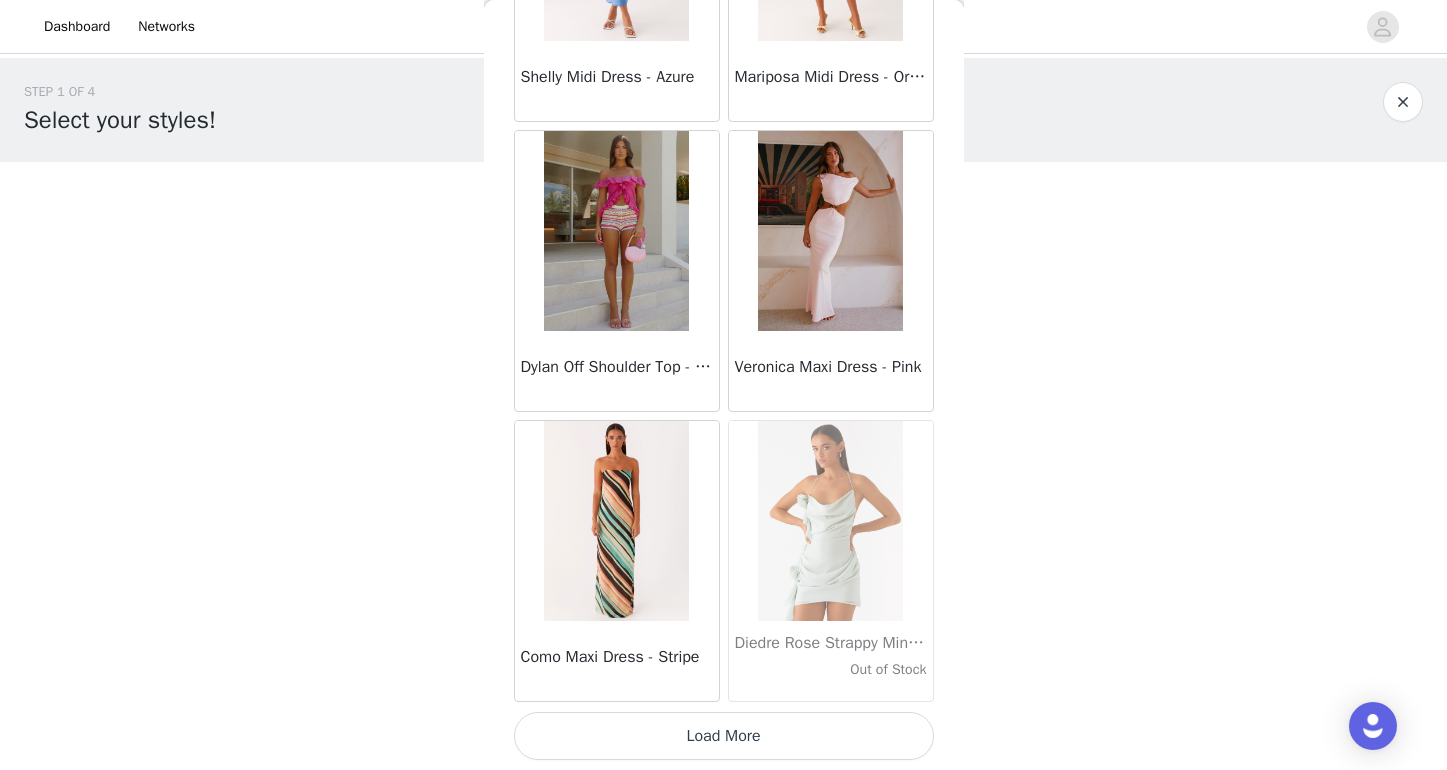 click on "Load More" at bounding box center [724, 736] 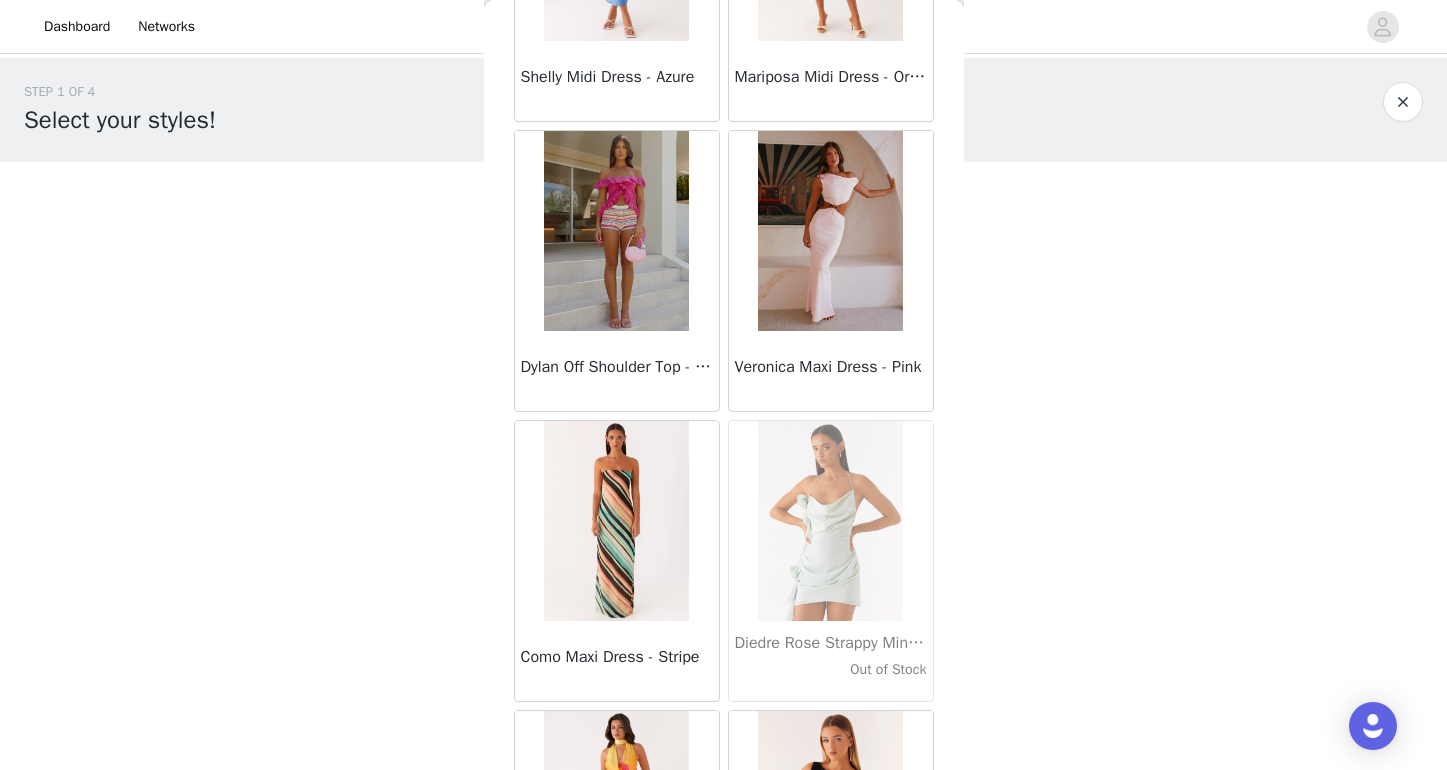 scroll, scrollTop: 2, scrollLeft: 0, axis: vertical 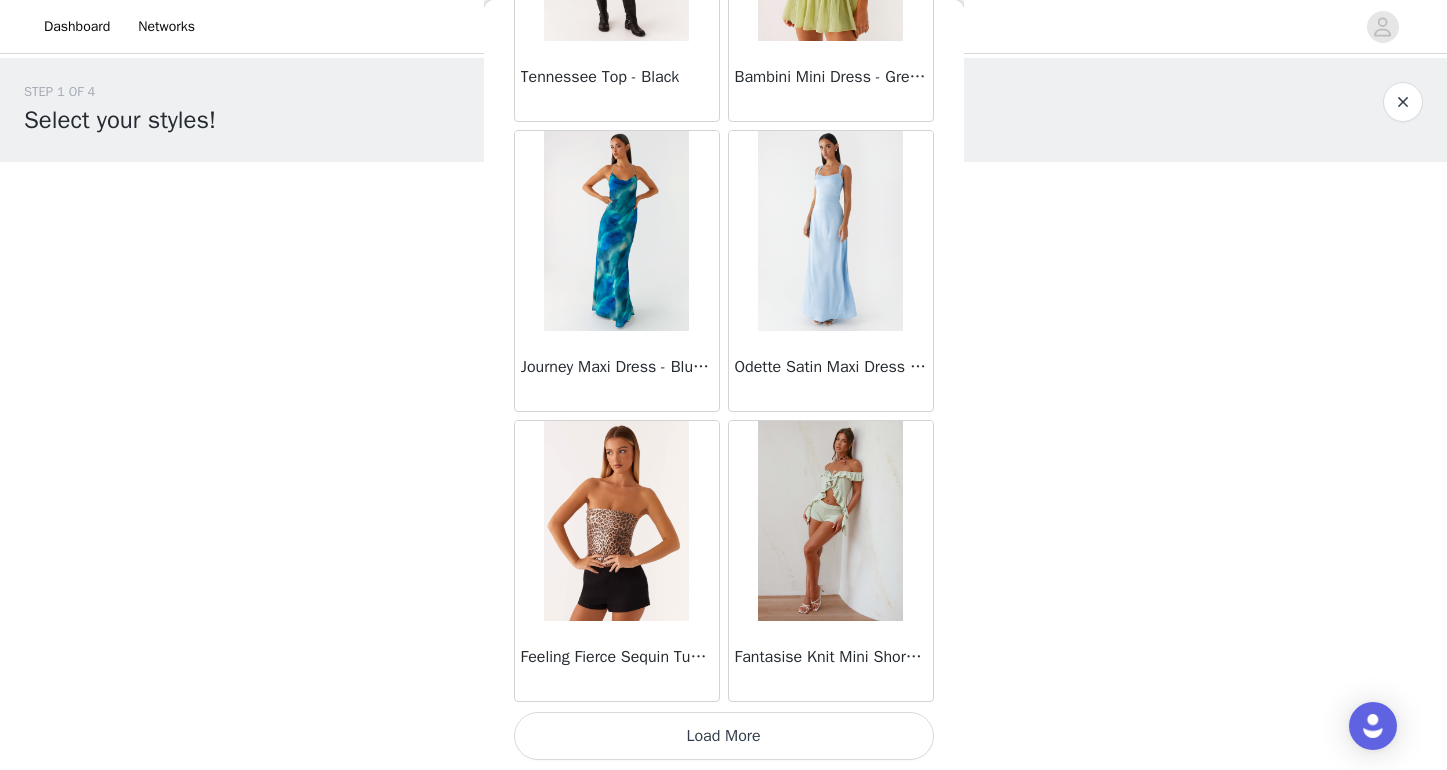 click on "Load More" at bounding box center (724, 736) 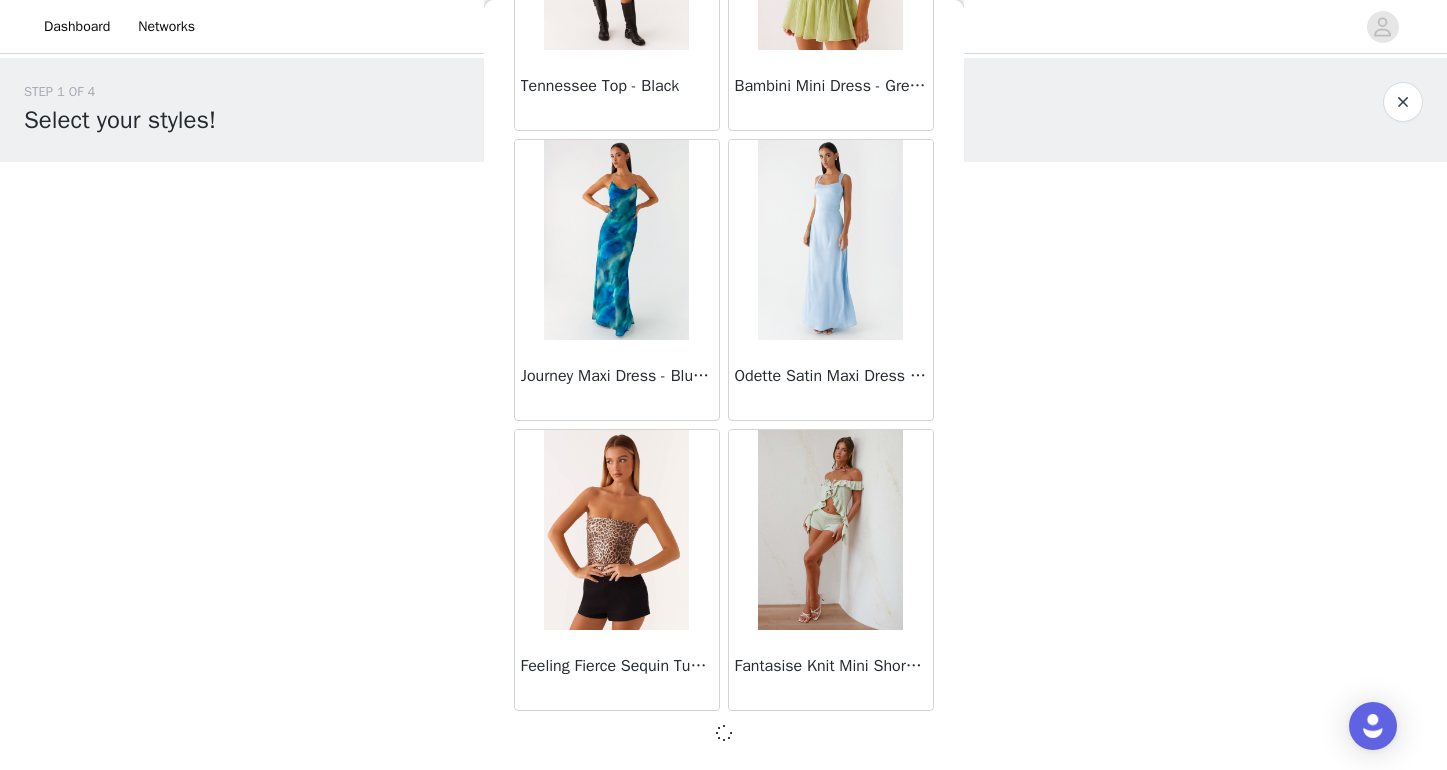 scroll, scrollTop: 0, scrollLeft: 0, axis: both 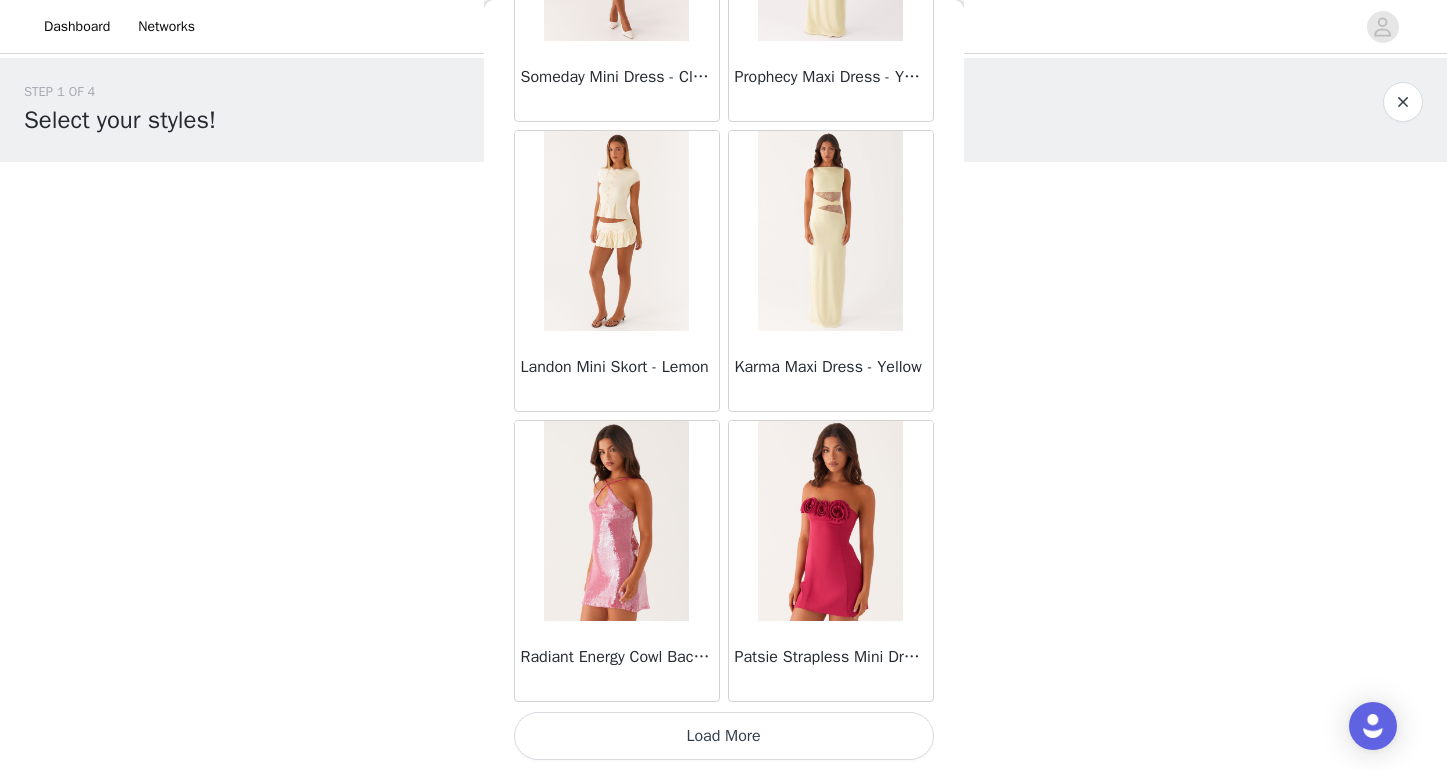 click on "Load More" at bounding box center (724, 736) 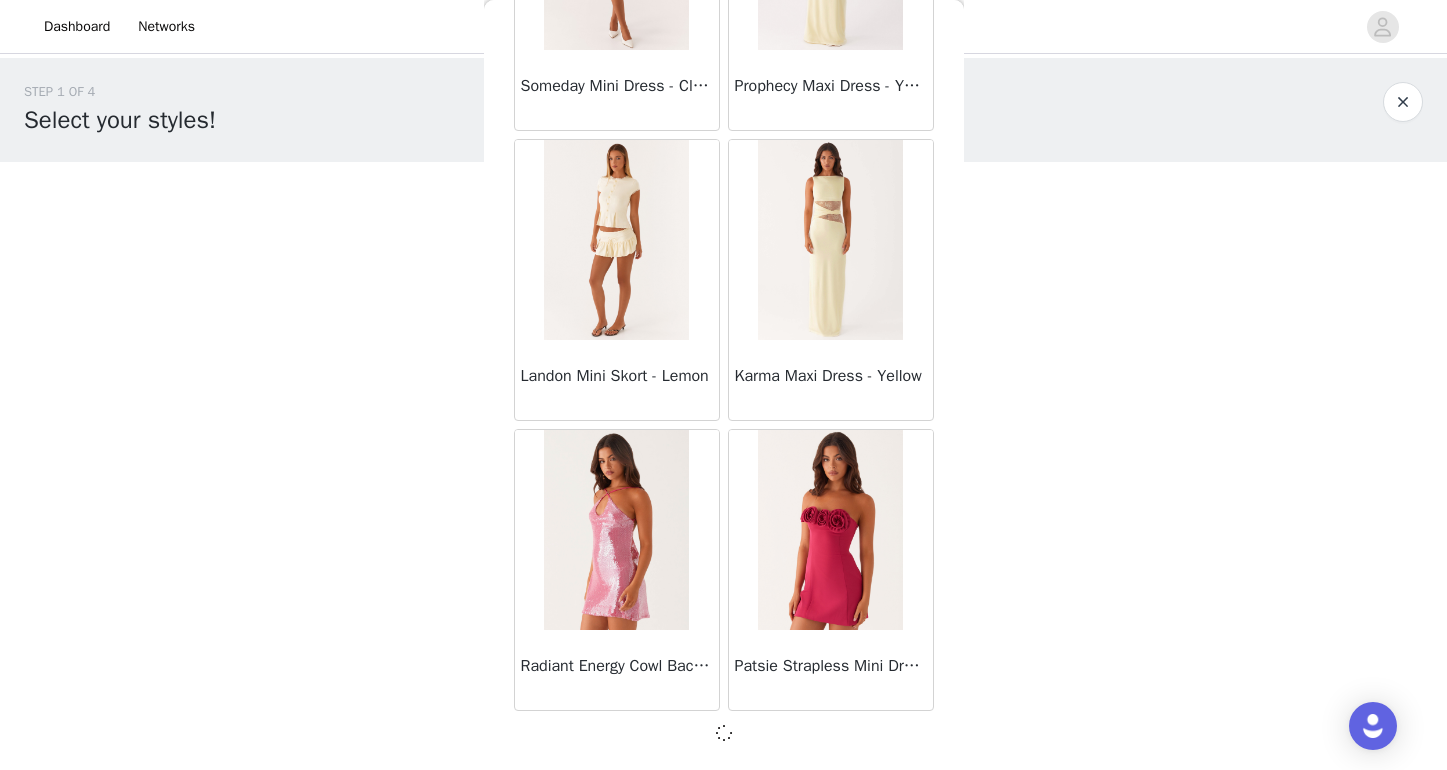 scroll, scrollTop: 0, scrollLeft: 0, axis: both 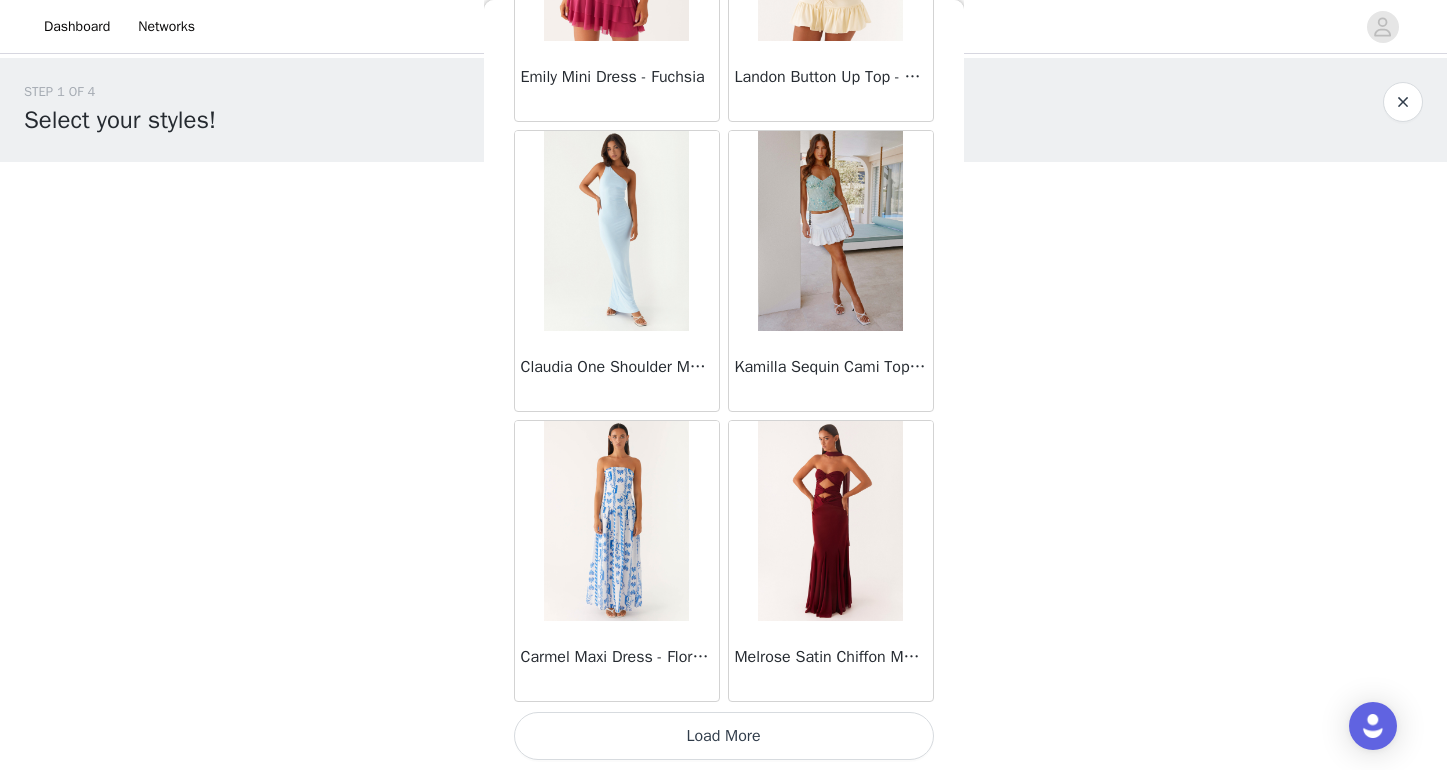 click on "Load More" at bounding box center [724, 736] 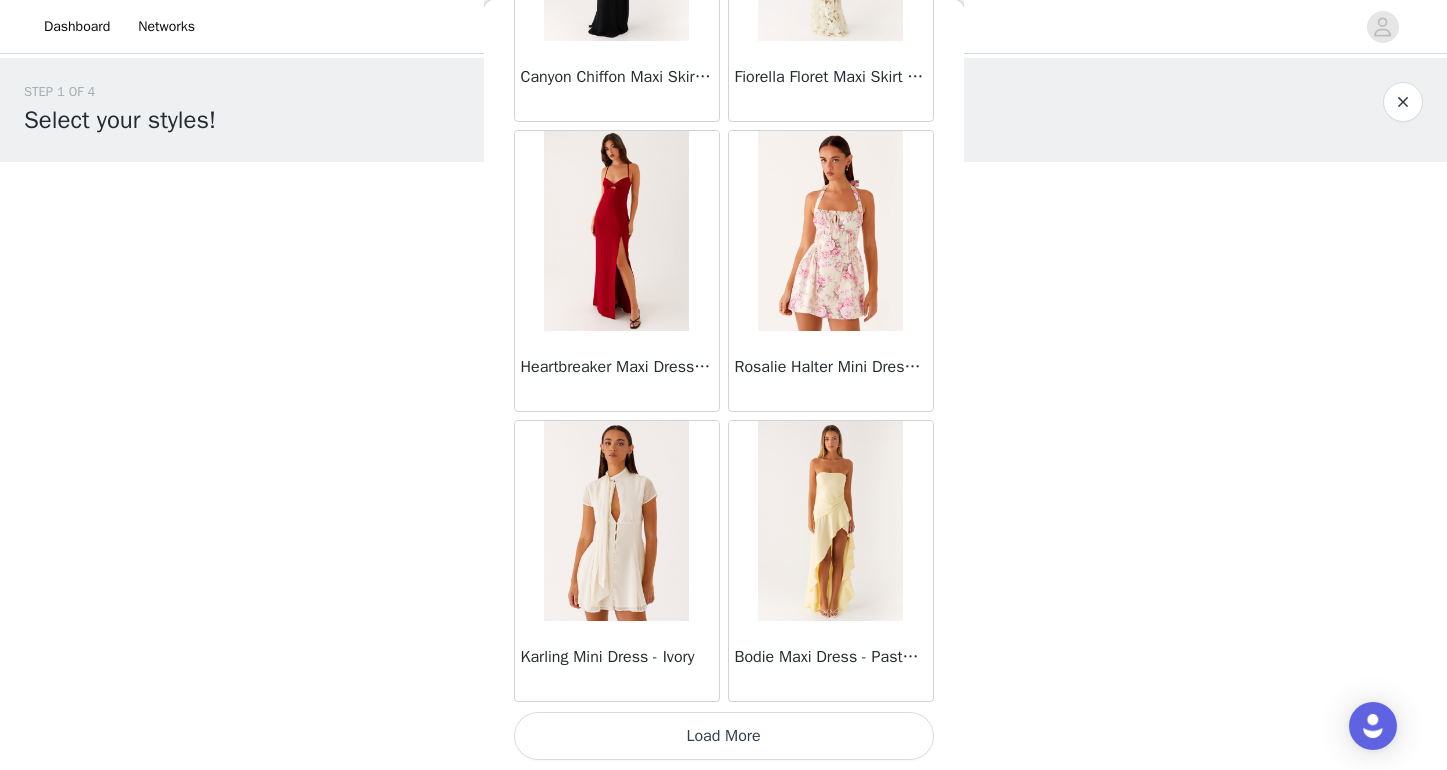 scroll, scrollTop: 39990, scrollLeft: 0, axis: vertical 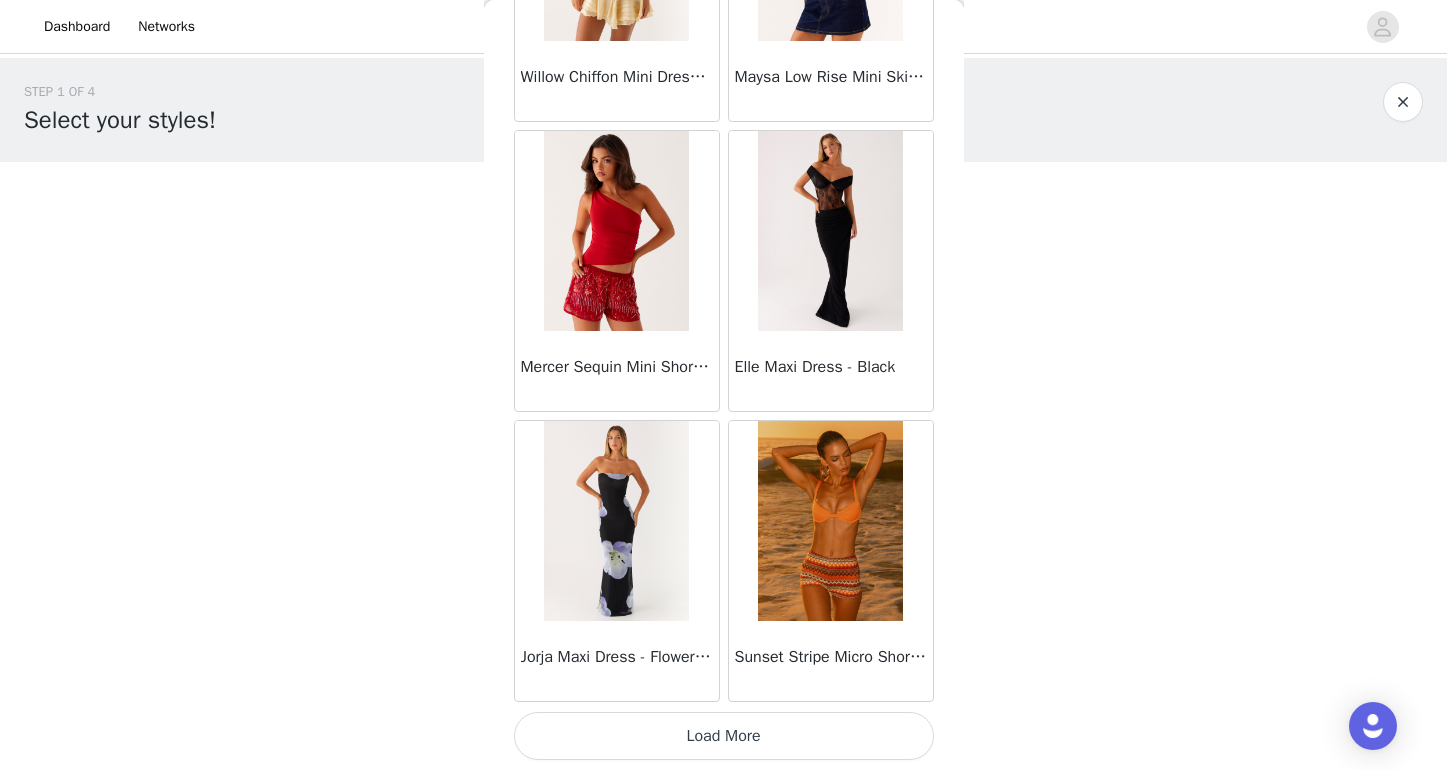 click on "Load More" at bounding box center (724, 736) 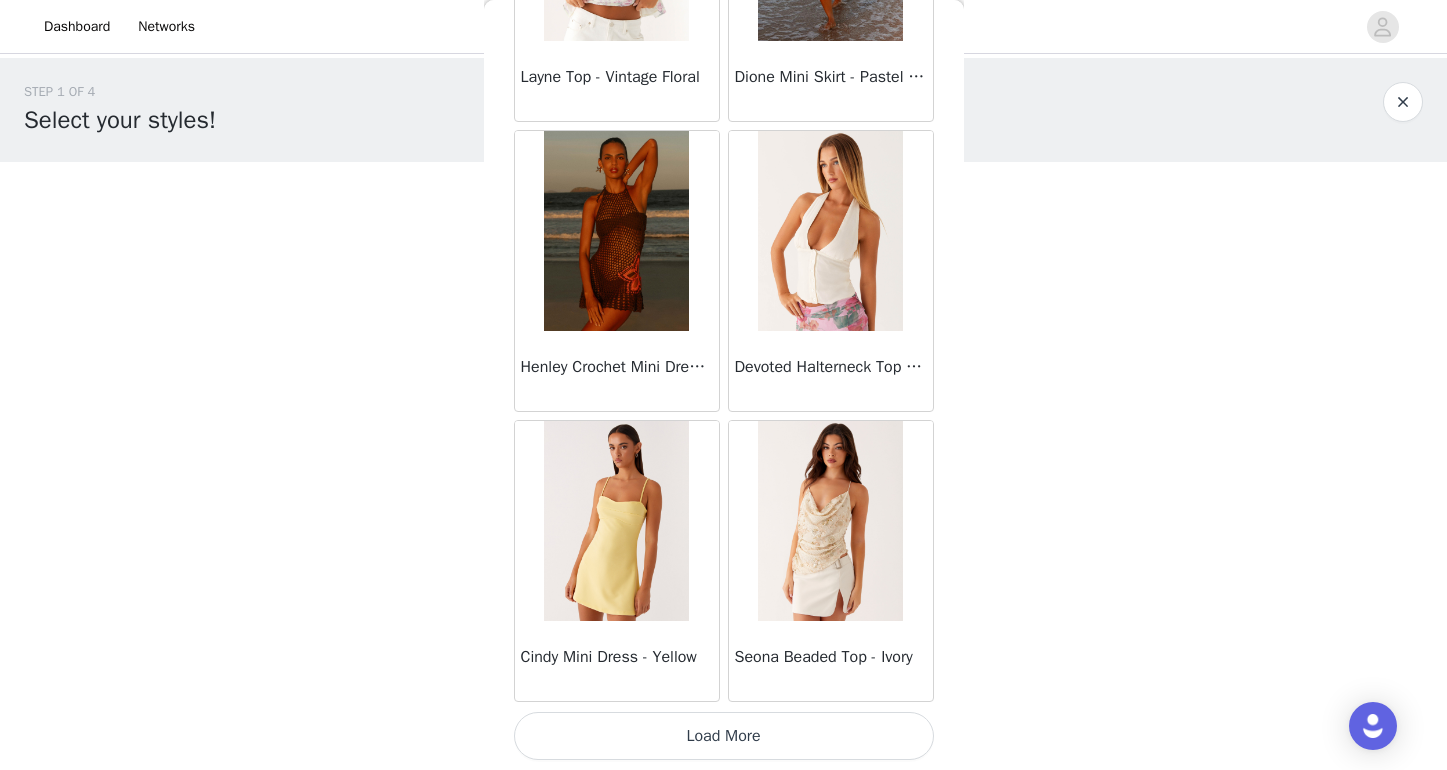 click on "Load More" at bounding box center (724, 736) 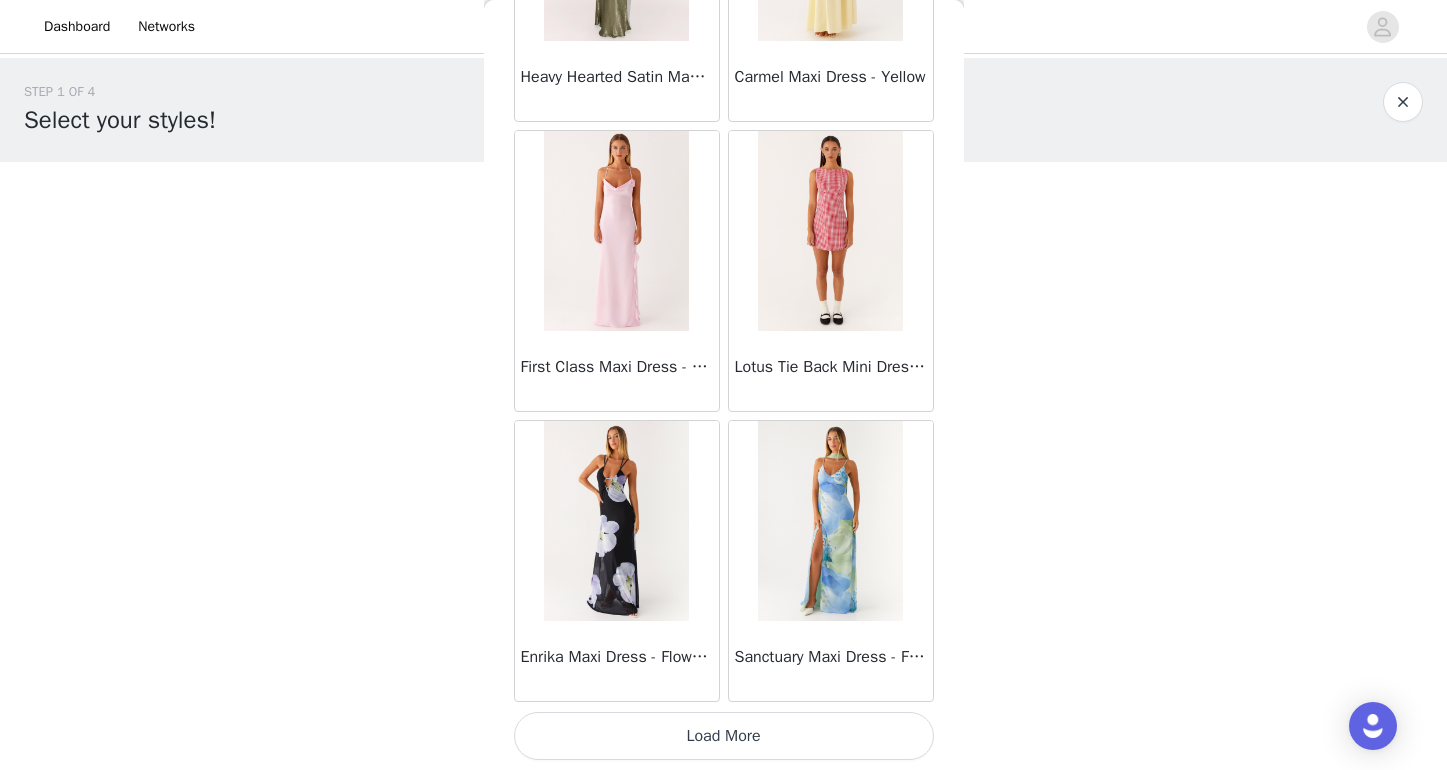 scroll, scrollTop: 0, scrollLeft: 0, axis: both 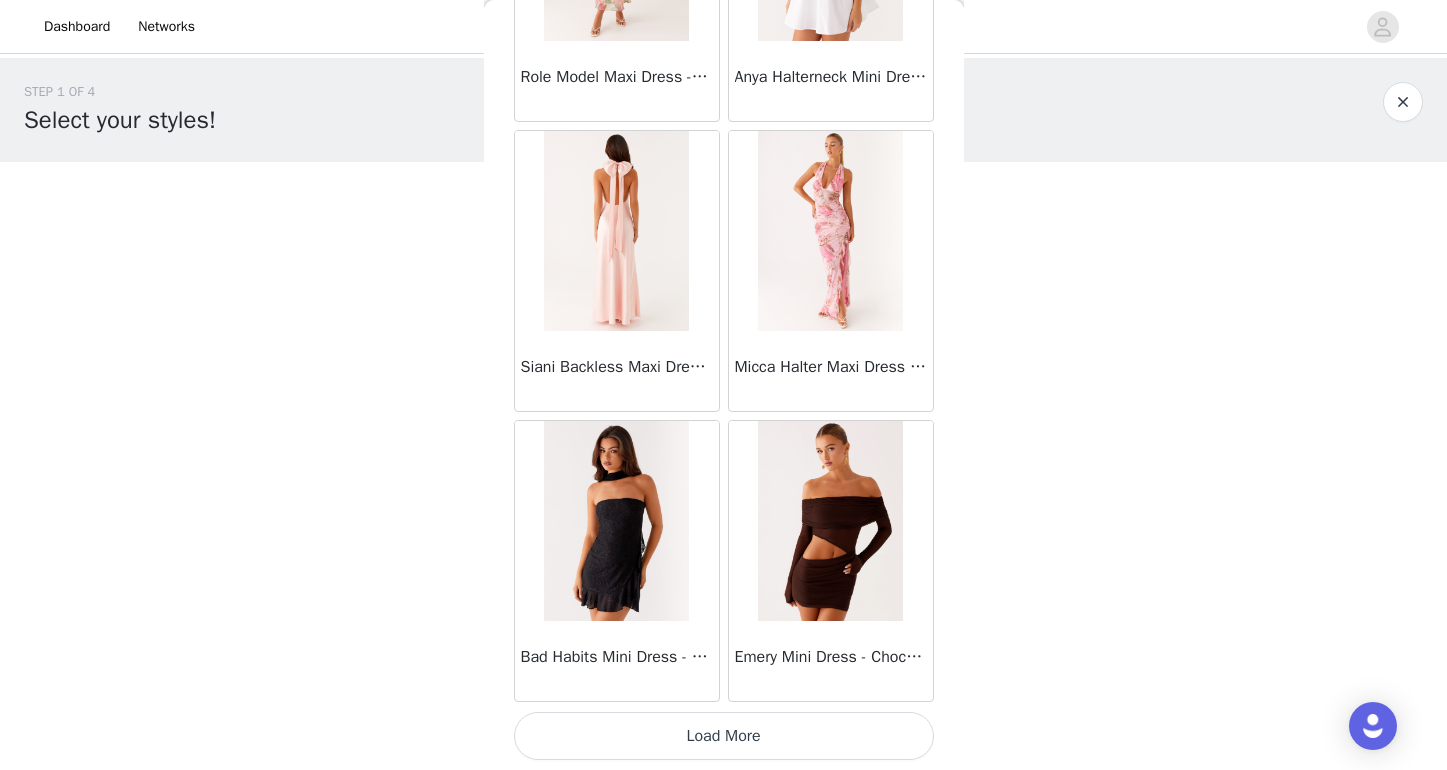 click on "Load More" at bounding box center (724, 736) 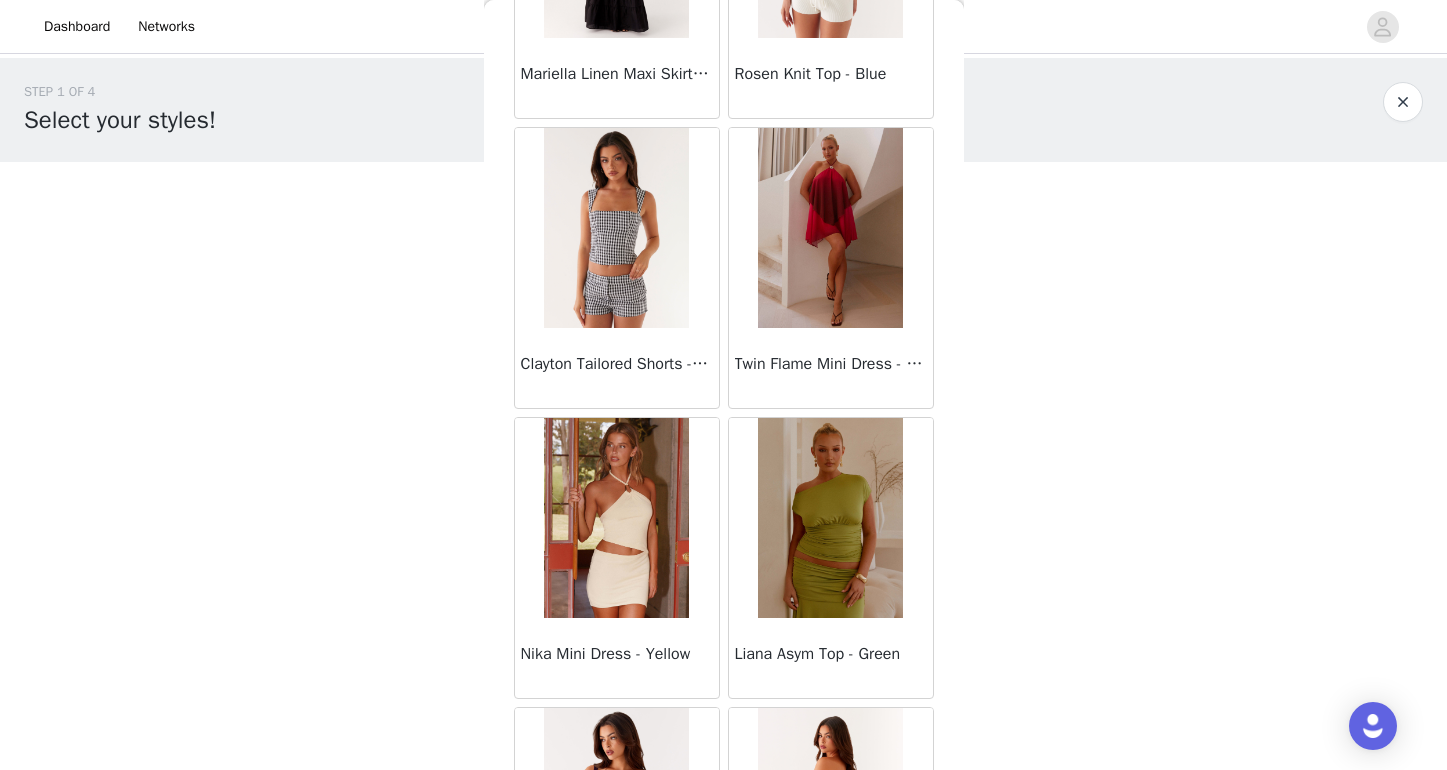 click at bounding box center (616, 228) 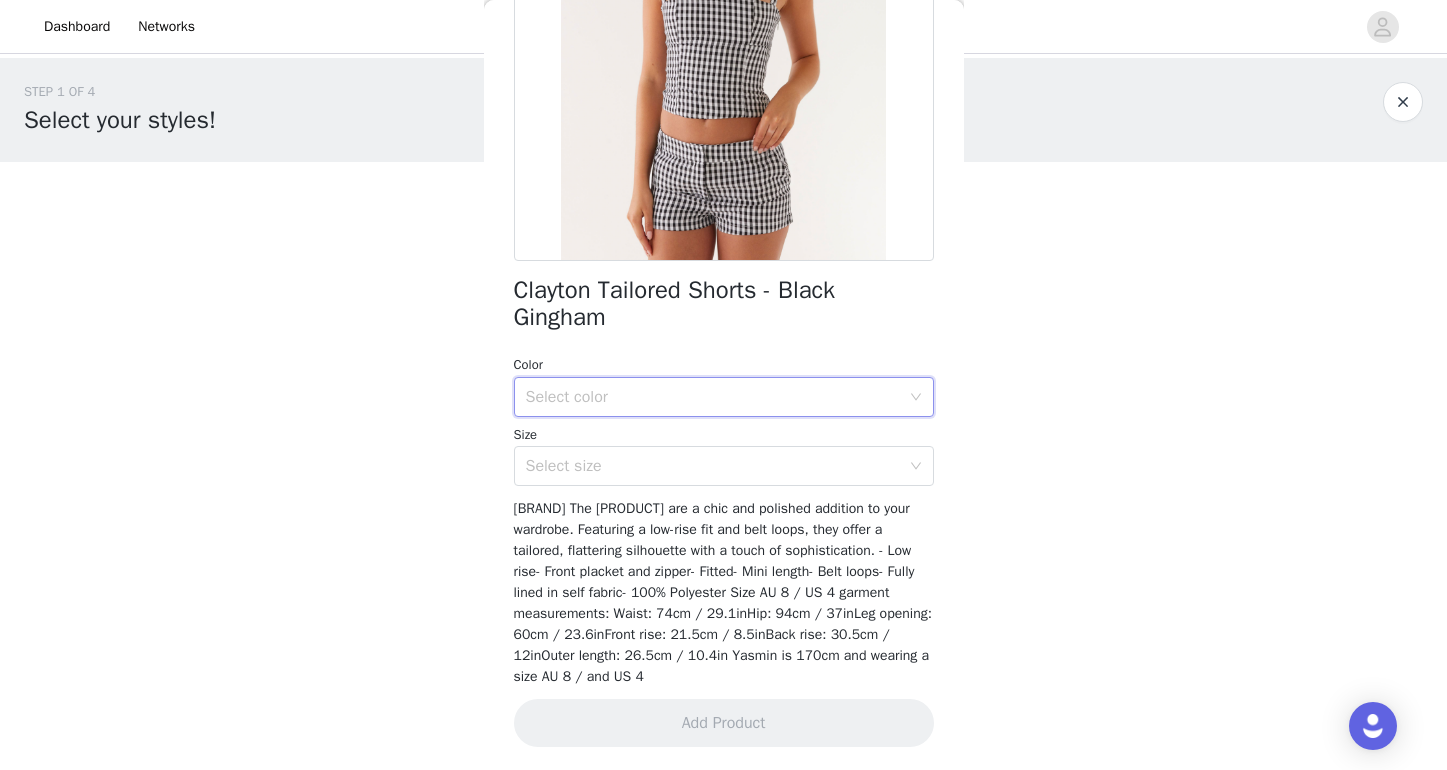 click on "Select color" at bounding box center [717, 397] 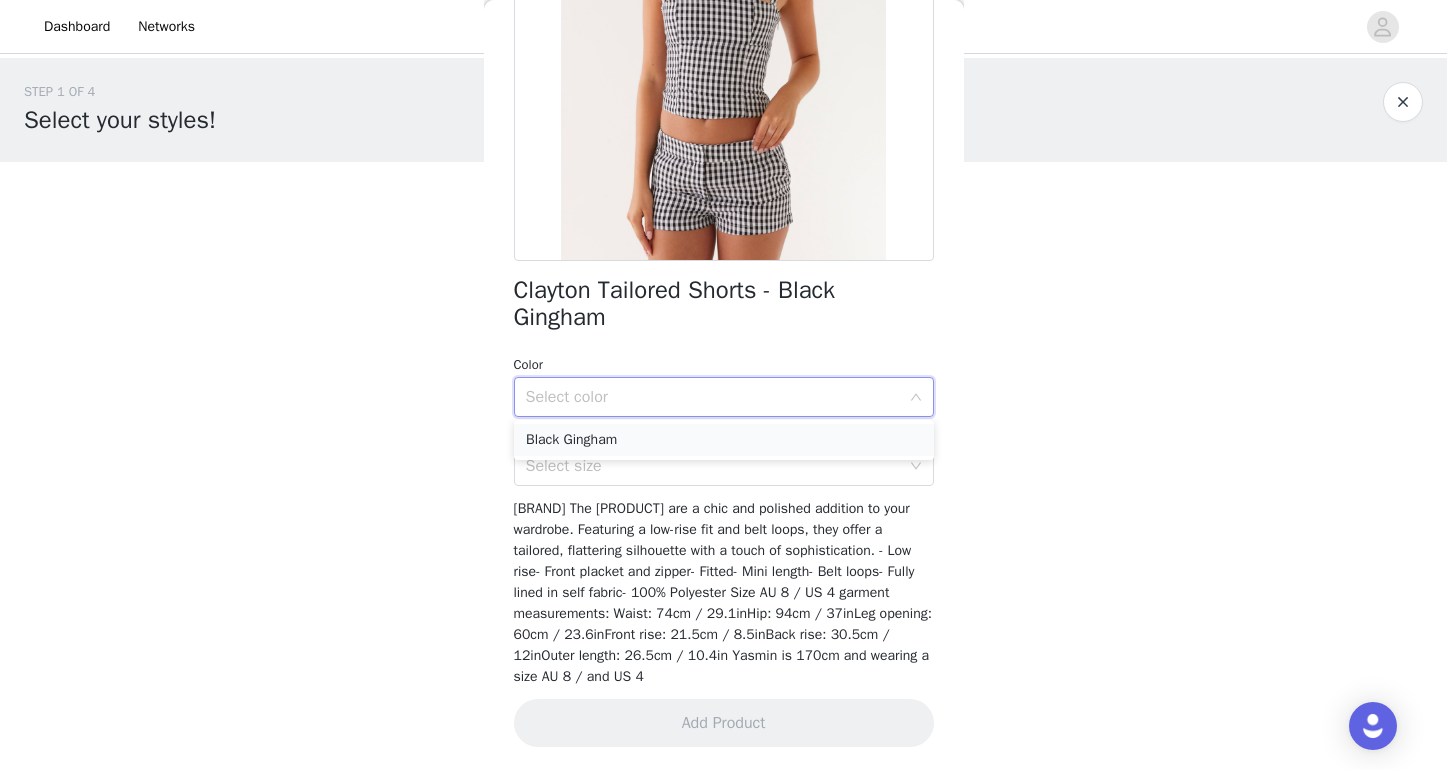 click on "Black Gingham" at bounding box center [724, 440] 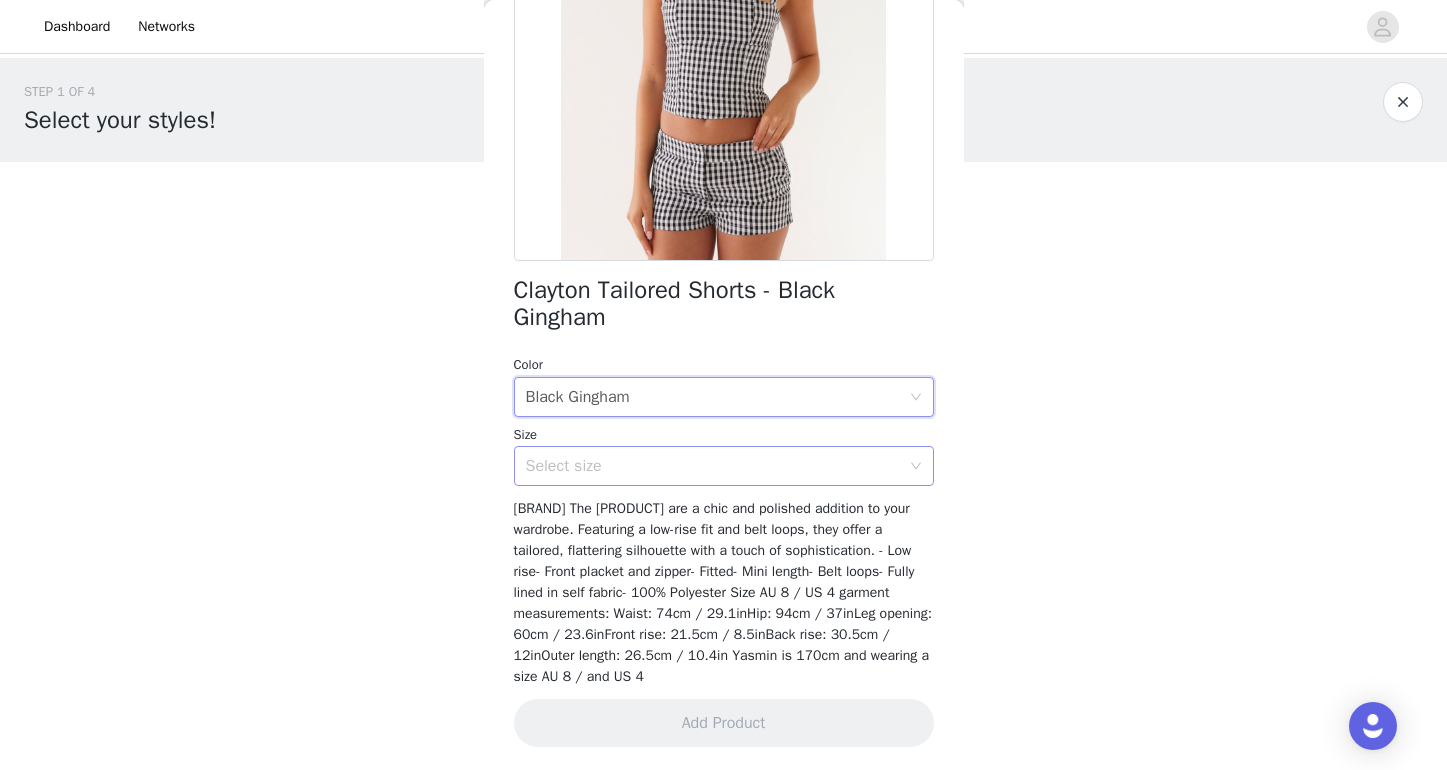 click on "Select size" at bounding box center [713, 466] 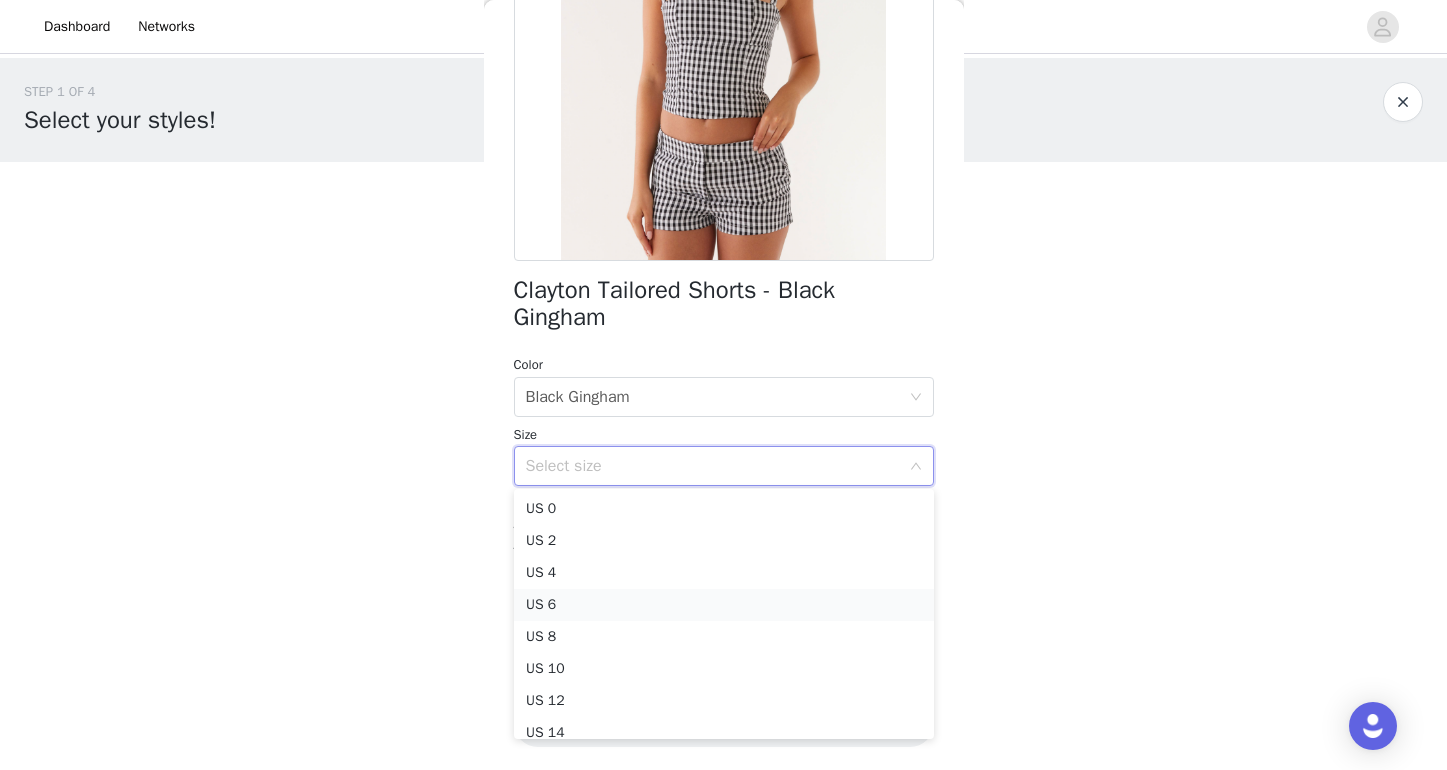 click on "US 6" at bounding box center [724, 605] 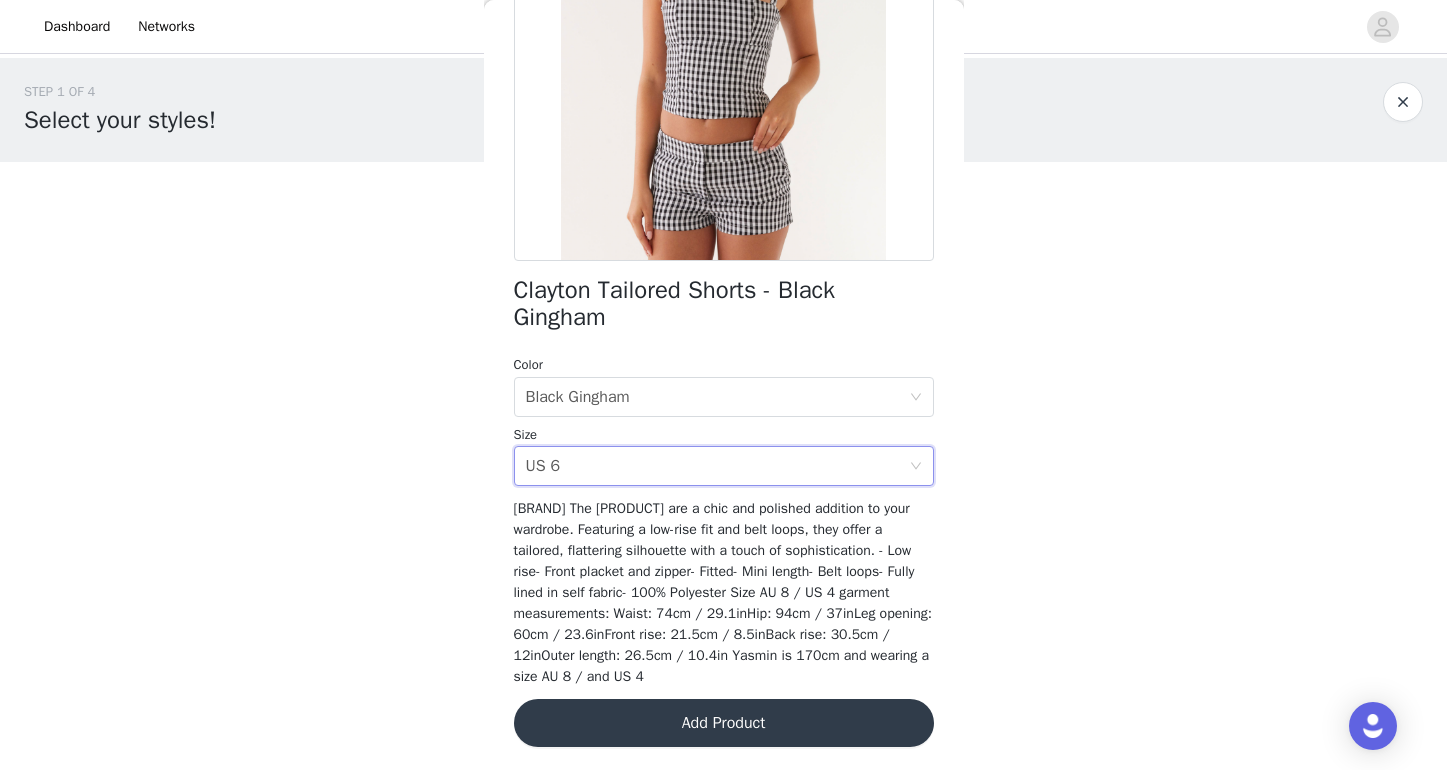 click on "Add Product" at bounding box center (724, 723) 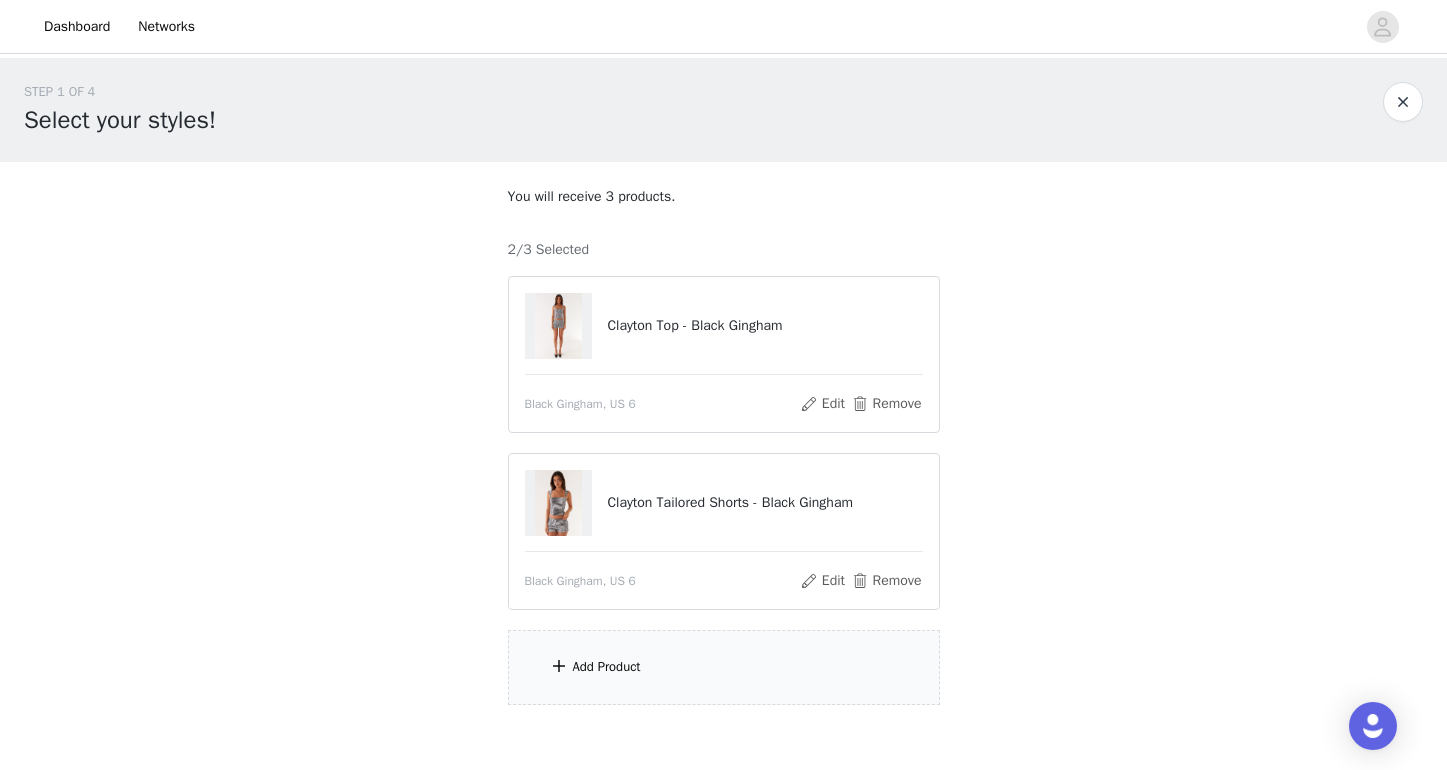 click on "Add Product" at bounding box center (724, 667) 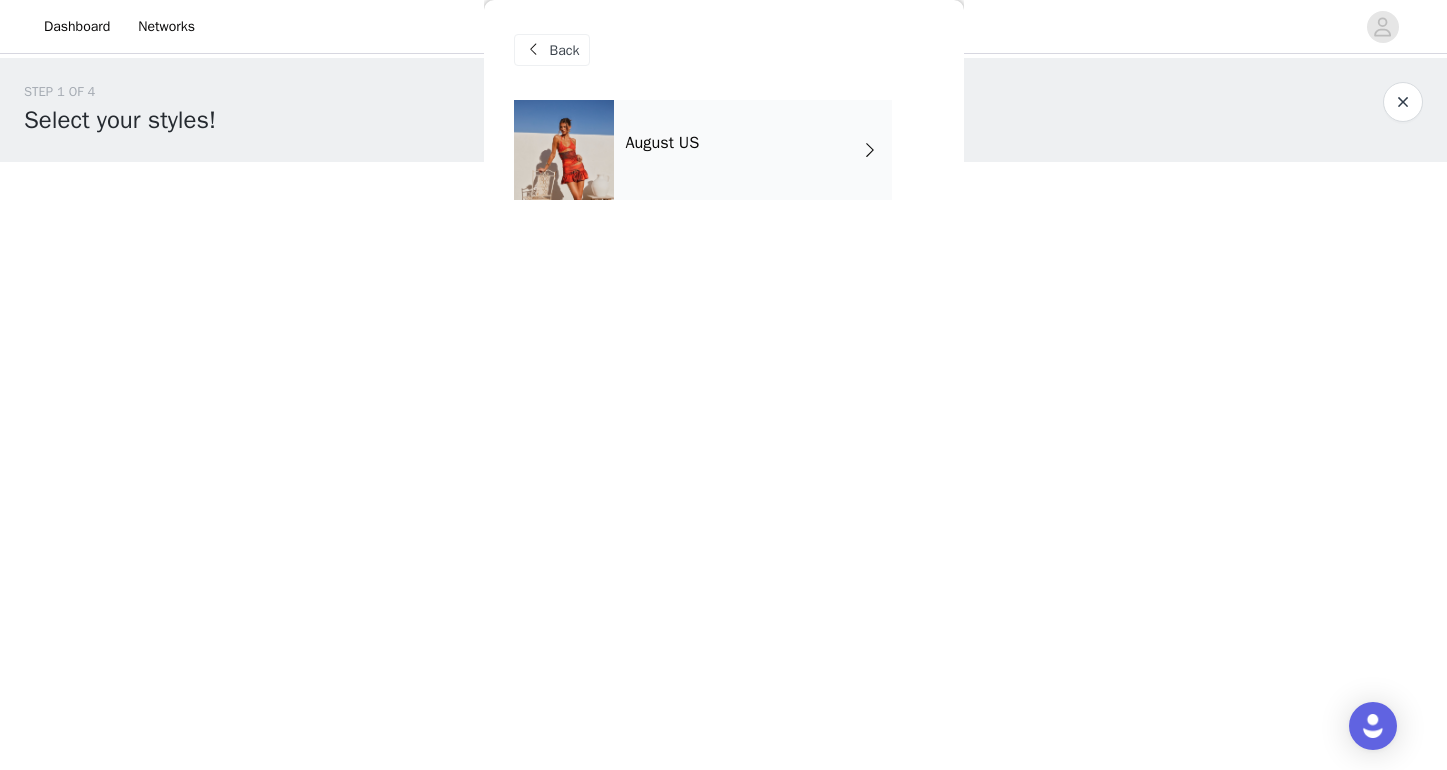 click on "August US" at bounding box center (663, 143) 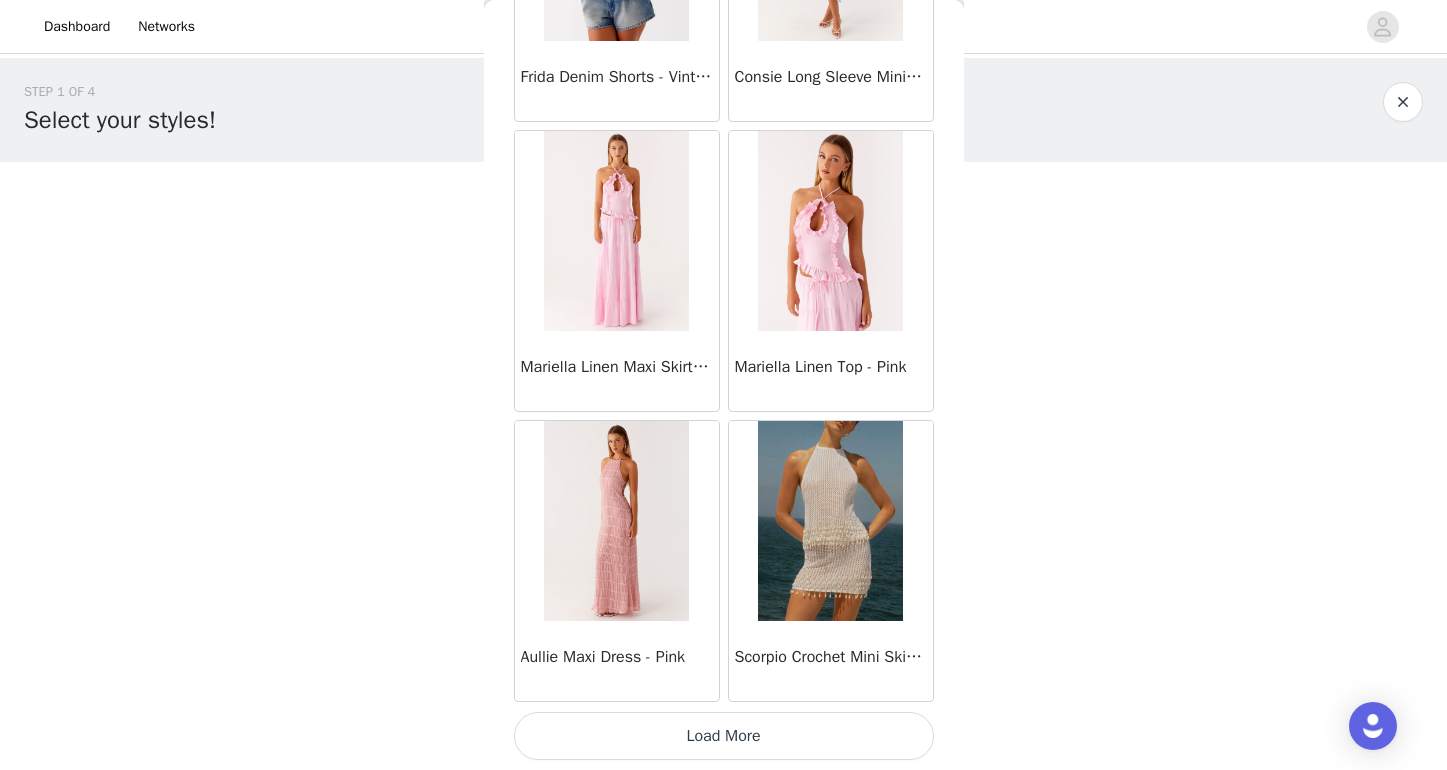 scroll, scrollTop: 2290, scrollLeft: 0, axis: vertical 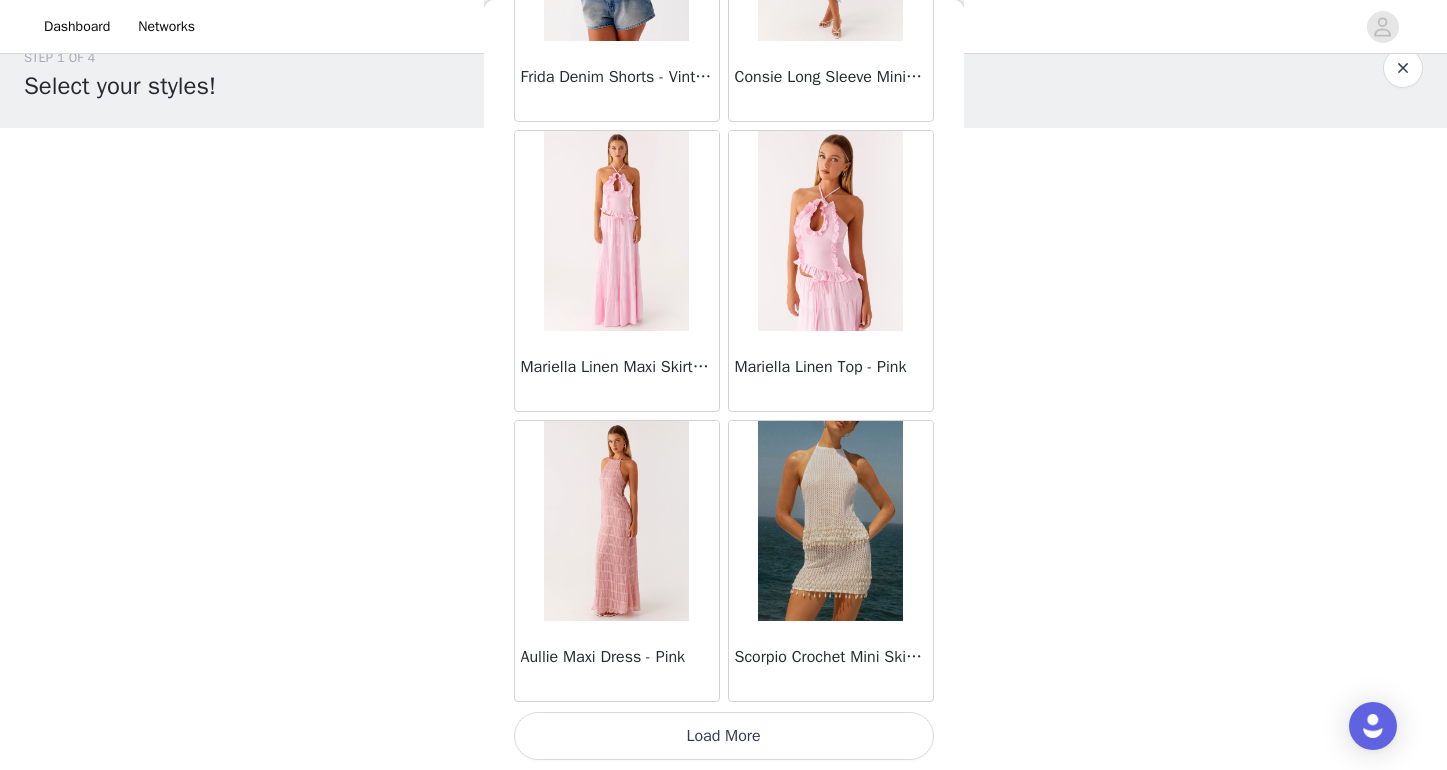 click on "Load More" at bounding box center [724, 736] 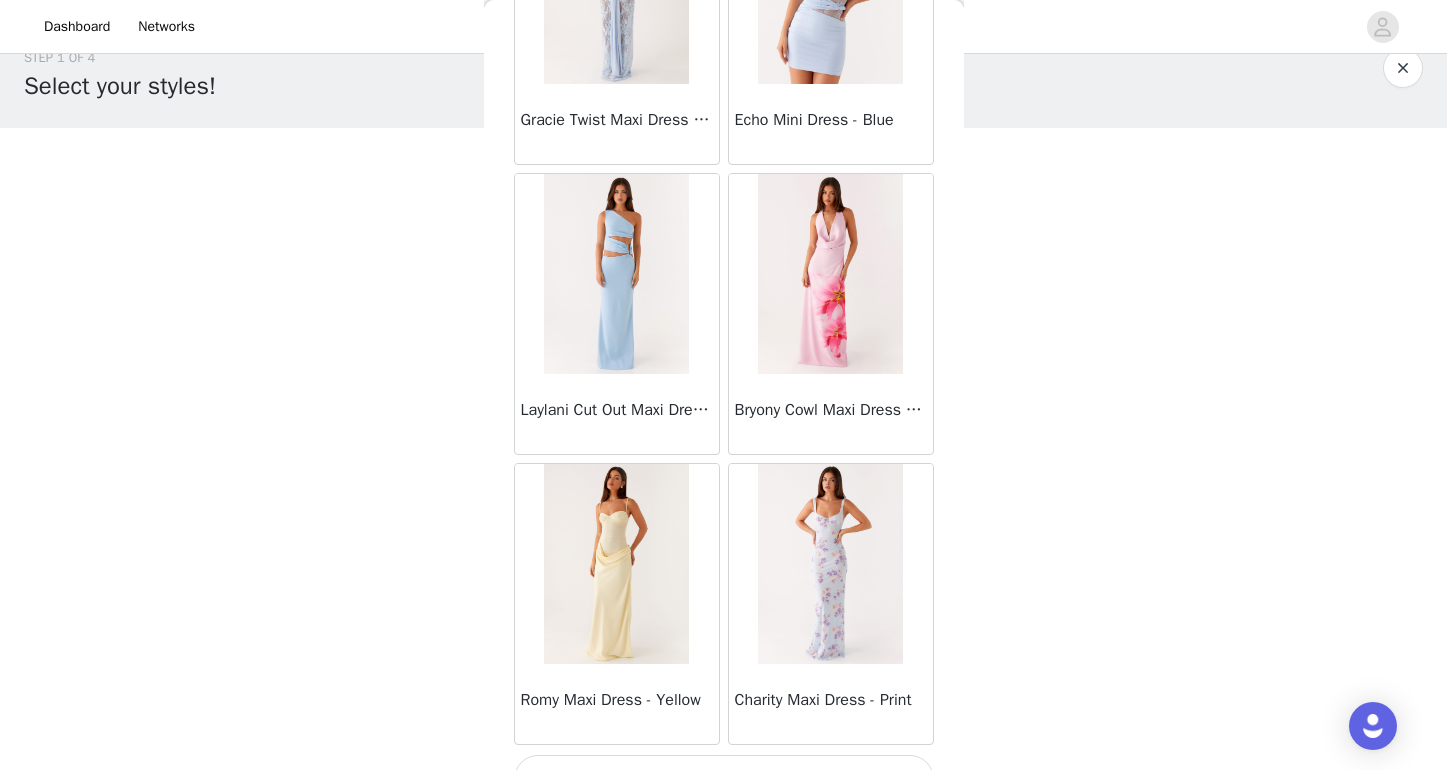 scroll, scrollTop: 5190, scrollLeft: 0, axis: vertical 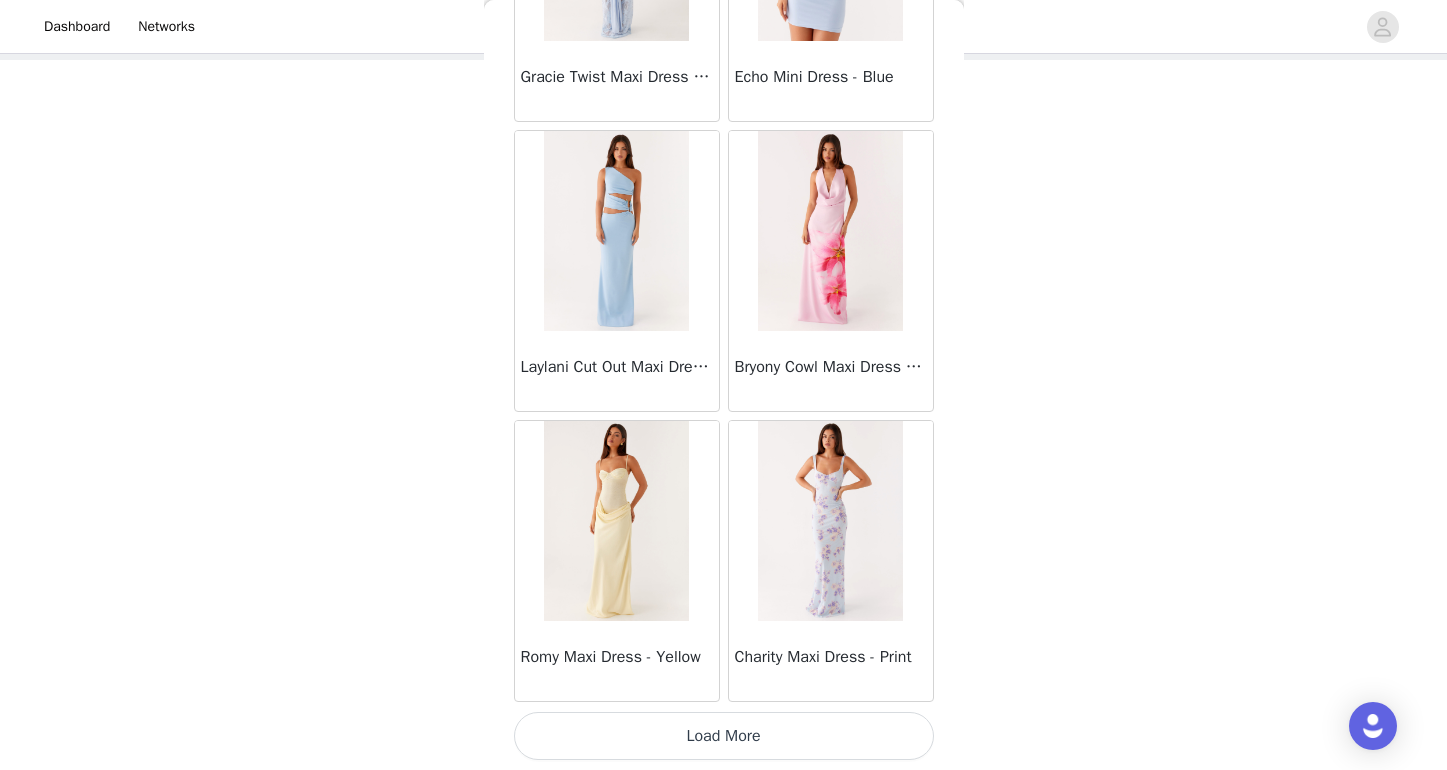 click on "Load More" at bounding box center (724, 736) 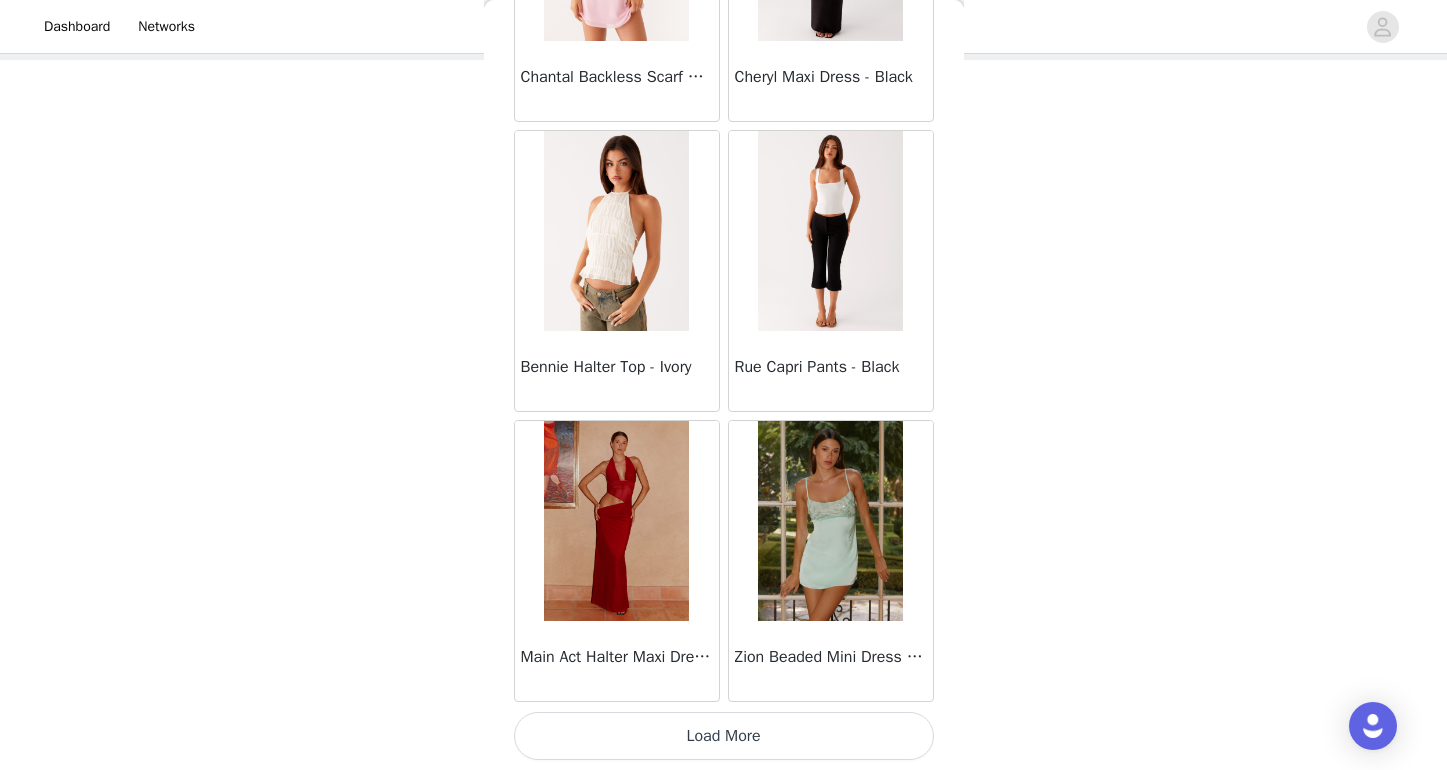 scroll, scrollTop: 8090, scrollLeft: 0, axis: vertical 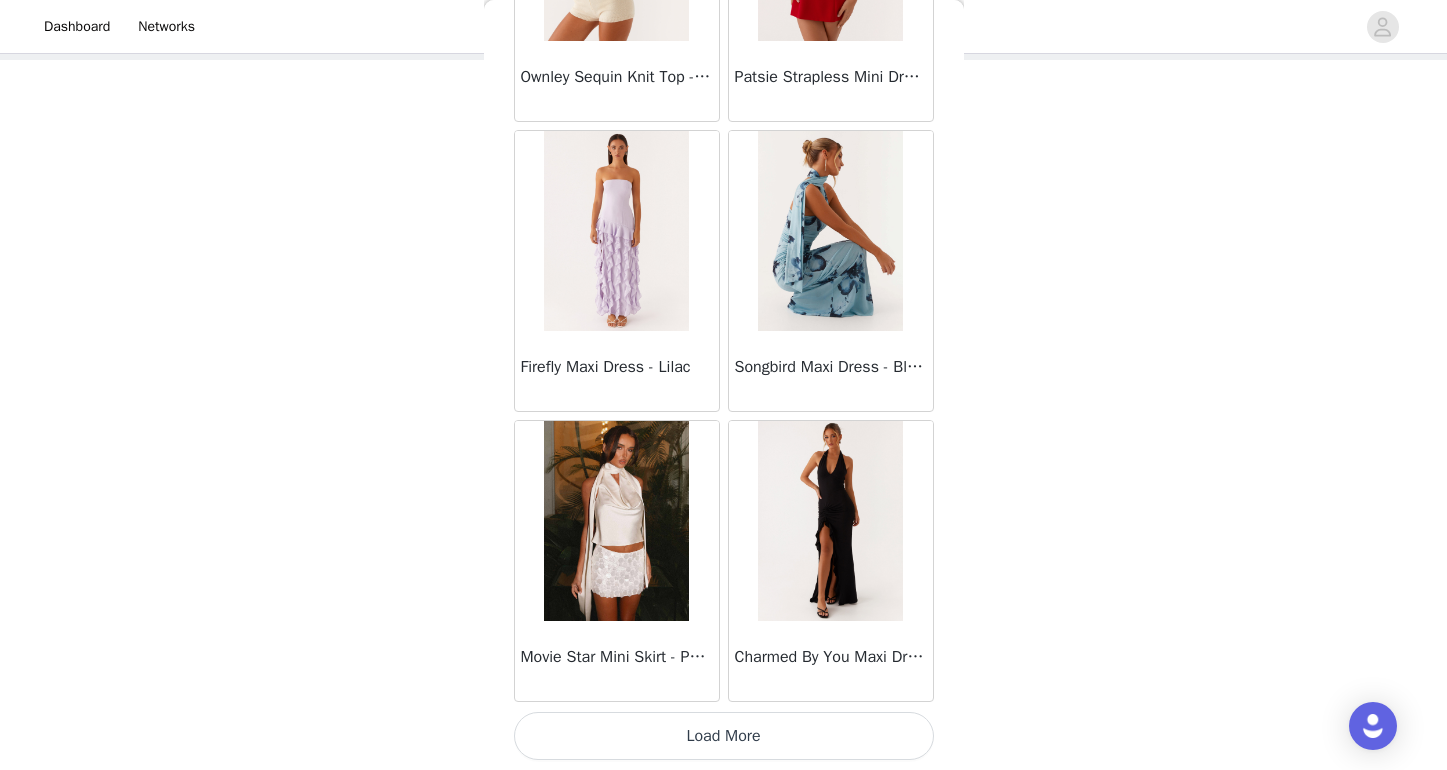 click on "Load More" at bounding box center (724, 736) 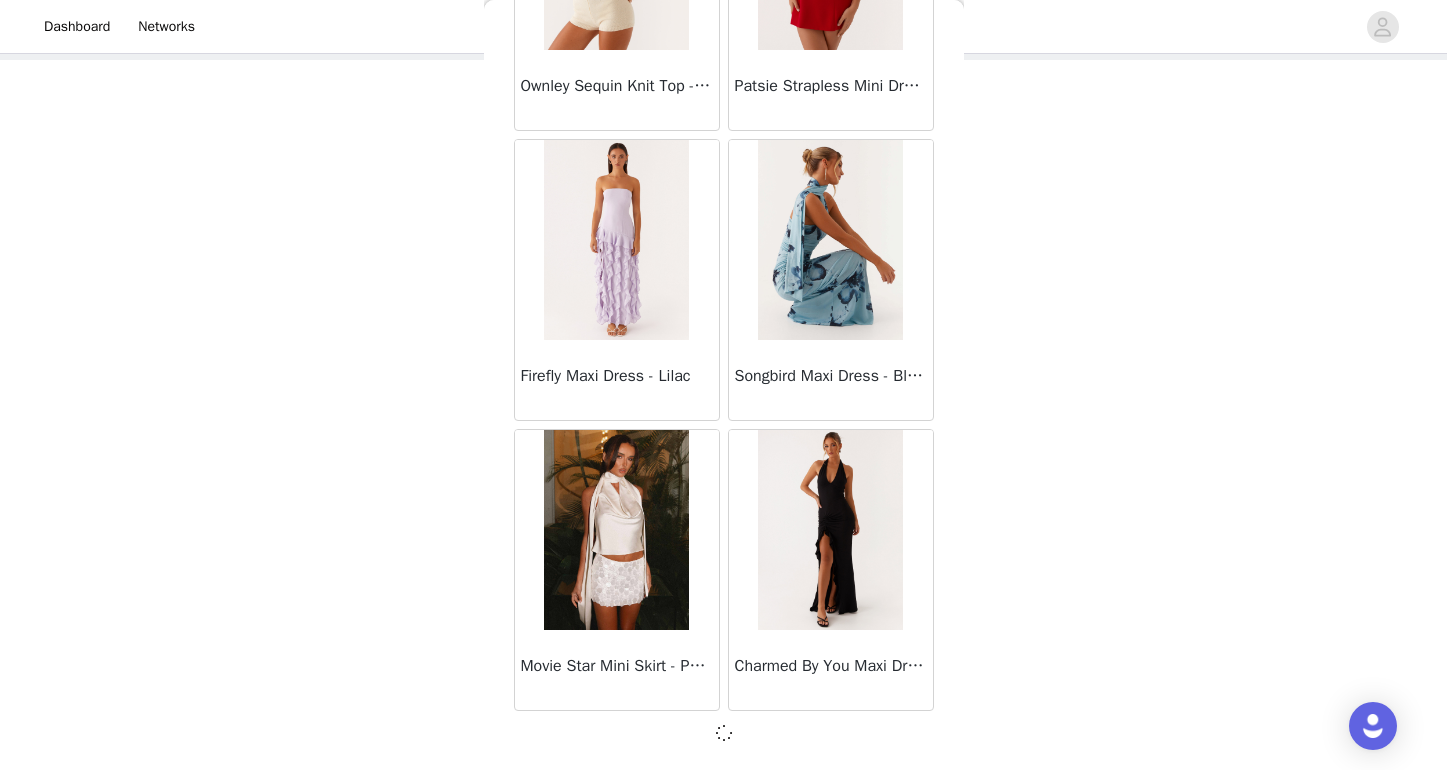 scroll, scrollTop: 10981, scrollLeft: 0, axis: vertical 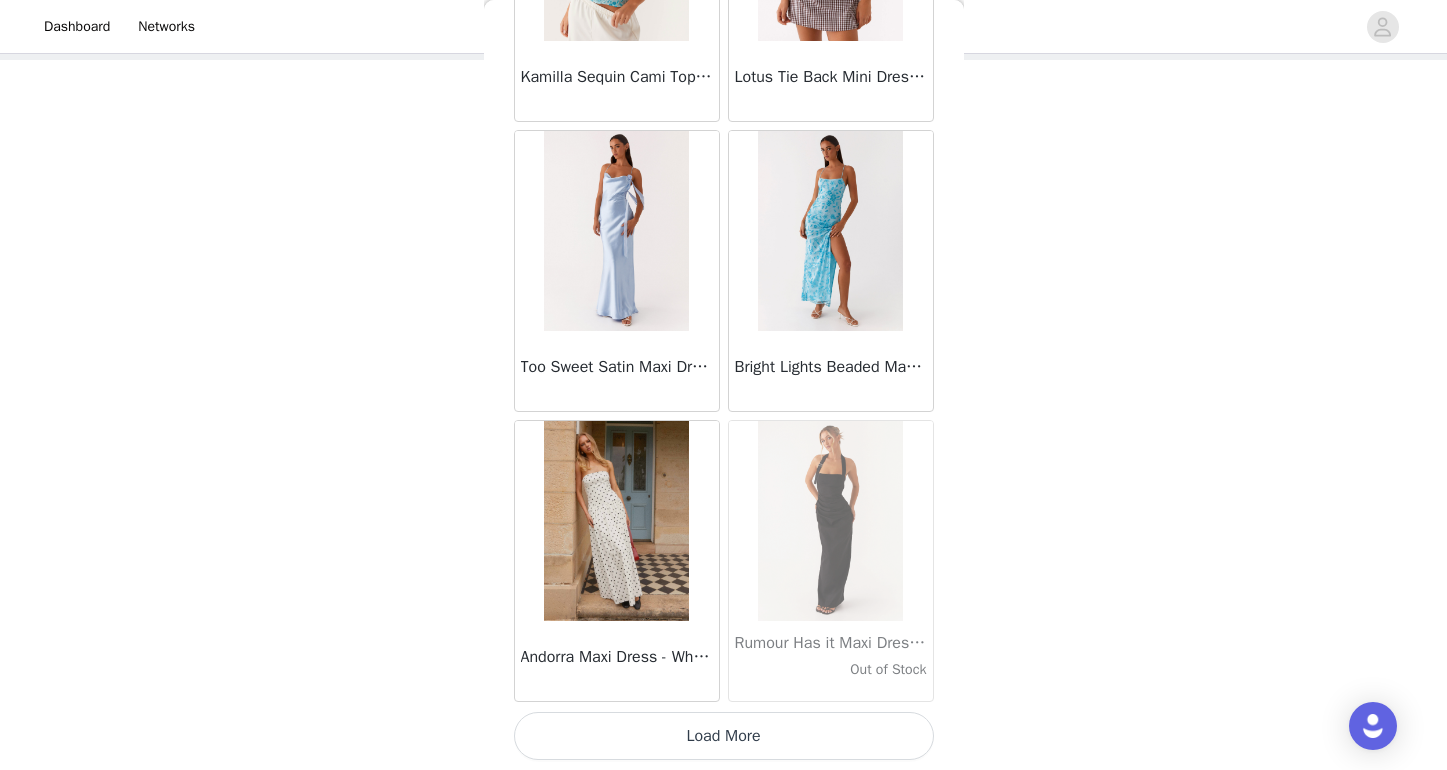 click on "Load More" at bounding box center [724, 736] 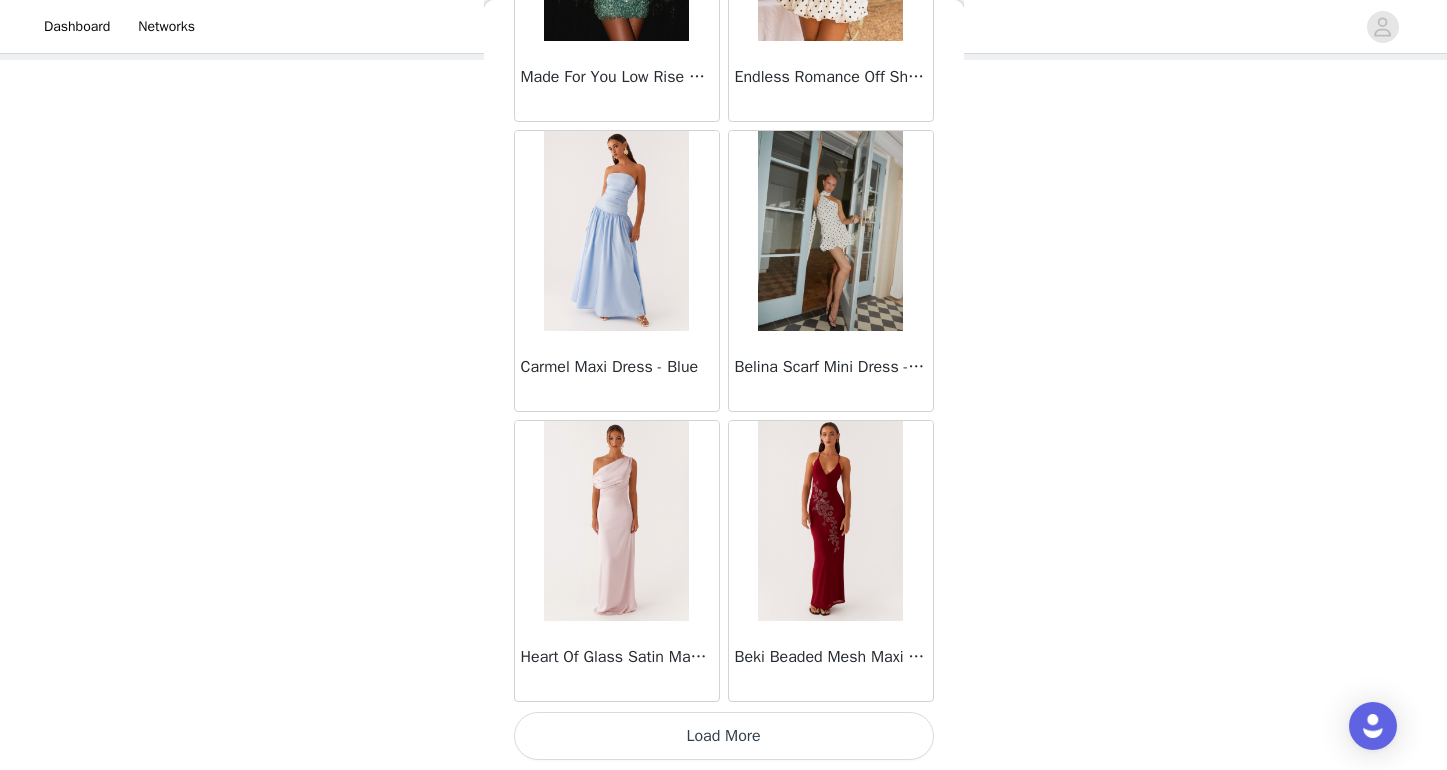 scroll, scrollTop: 16790, scrollLeft: 0, axis: vertical 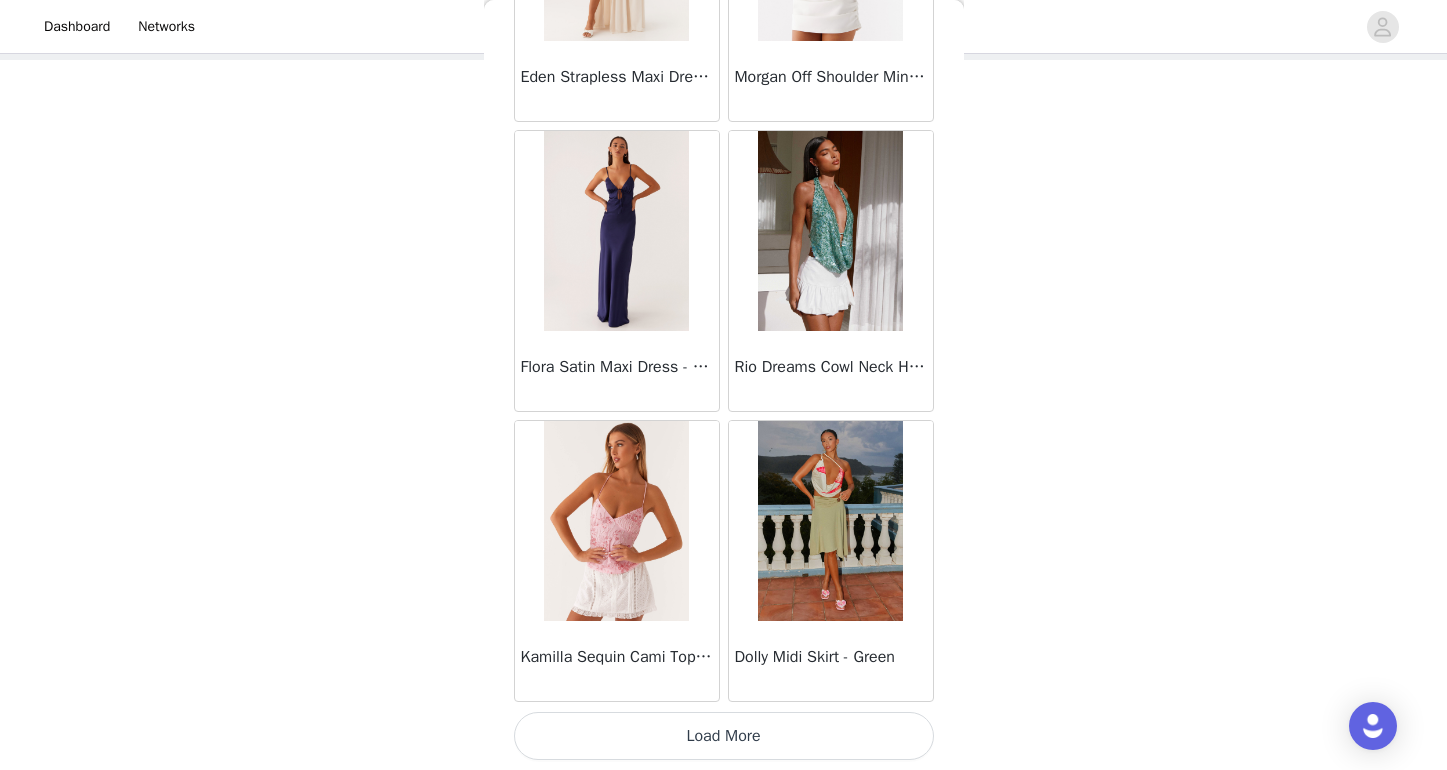 click on "Load More" at bounding box center [724, 736] 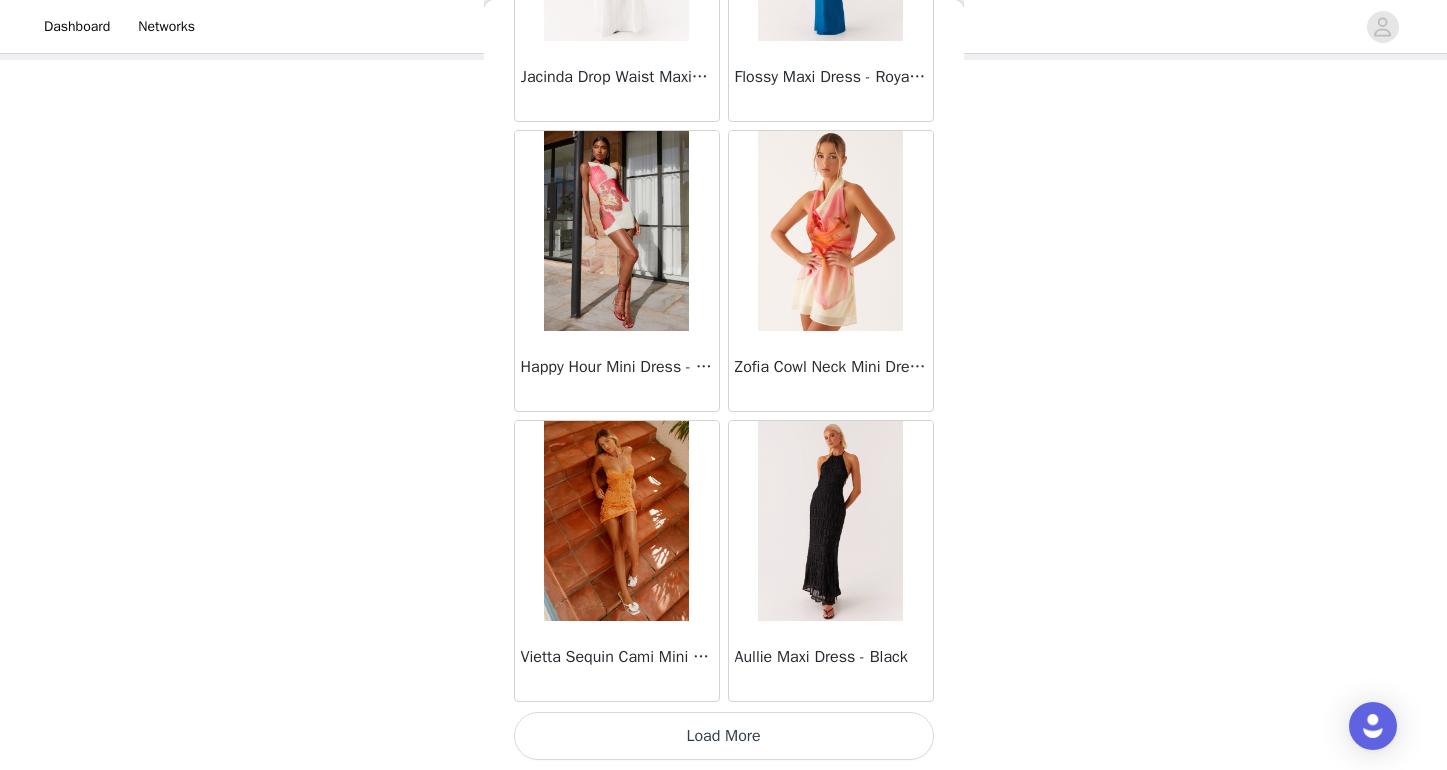 scroll, scrollTop: 22590, scrollLeft: 0, axis: vertical 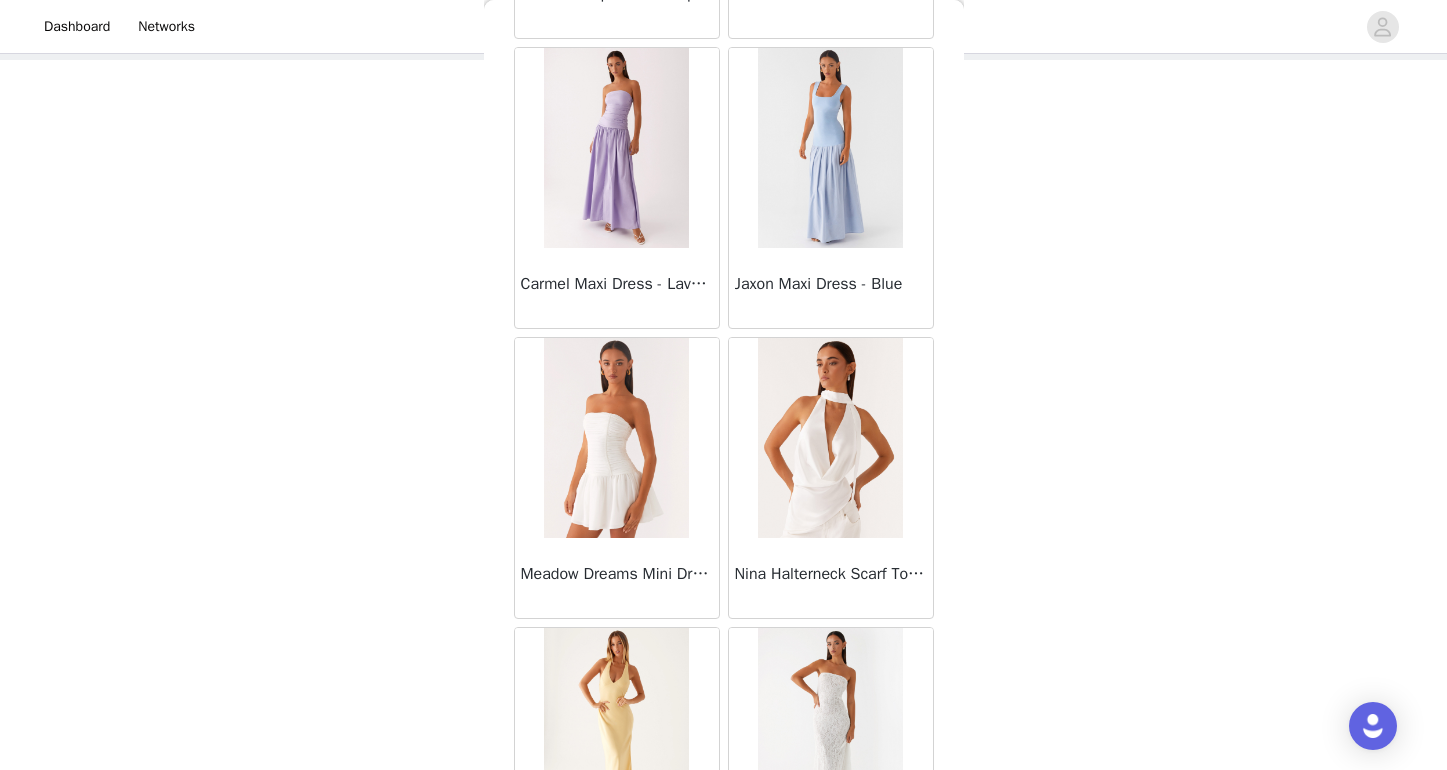 click at bounding box center [830, 438] 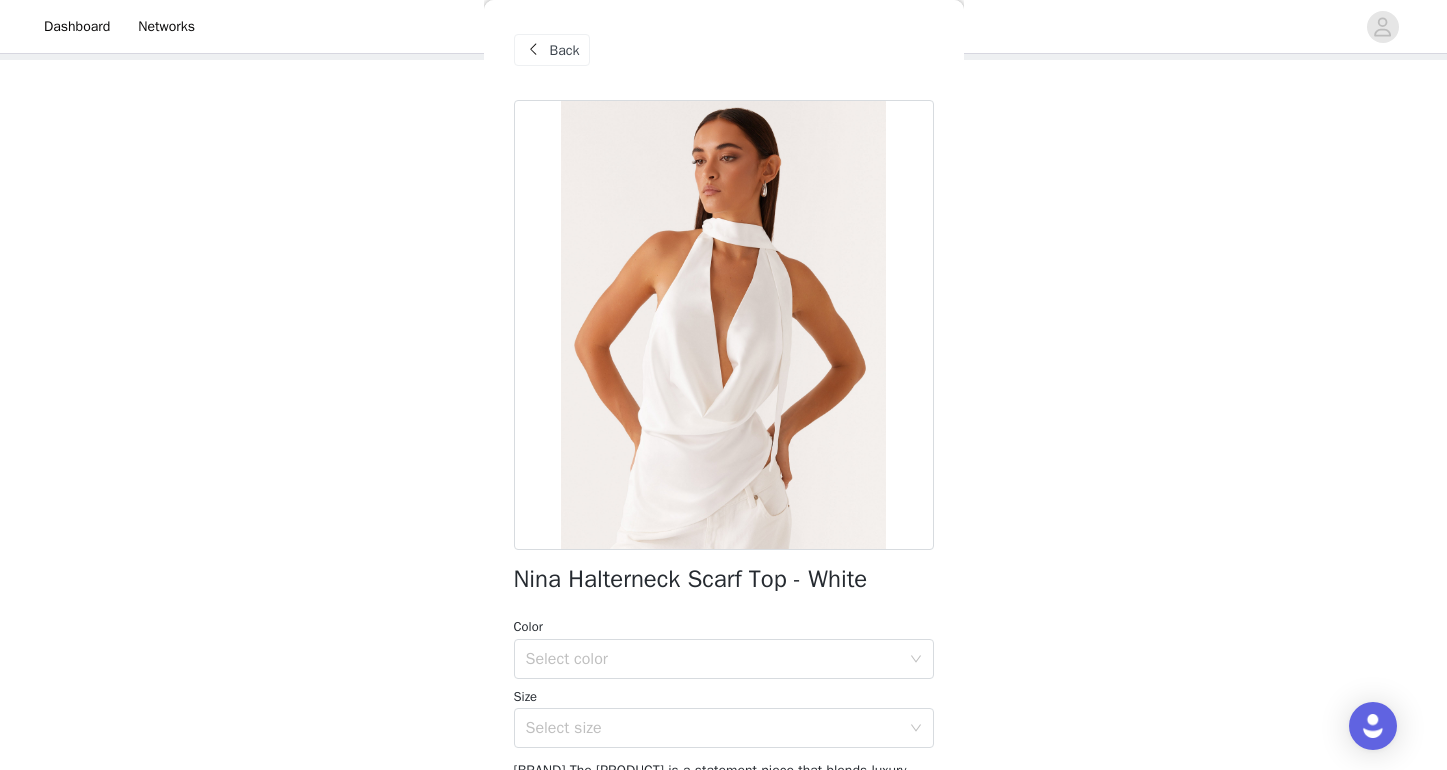 scroll, scrollTop: 18, scrollLeft: 0, axis: vertical 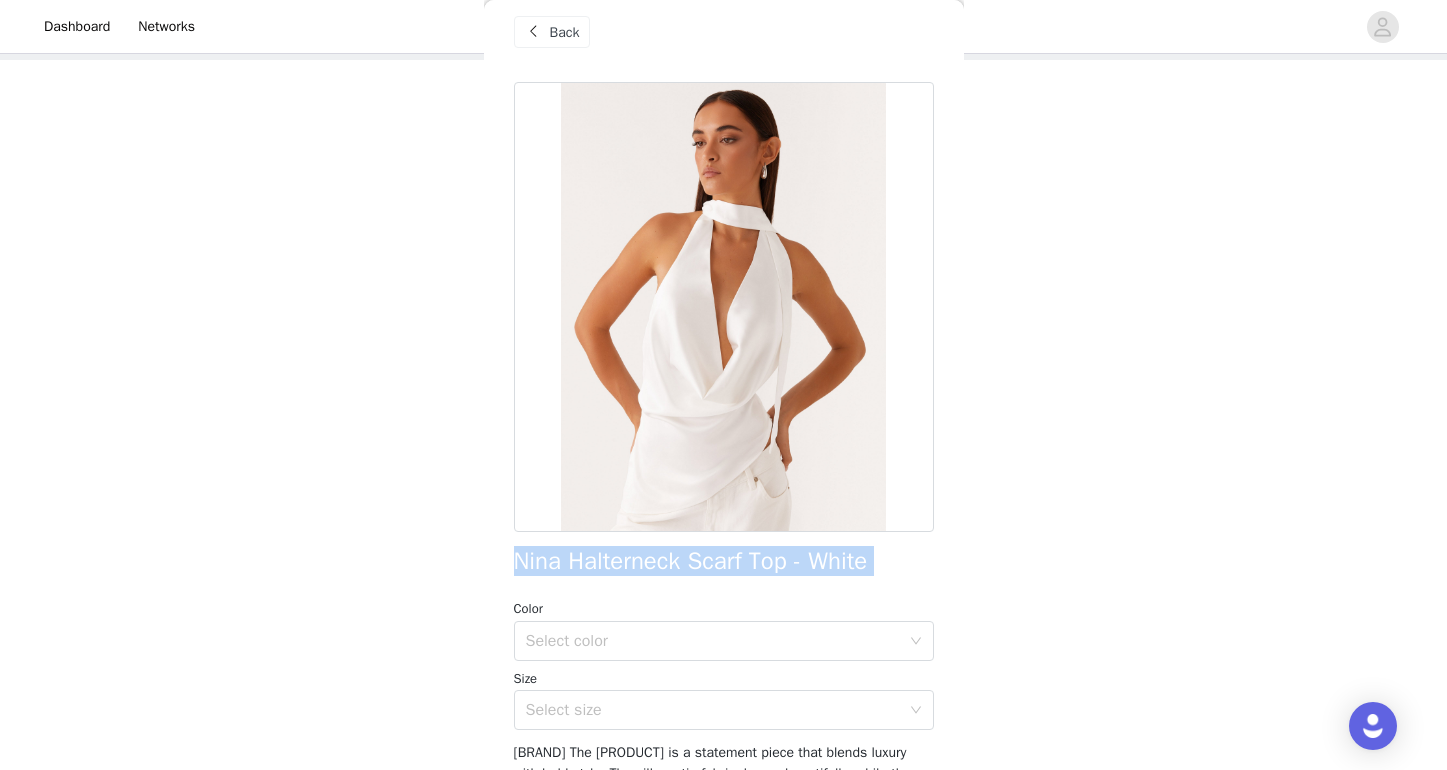 drag, startPoint x: 515, startPoint y: 564, endPoint x: 883, endPoint y: 579, distance: 368.30557 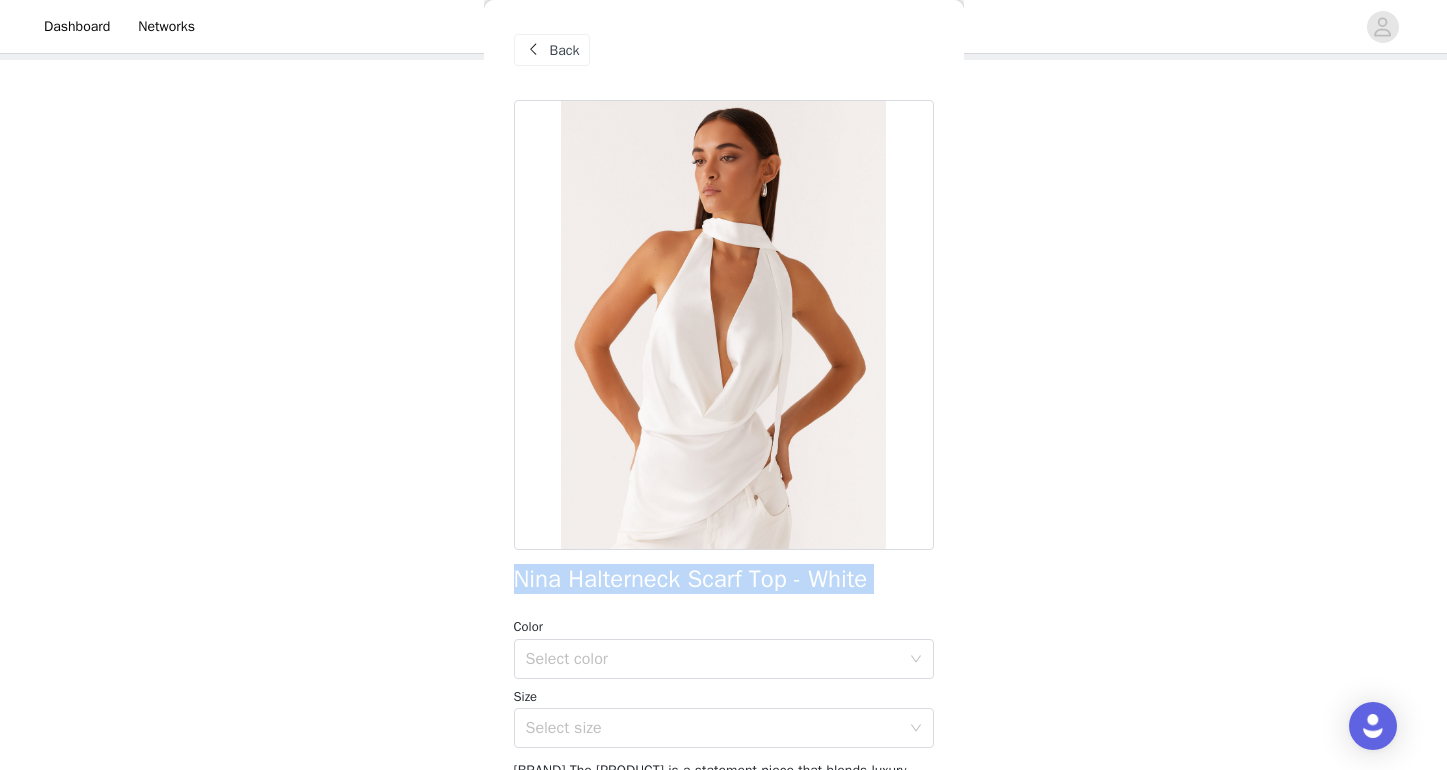 scroll, scrollTop: 0, scrollLeft: 0, axis: both 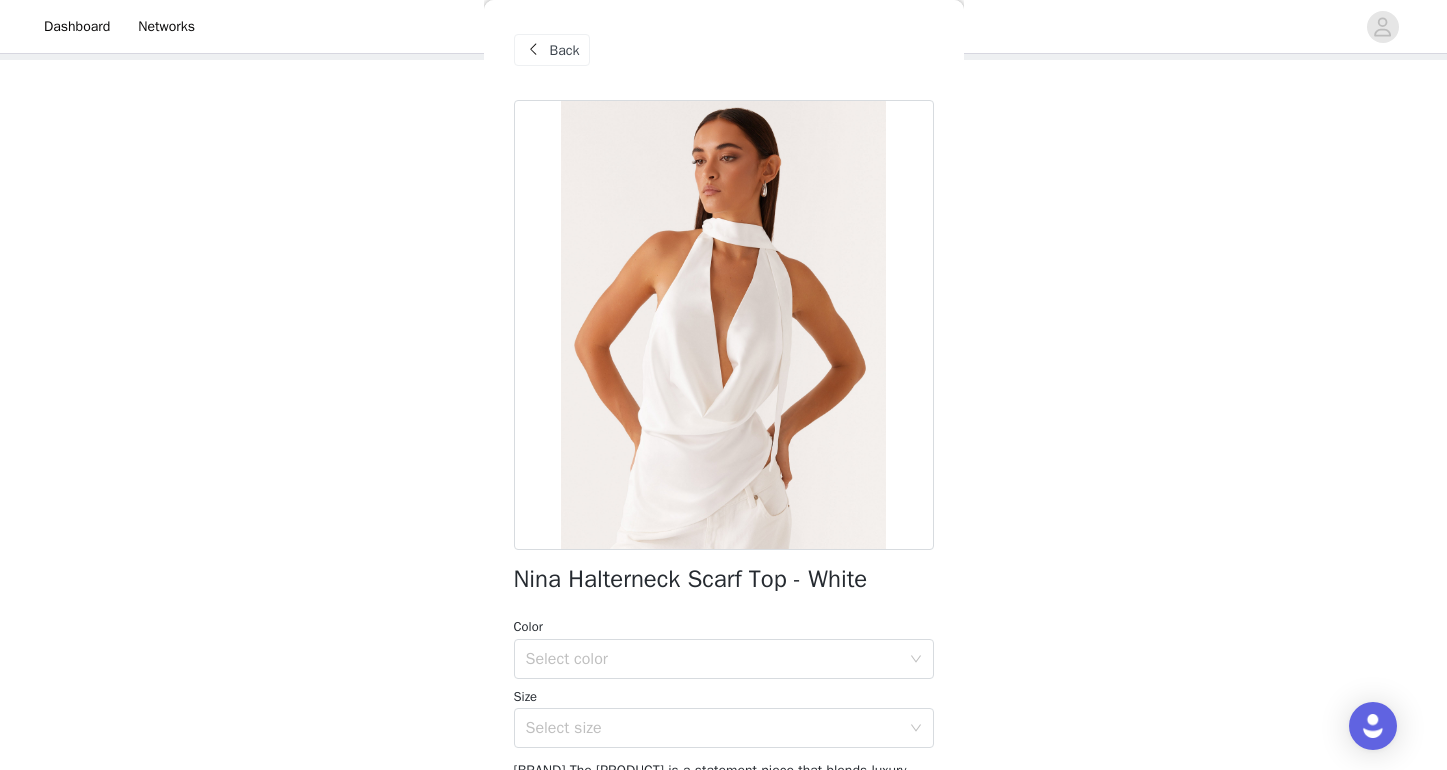click on "Back" at bounding box center [565, 50] 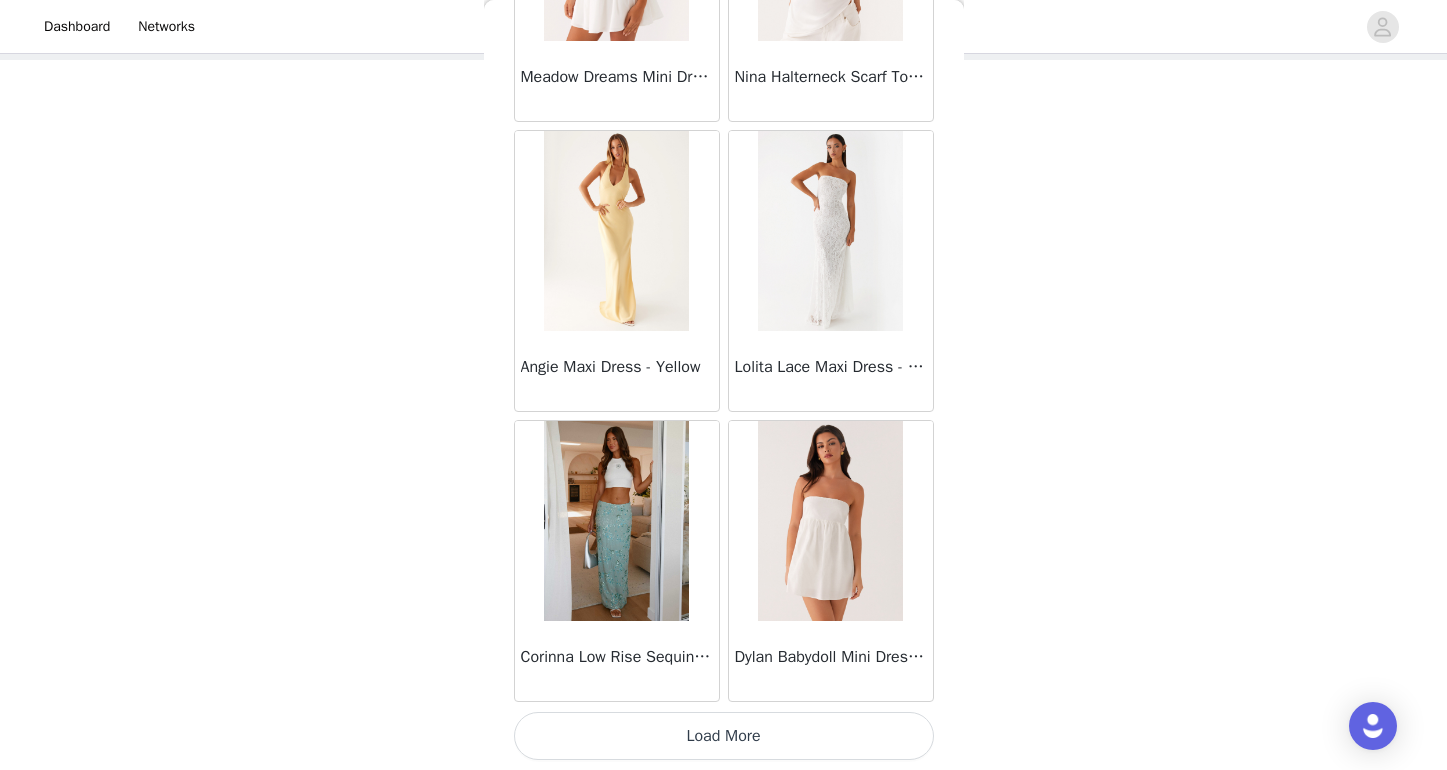 scroll, scrollTop: 25490, scrollLeft: 0, axis: vertical 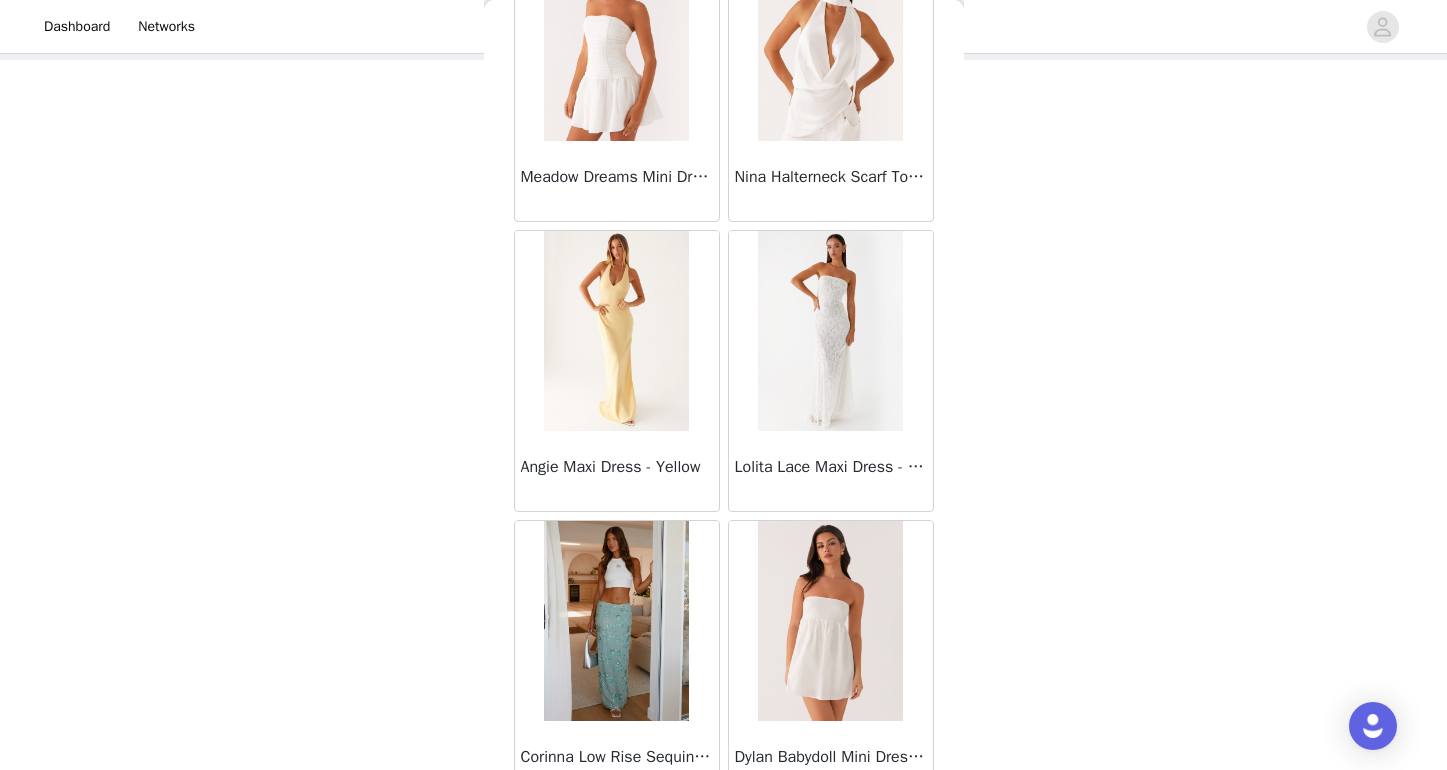 click at bounding box center (616, 41) 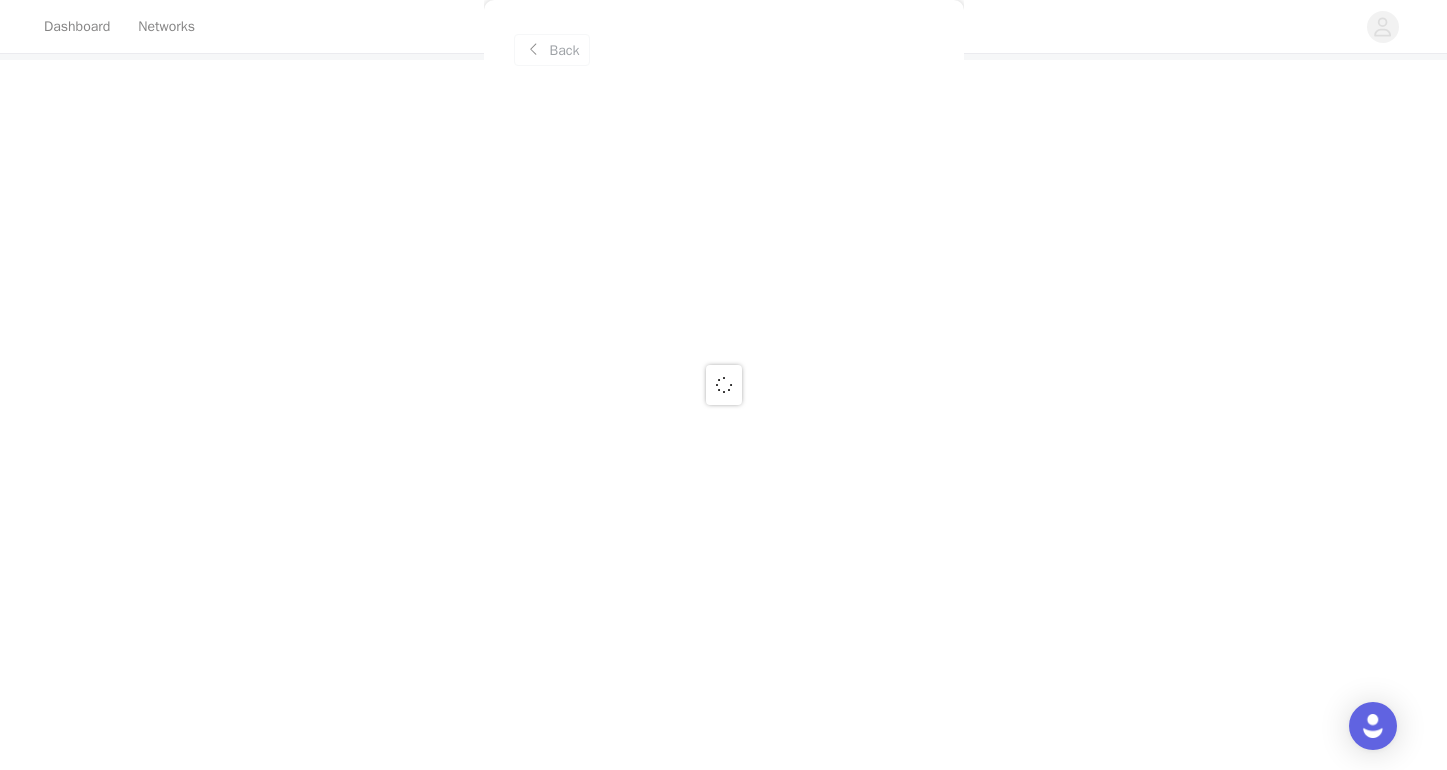 scroll, scrollTop: 0, scrollLeft: 0, axis: both 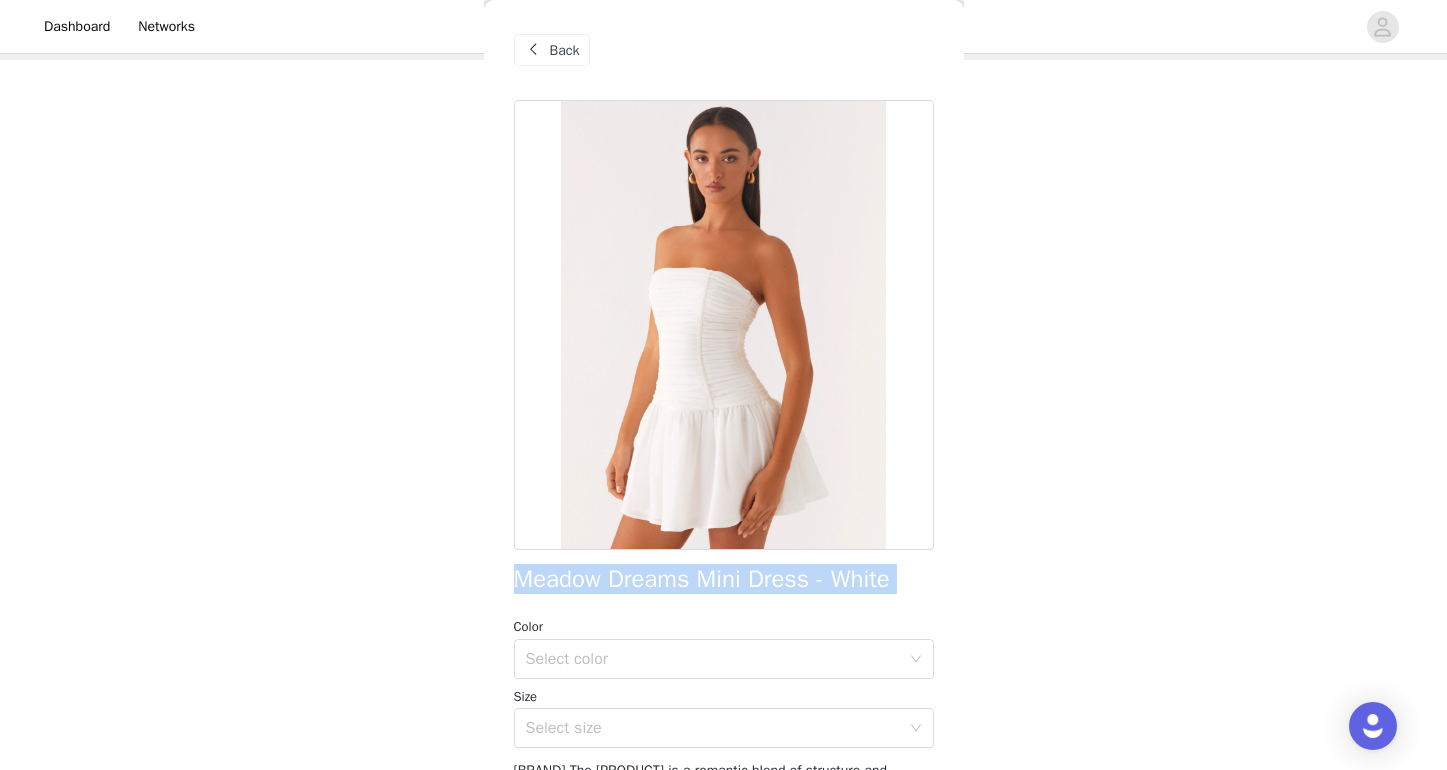 drag, startPoint x: 516, startPoint y: 581, endPoint x: 890, endPoint y: 603, distance: 374.6465 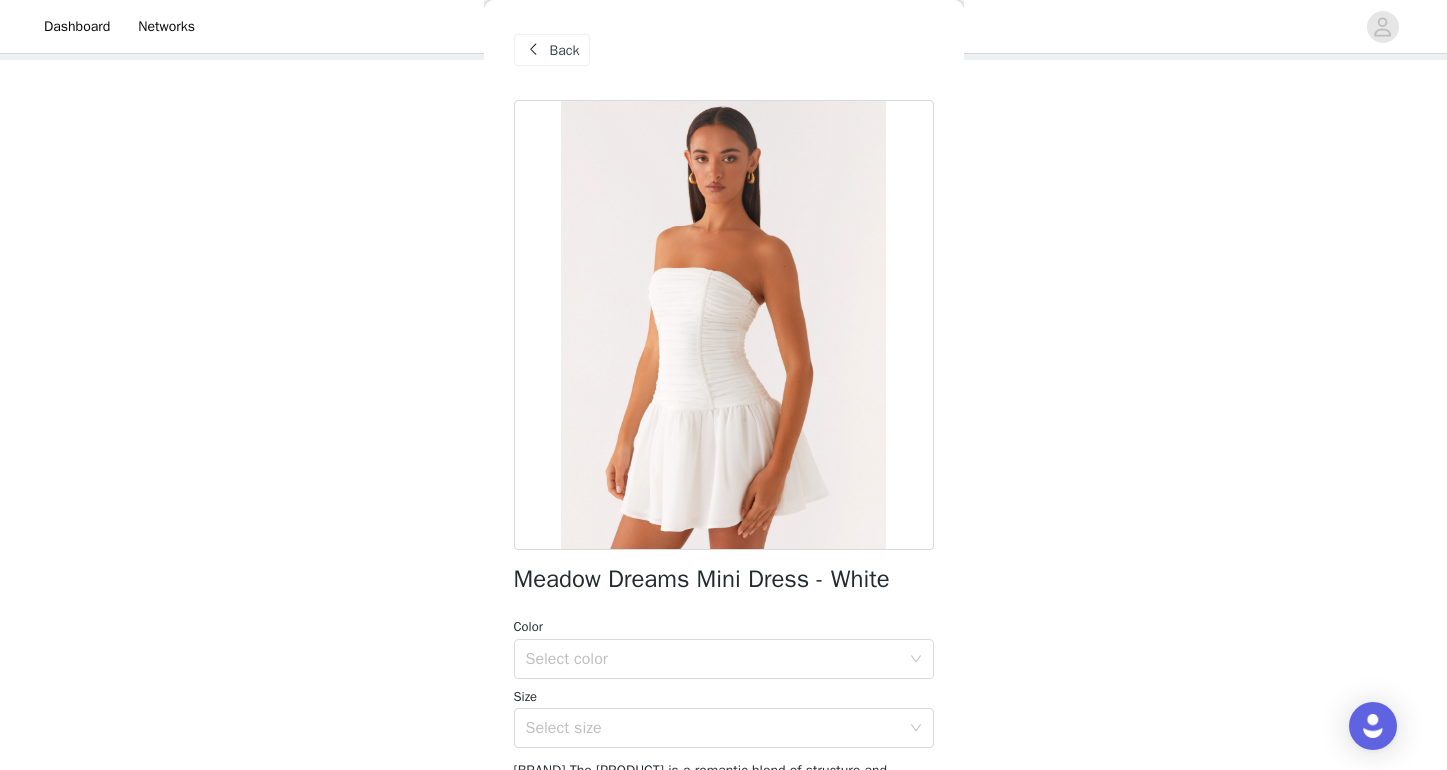 click on "Back" at bounding box center [565, 50] 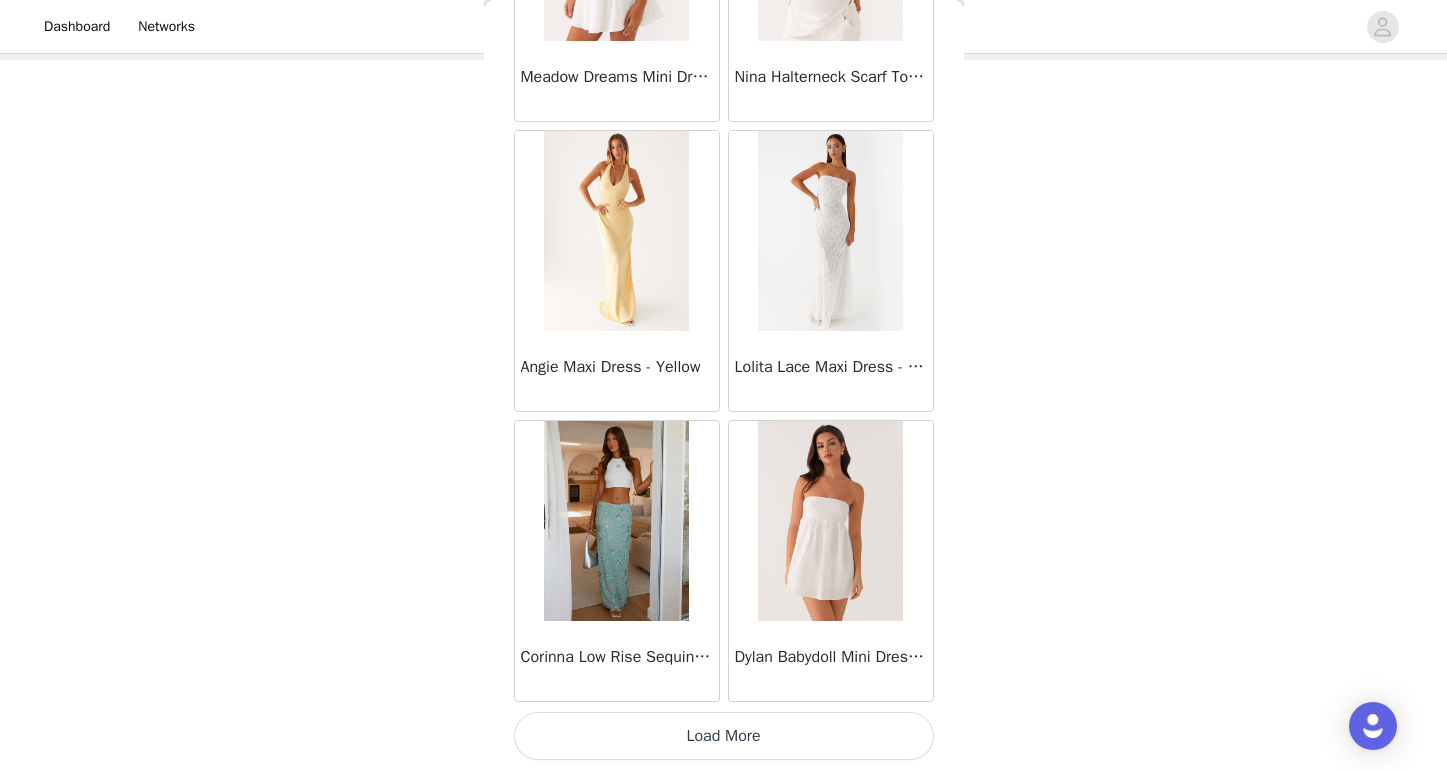click on "Load More" at bounding box center [724, 736] 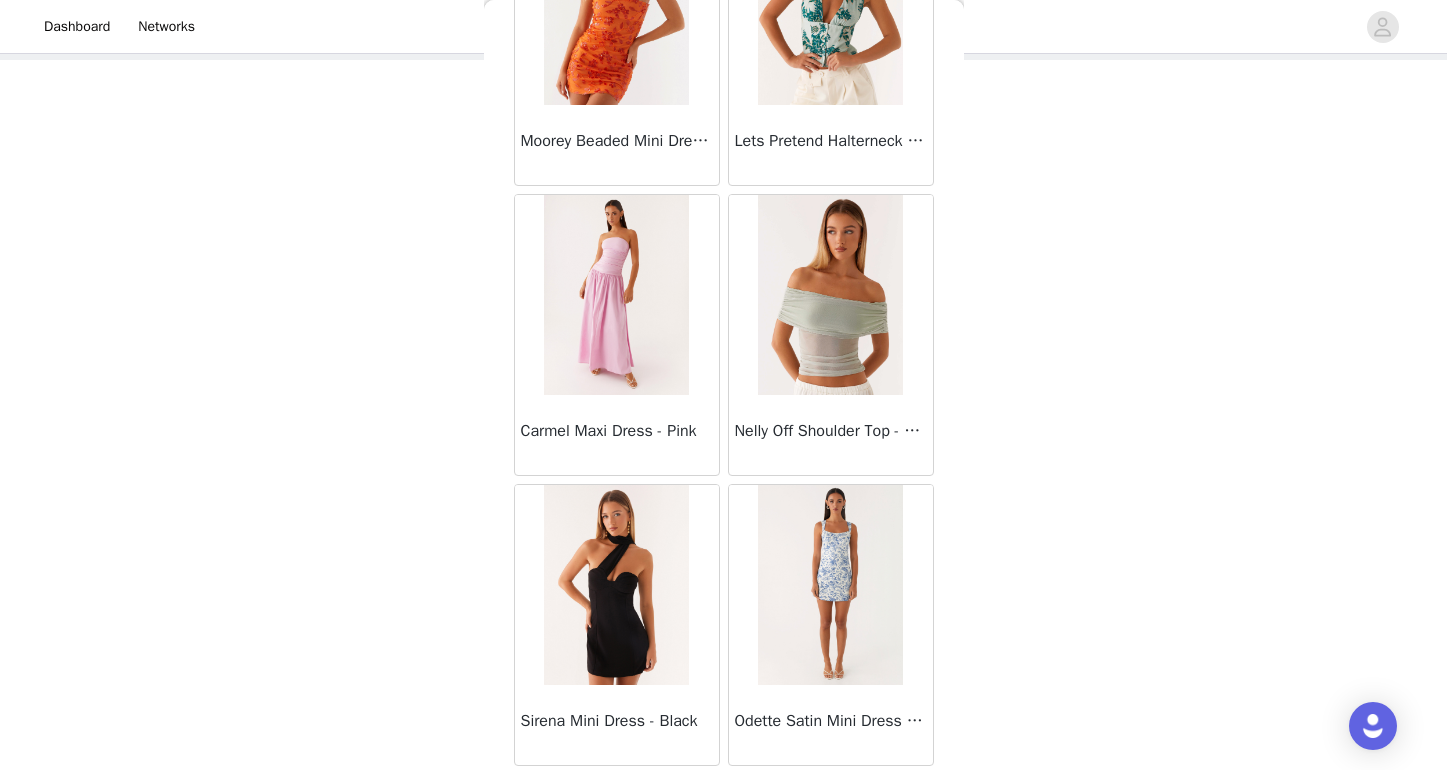 scroll, scrollTop: 26591, scrollLeft: 0, axis: vertical 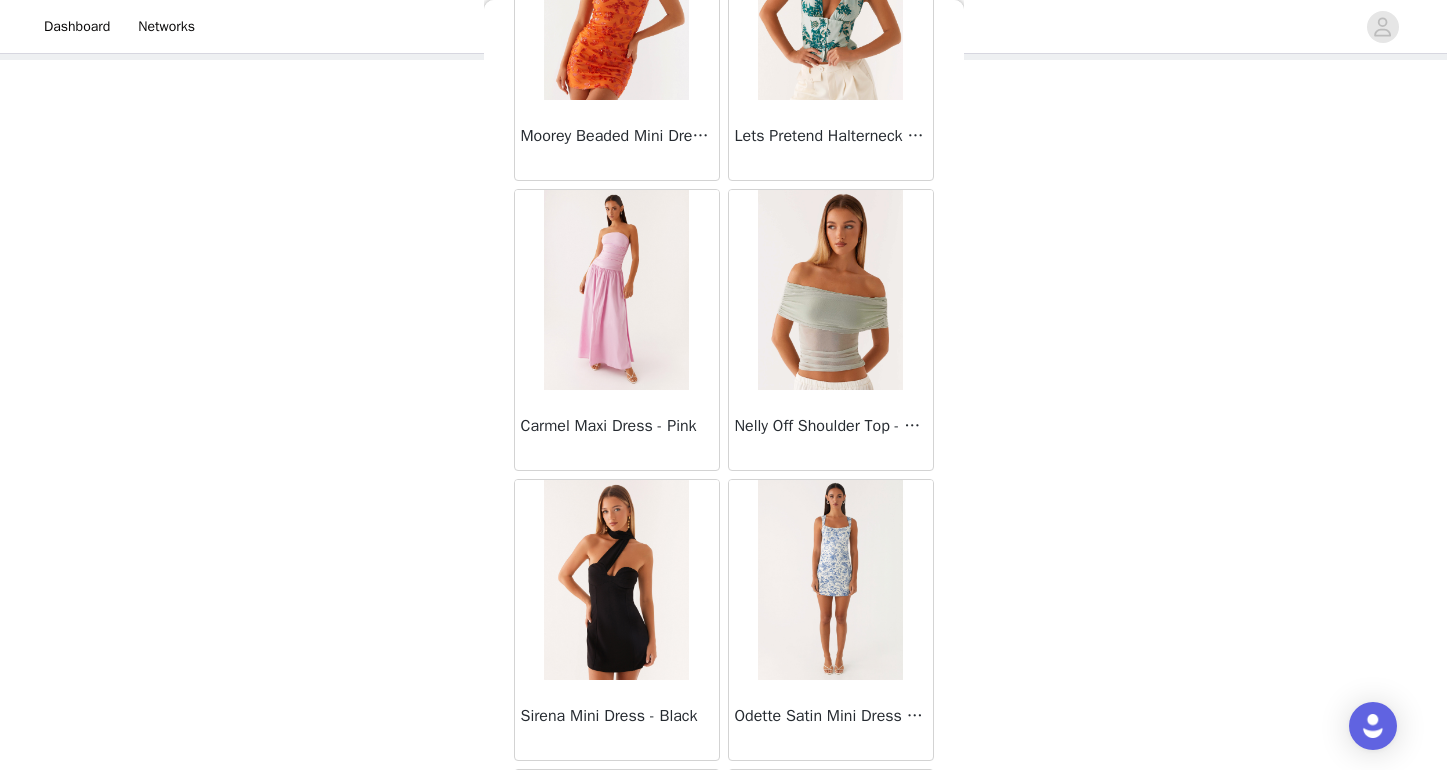 click at bounding box center (830, 290) 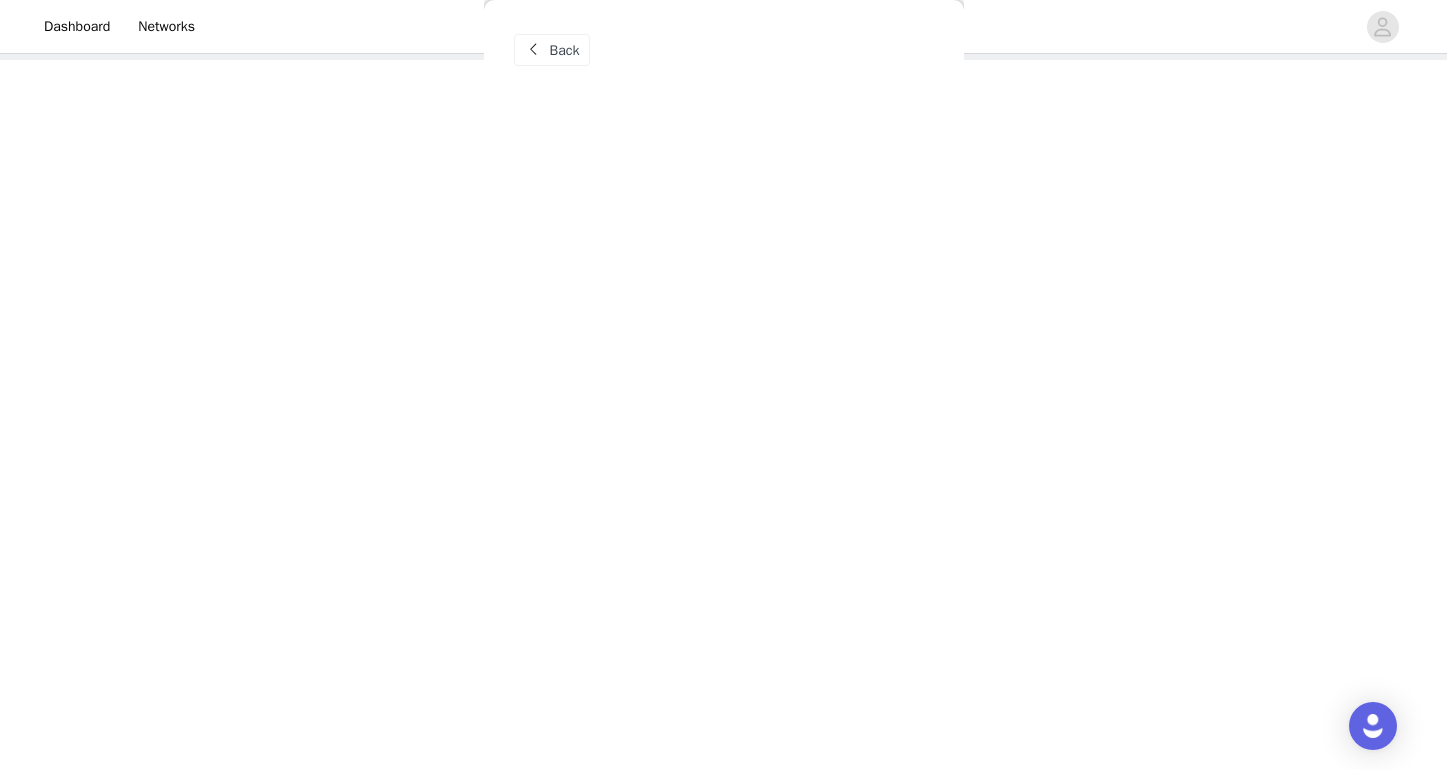 scroll, scrollTop: 0, scrollLeft: 0, axis: both 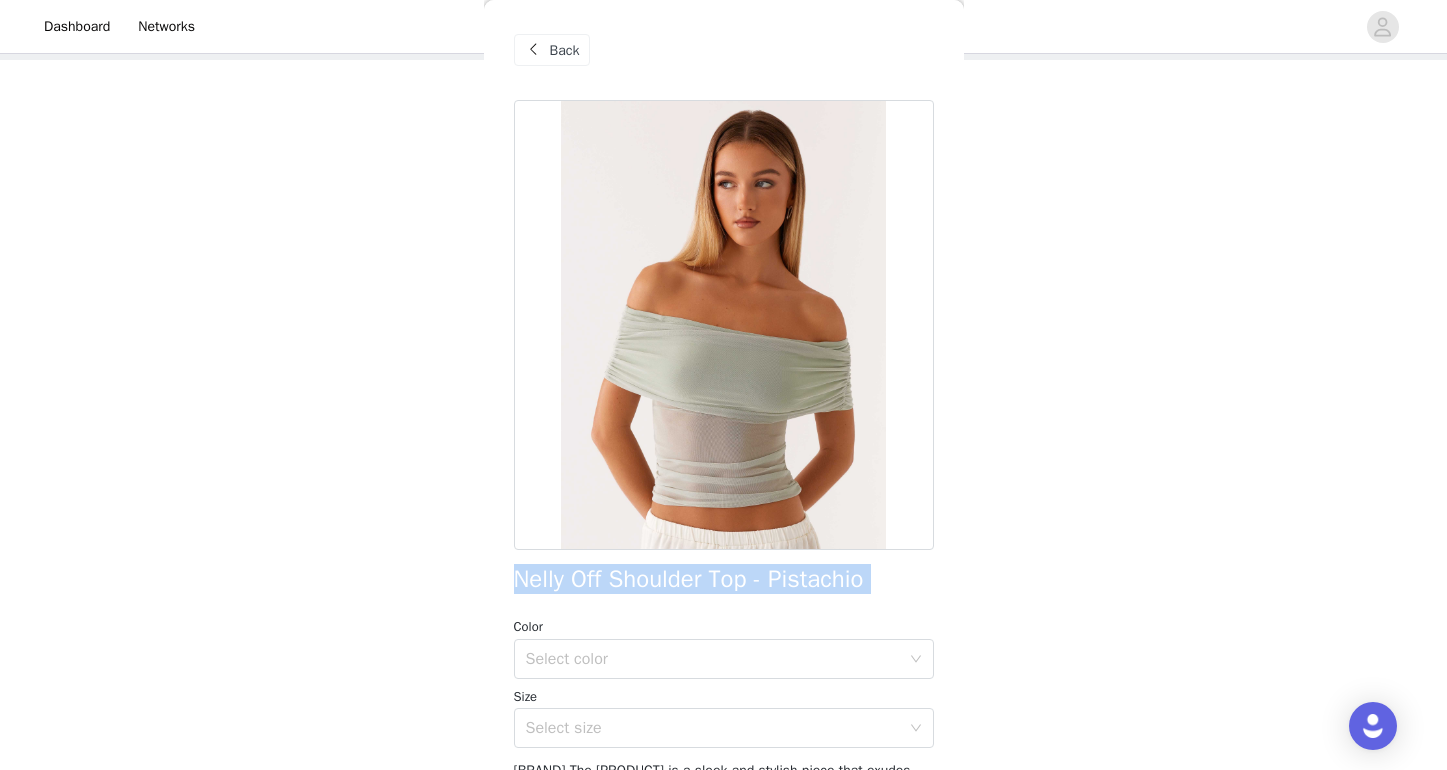 drag, startPoint x: 511, startPoint y: 573, endPoint x: 869, endPoint y: 595, distance: 358.67535 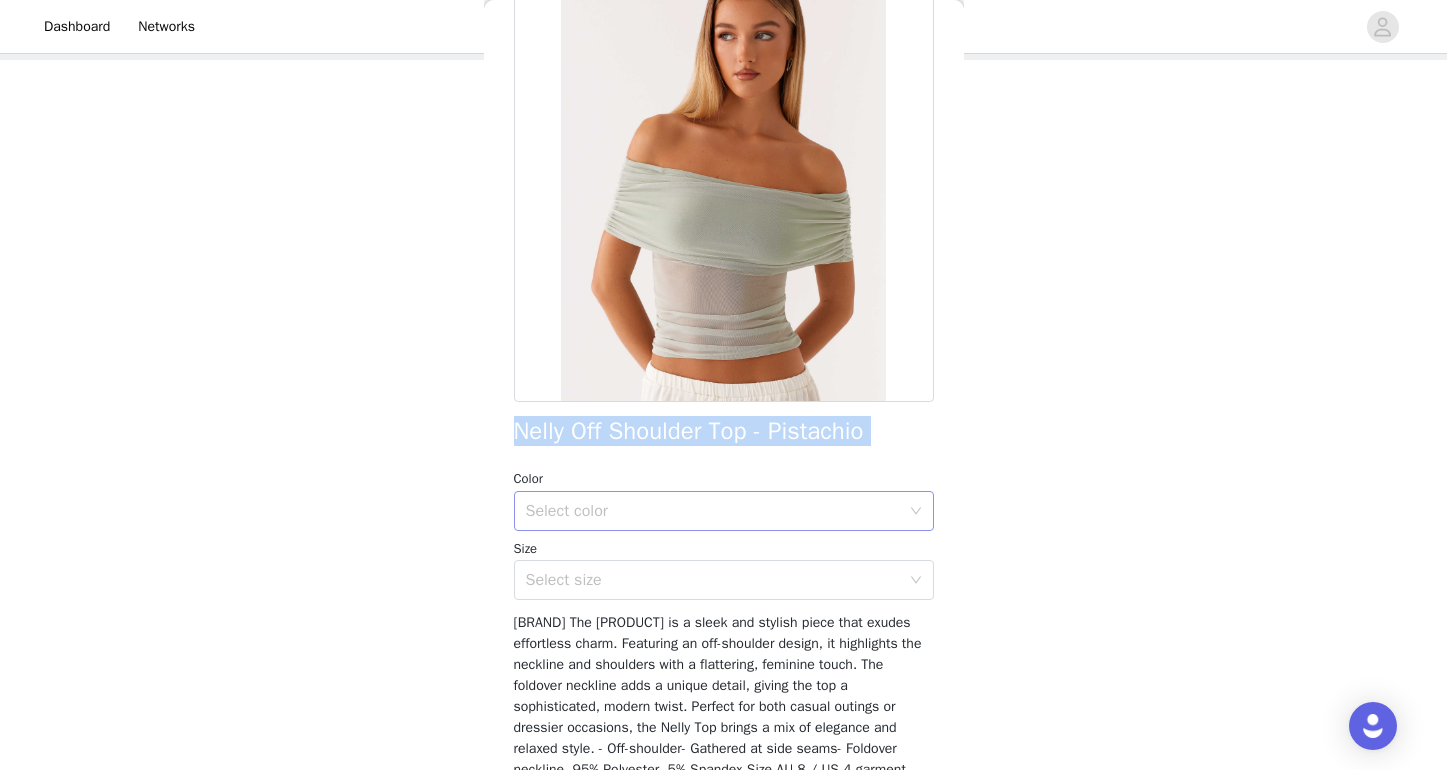 scroll, scrollTop: 148, scrollLeft: 0, axis: vertical 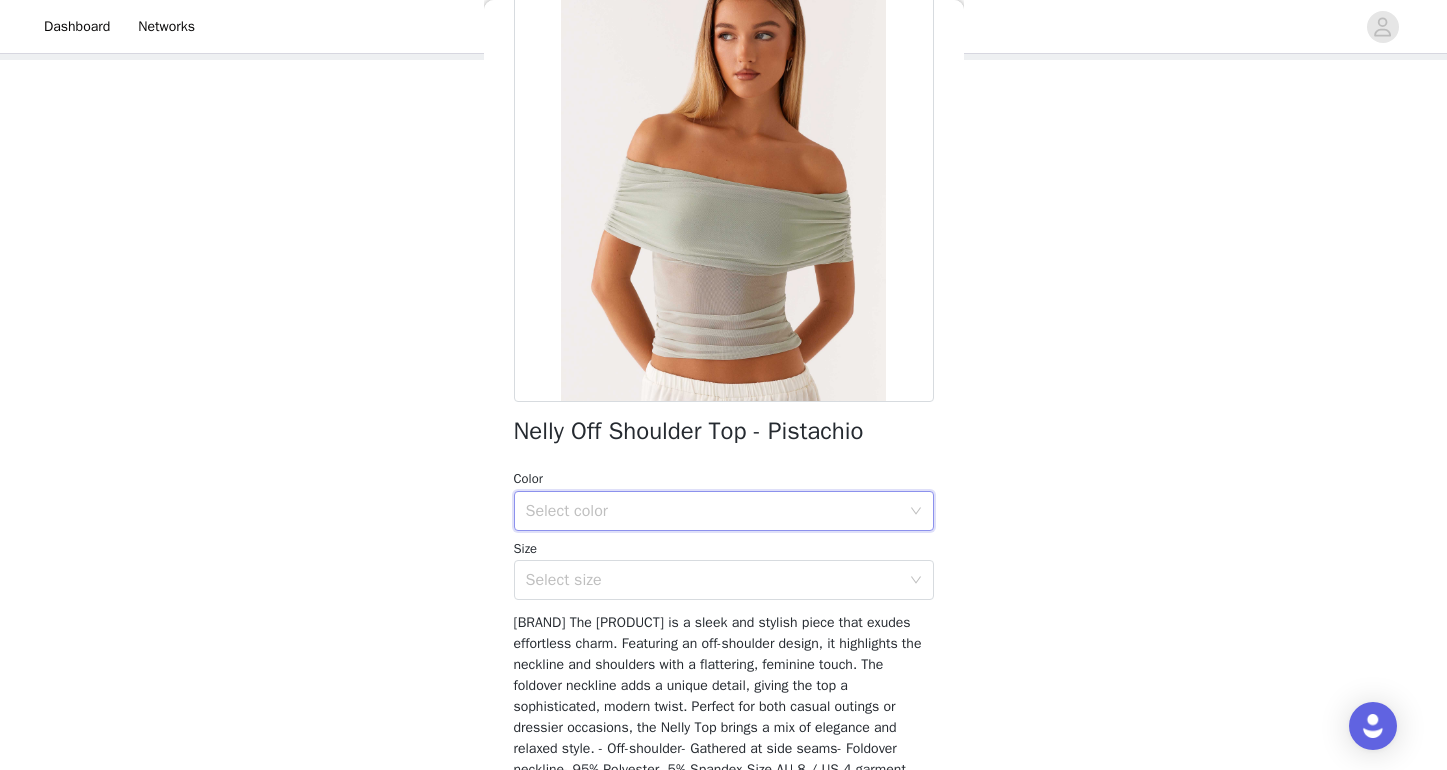 click on "Select color" at bounding box center (717, 511) 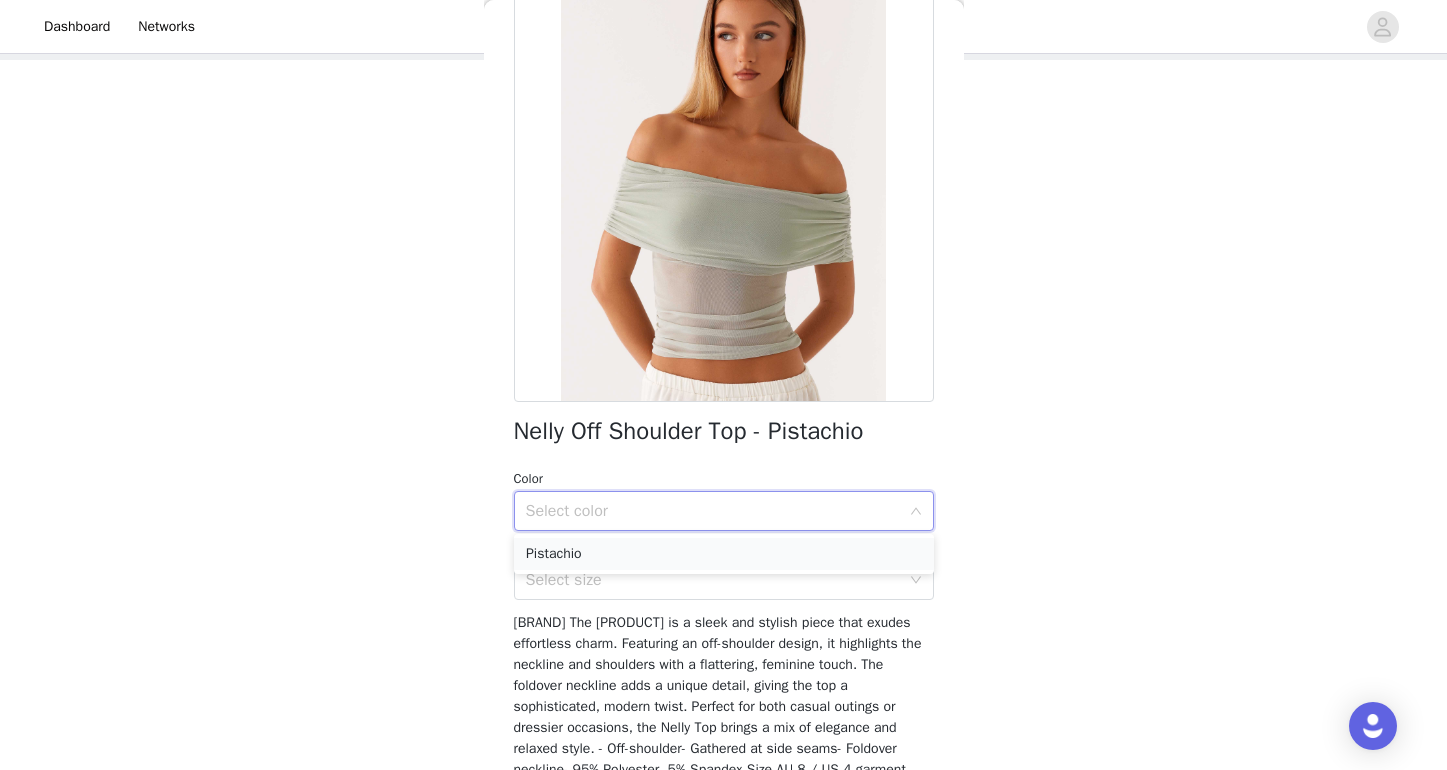click on "Pistachio" at bounding box center [724, 554] 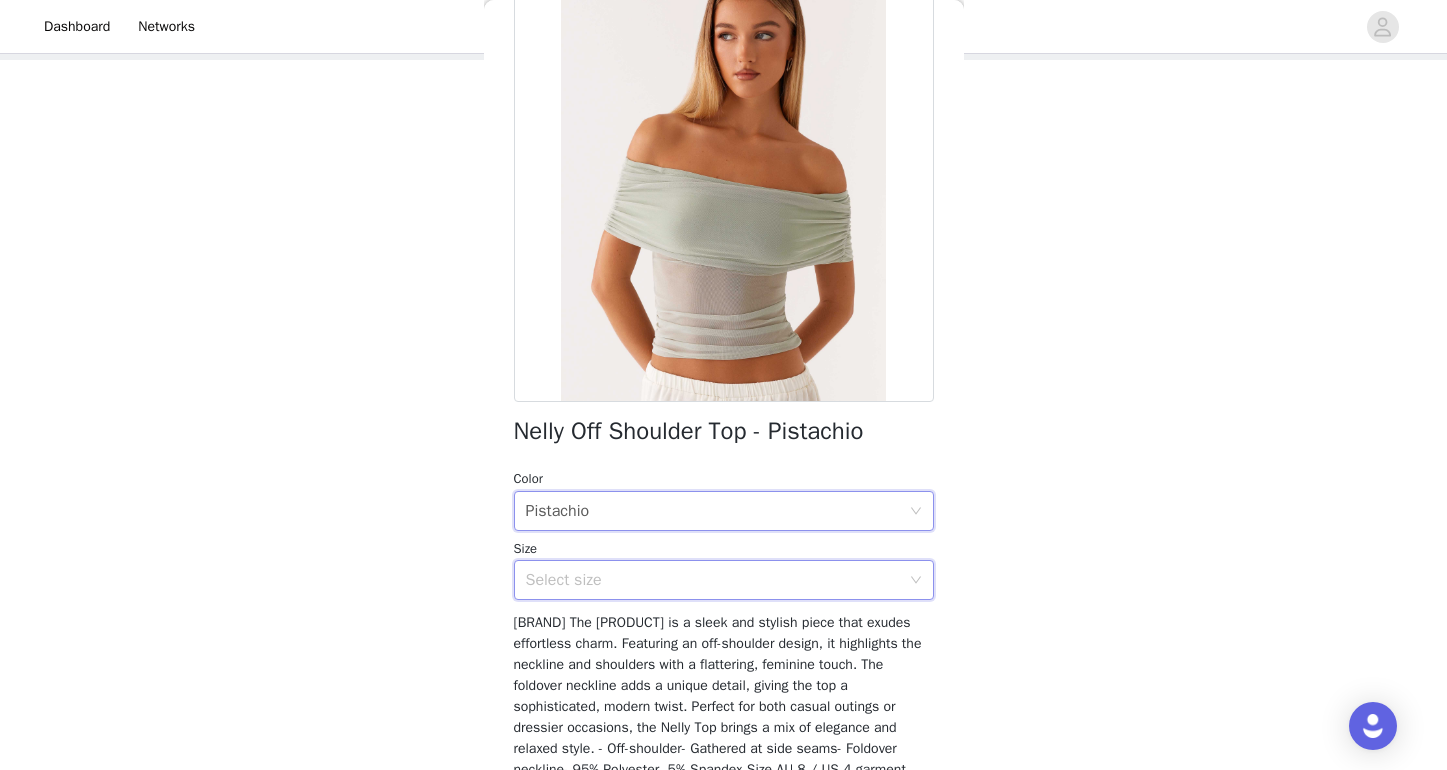 click on "Select size" at bounding box center [717, 580] 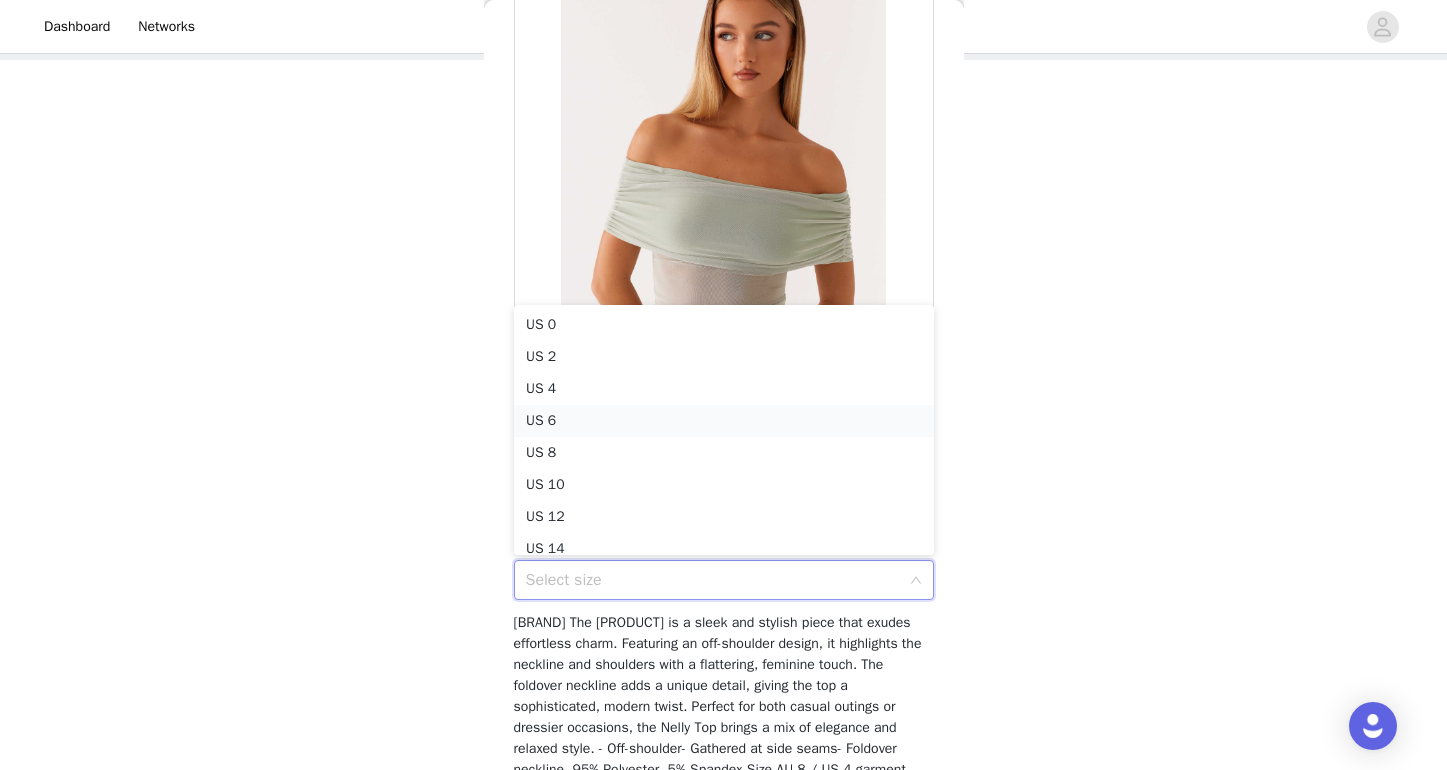 click on "US 6" at bounding box center [724, 421] 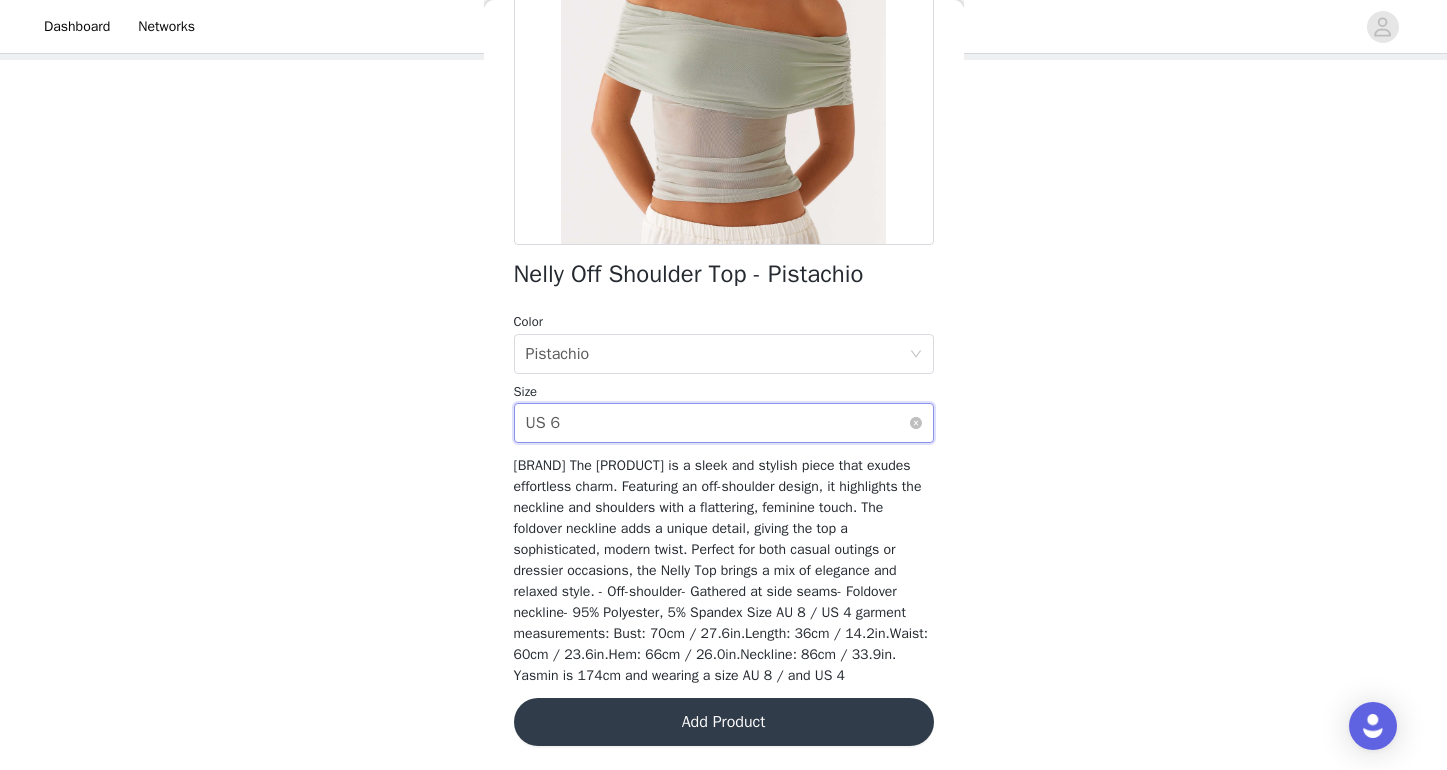 scroll, scrollTop: 325, scrollLeft: 0, axis: vertical 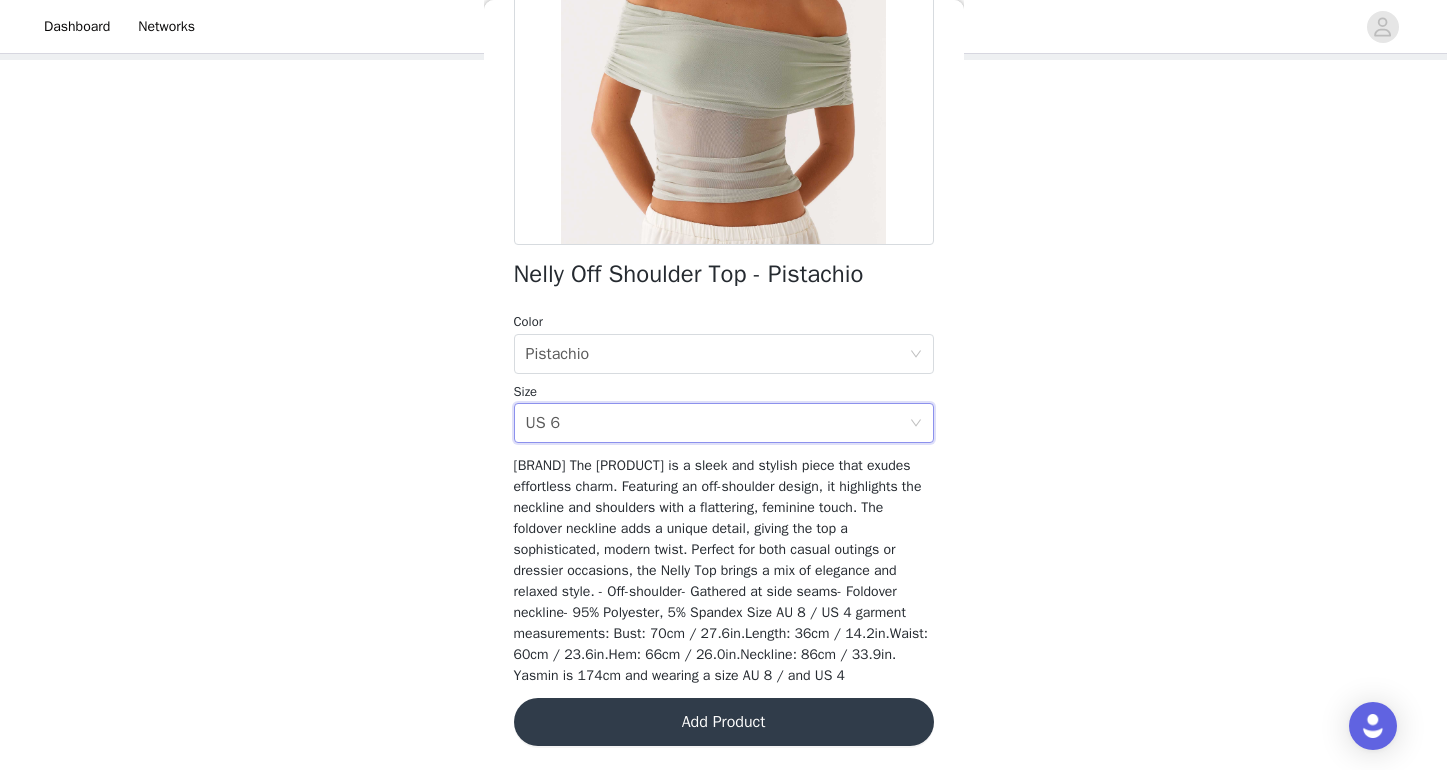 click on "Add Product" at bounding box center [724, 722] 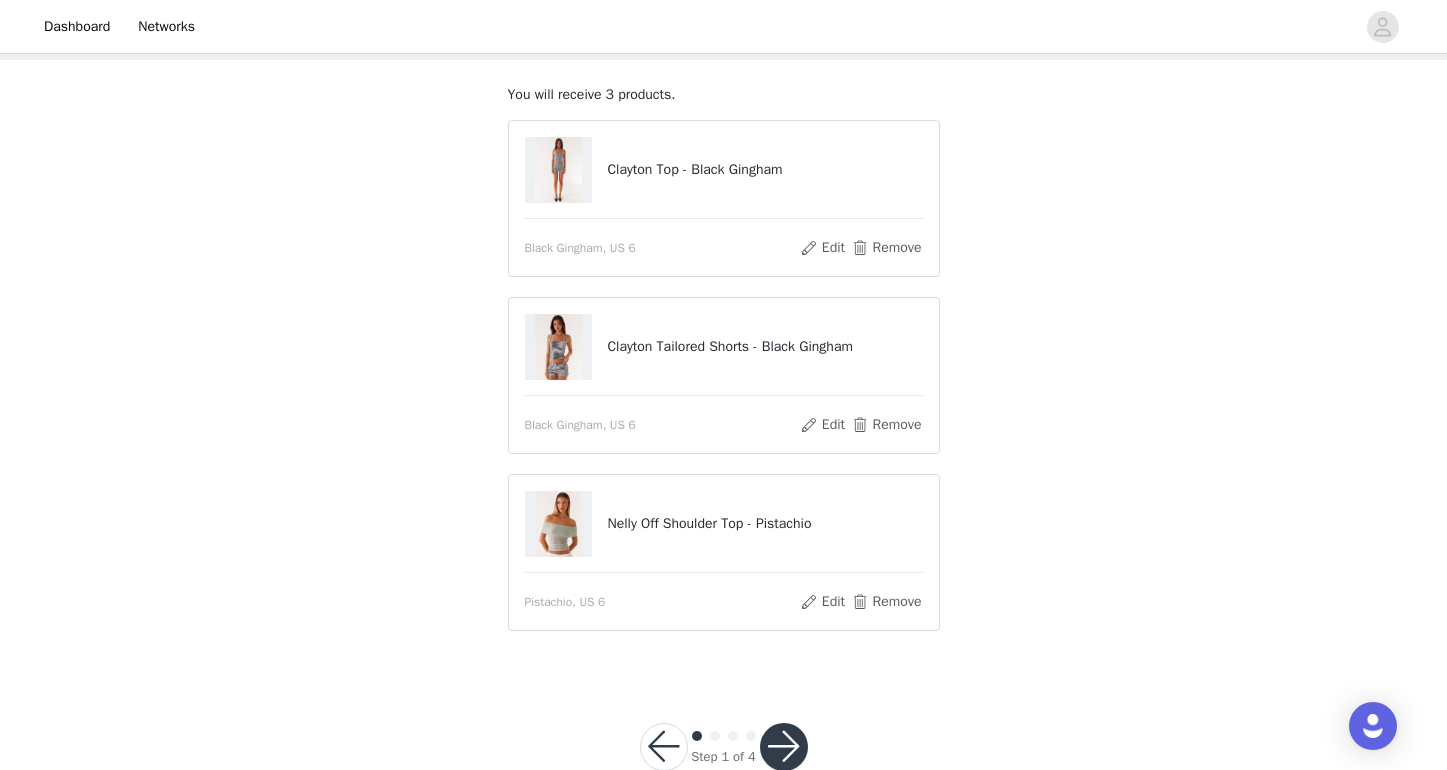 click at bounding box center (784, 747) 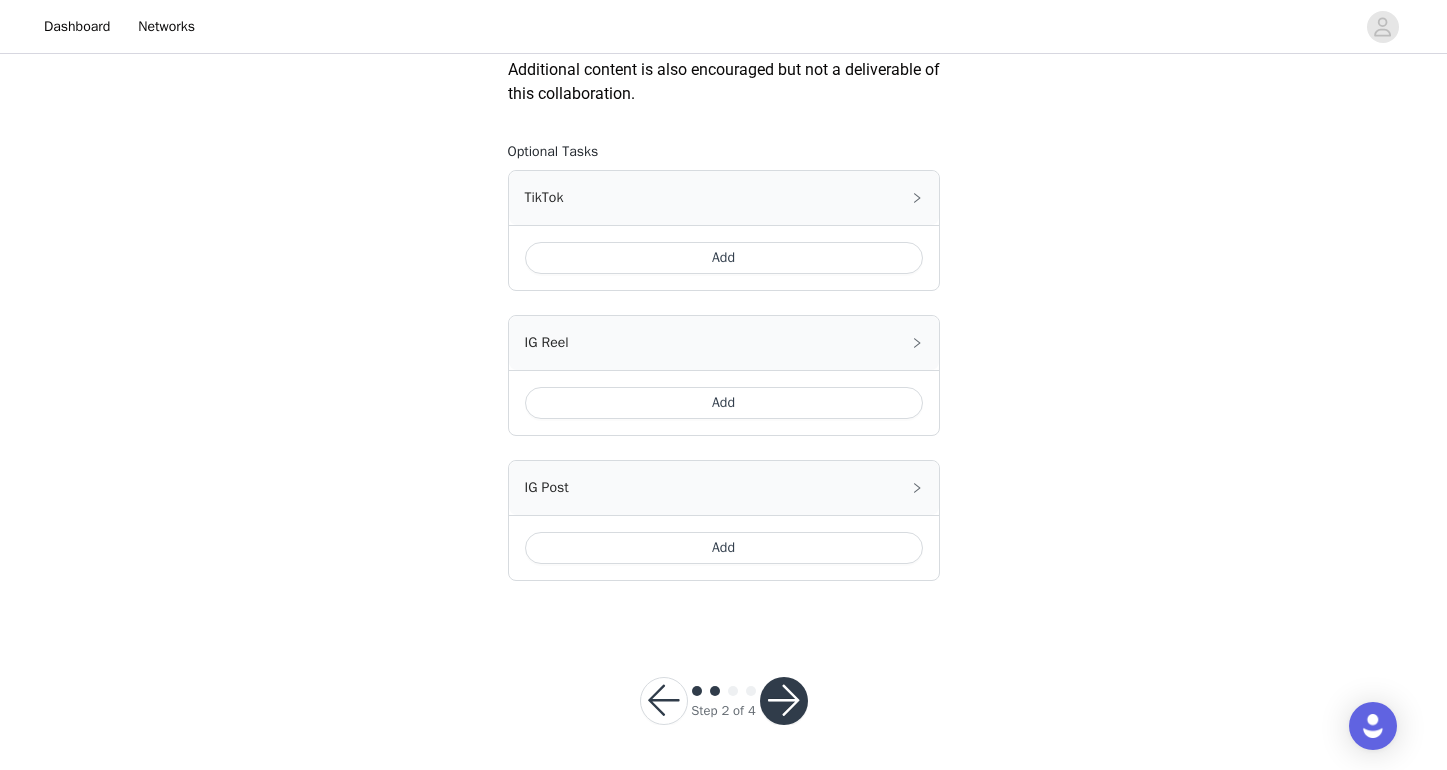 scroll, scrollTop: 1174, scrollLeft: 0, axis: vertical 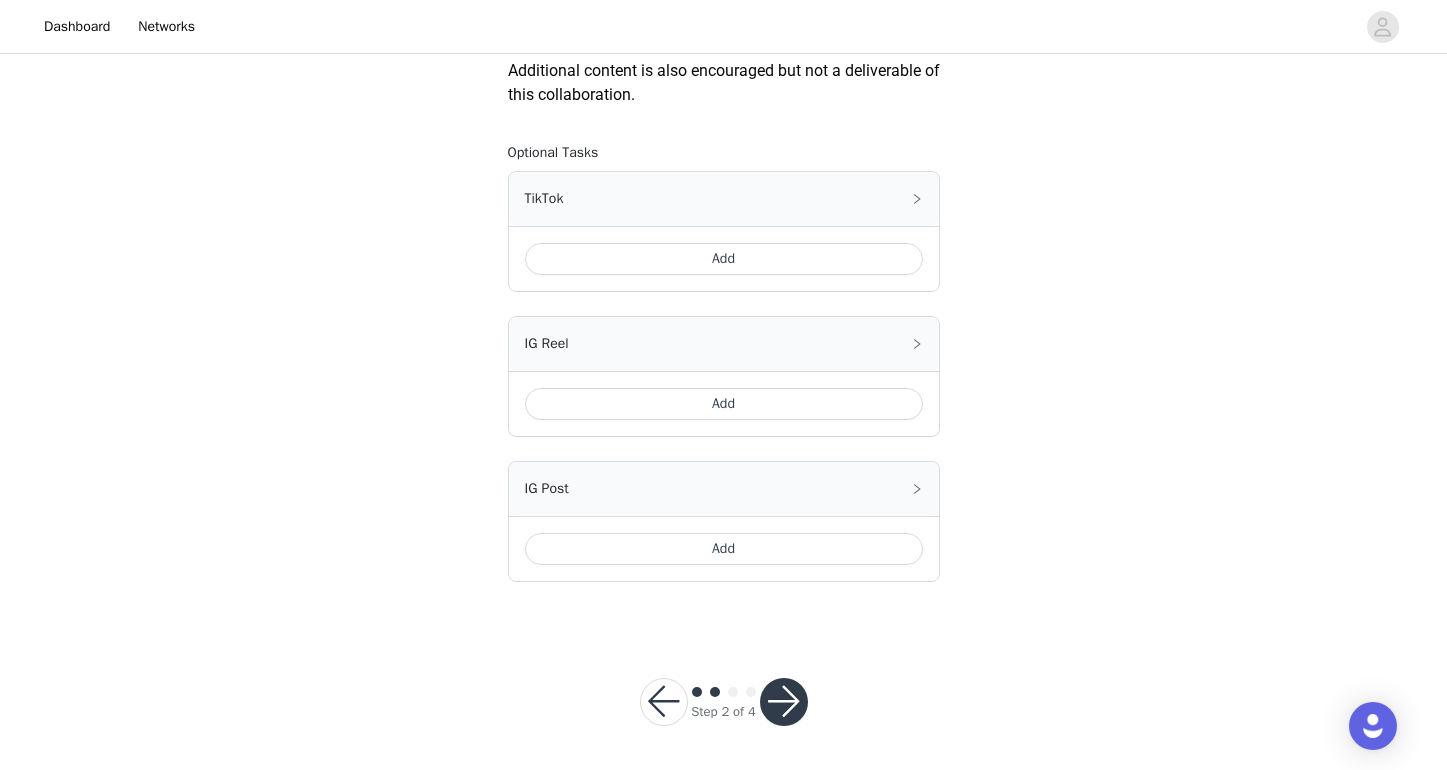 click on "Add" at bounding box center (724, 259) 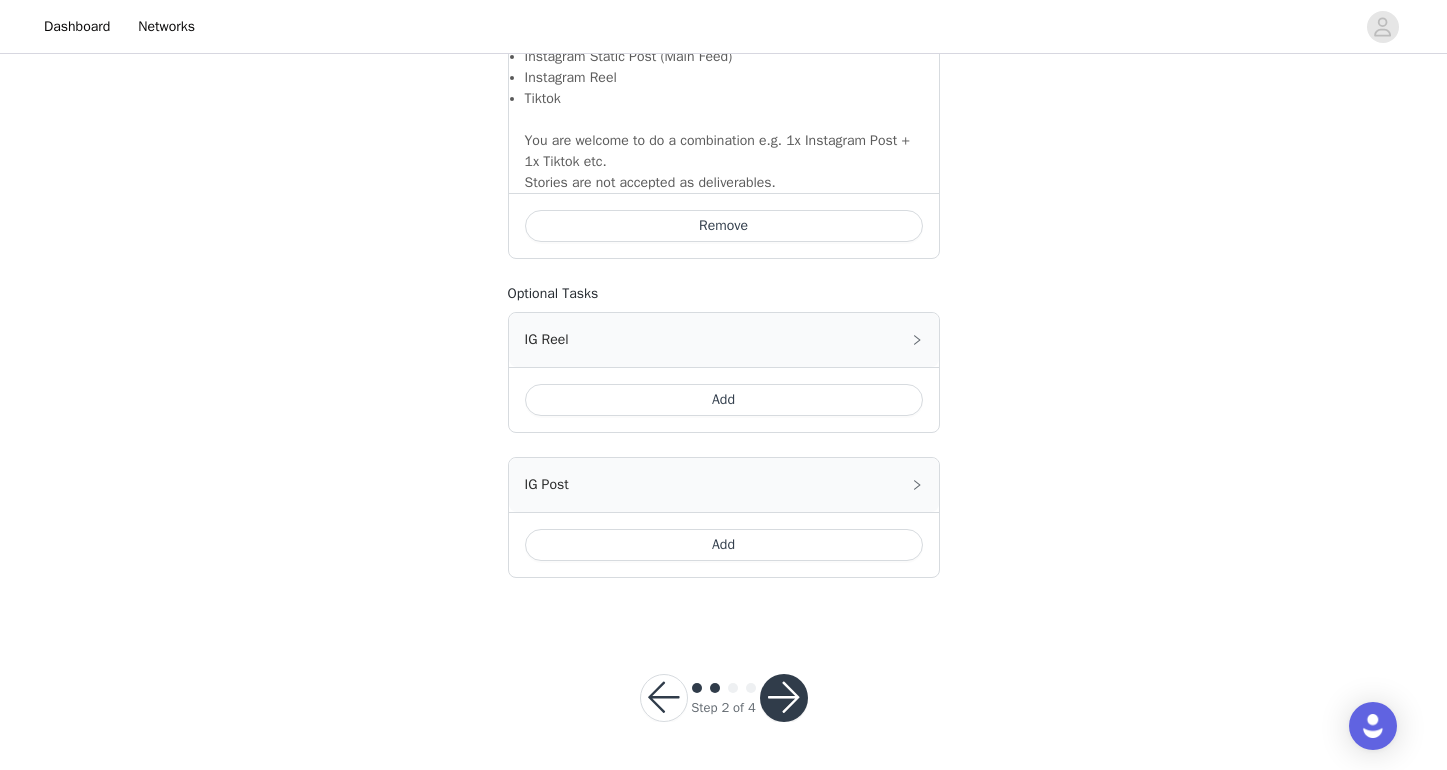 scroll, scrollTop: 1530, scrollLeft: 0, axis: vertical 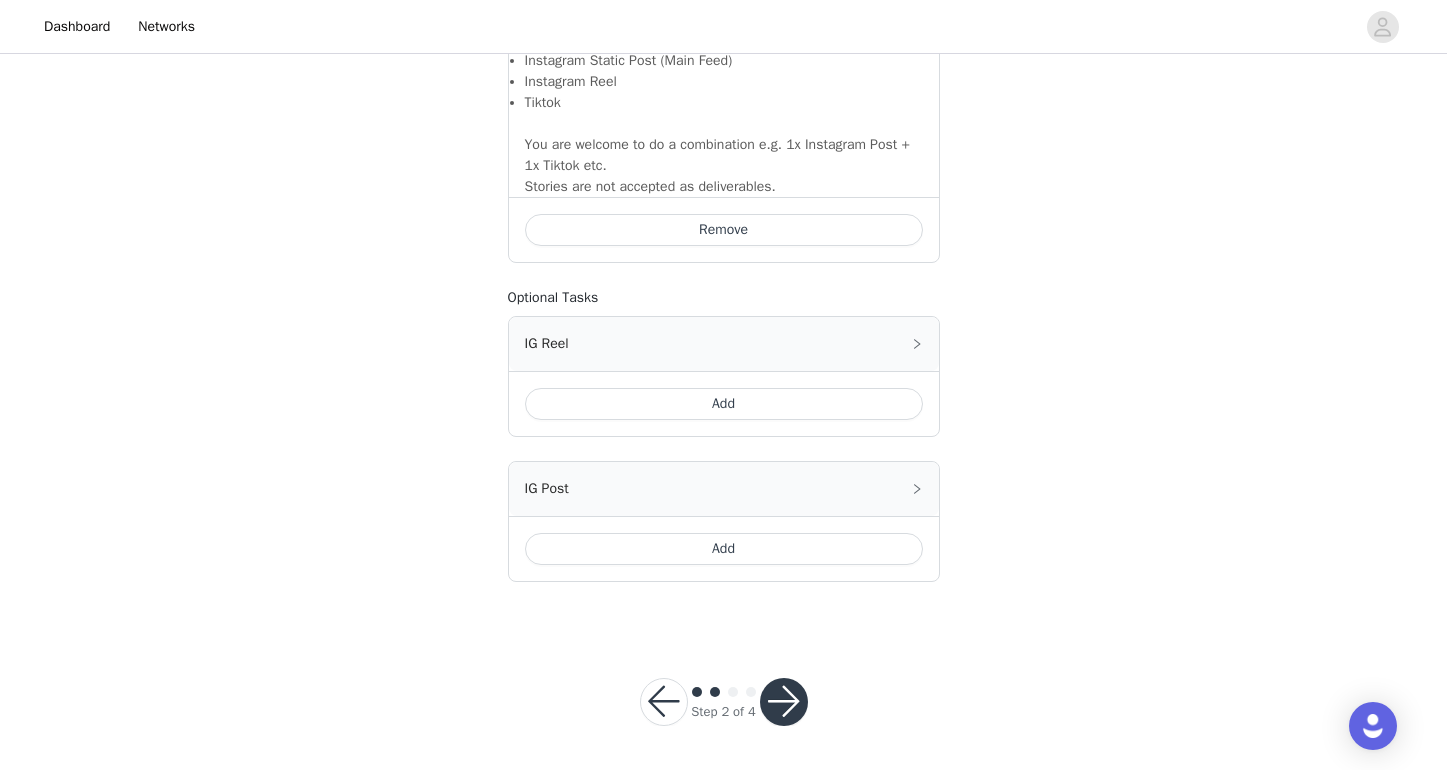 click on "Add" at bounding box center [724, 549] 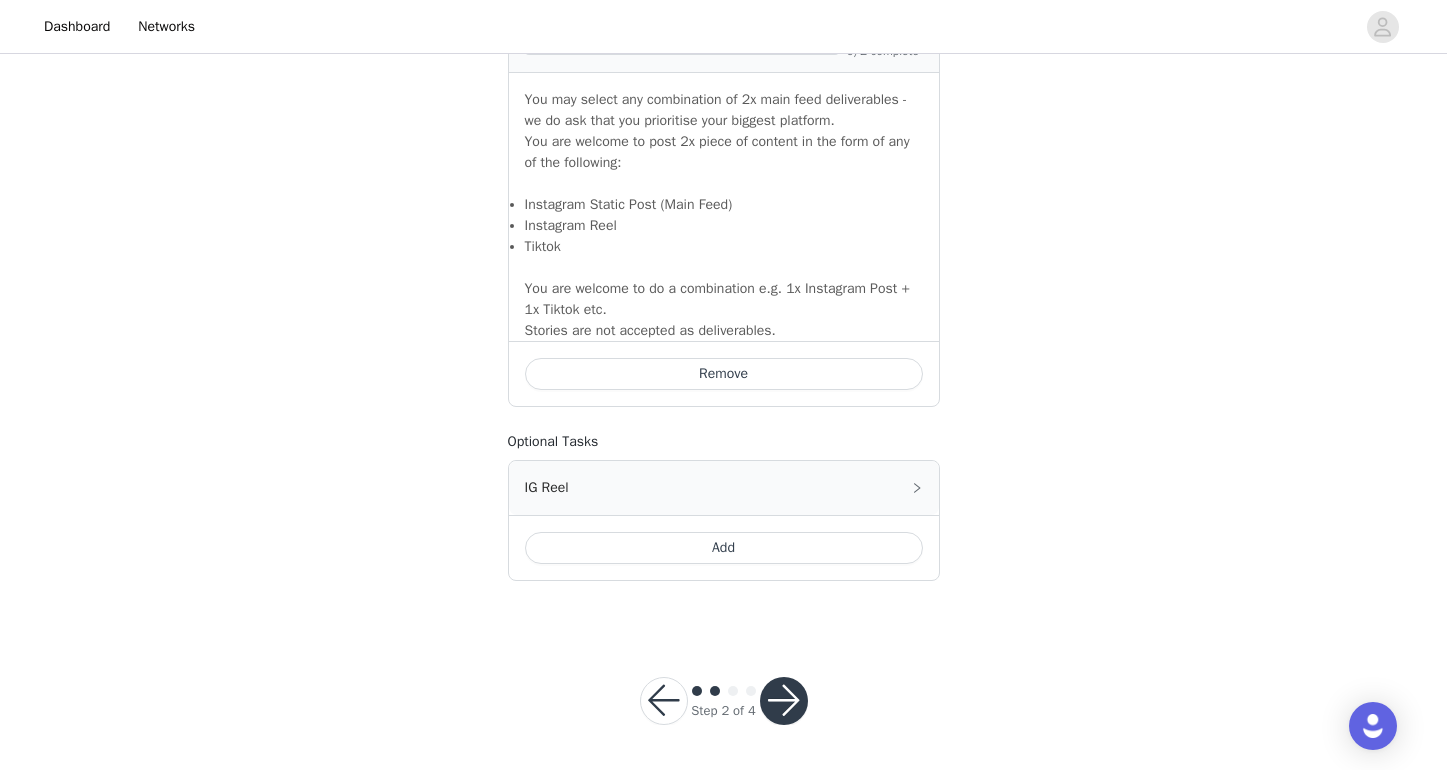 click at bounding box center (784, 701) 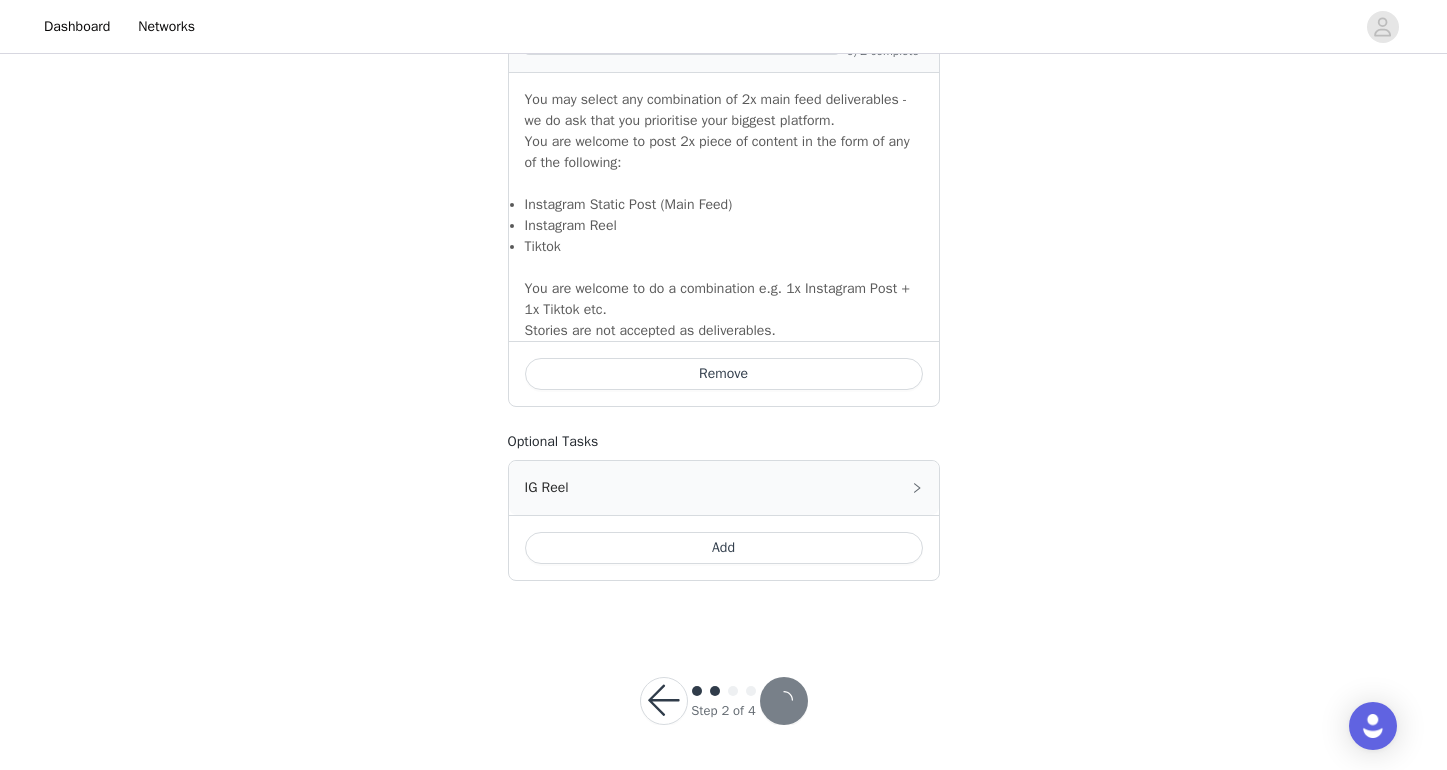 scroll, scrollTop: 1857, scrollLeft: 0, axis: vertical 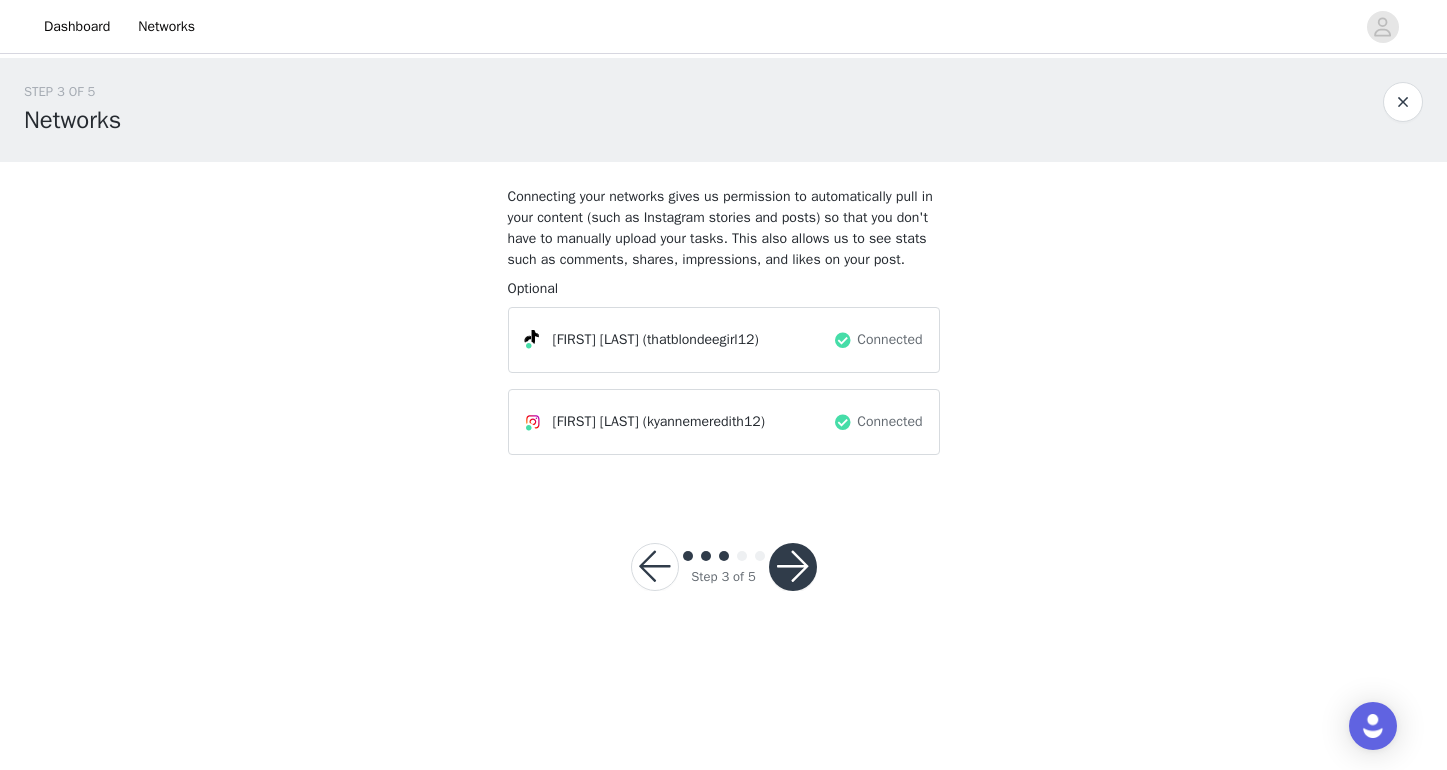 click at bounding box center [793, 567] 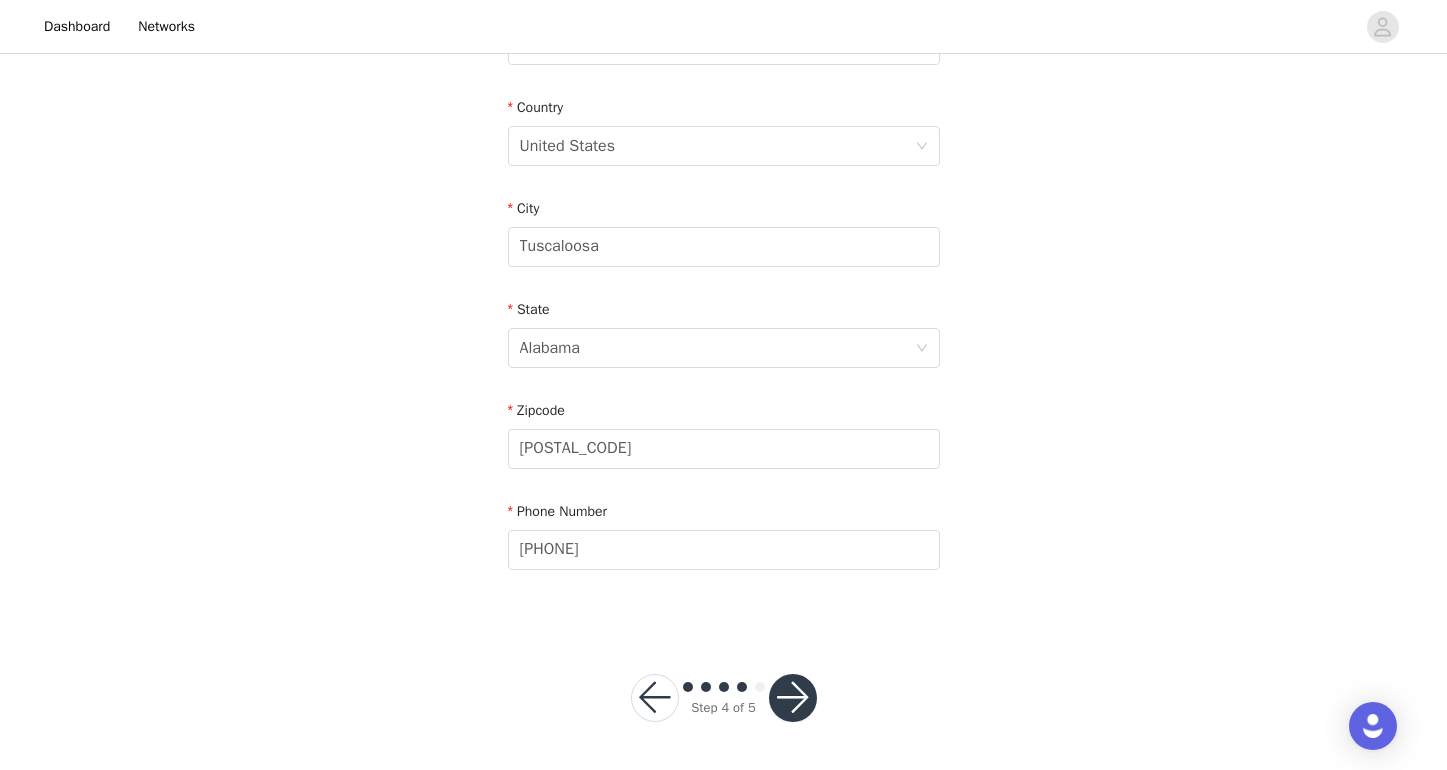 scroll, scrollTop: 593, scrollLeft: 0, axis: vertical 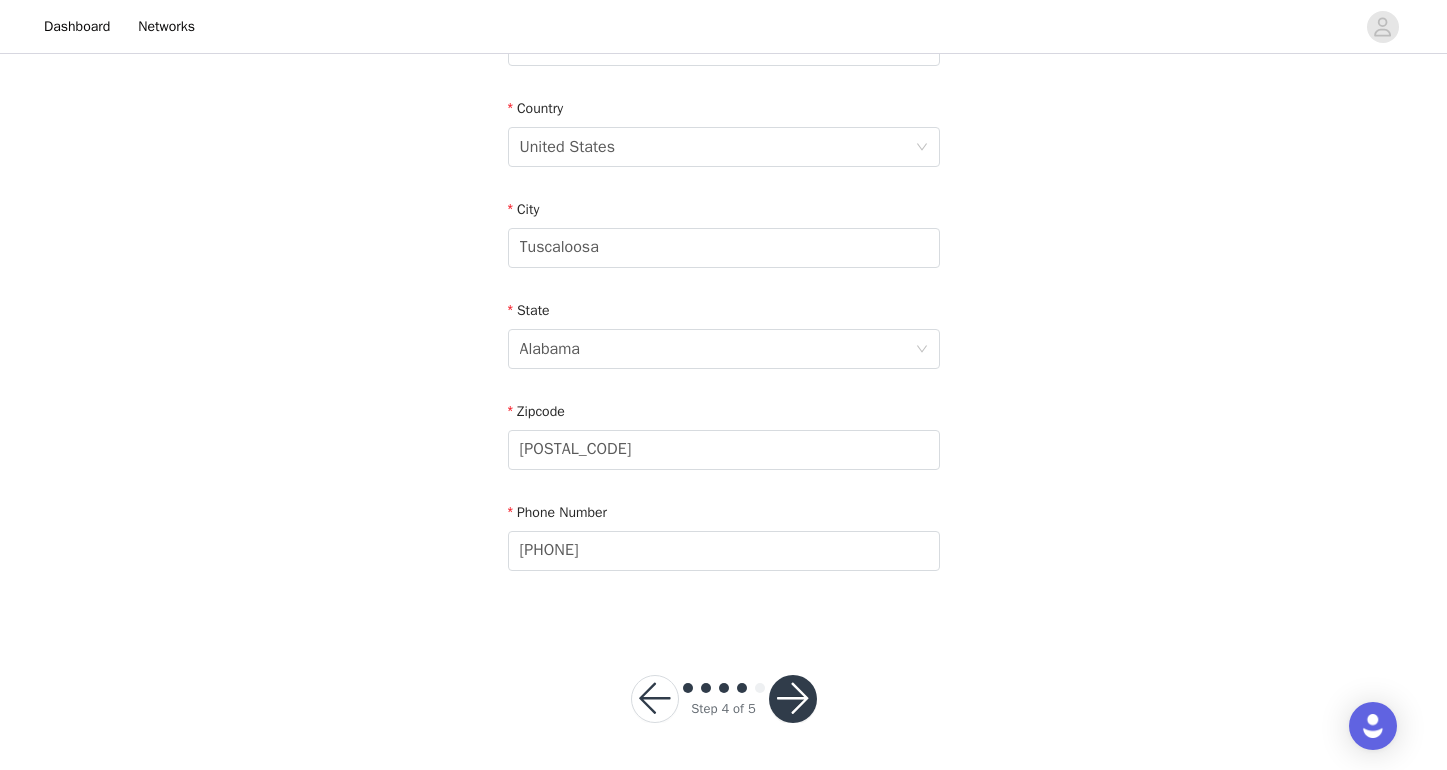 click at bounding box center [793, 699] 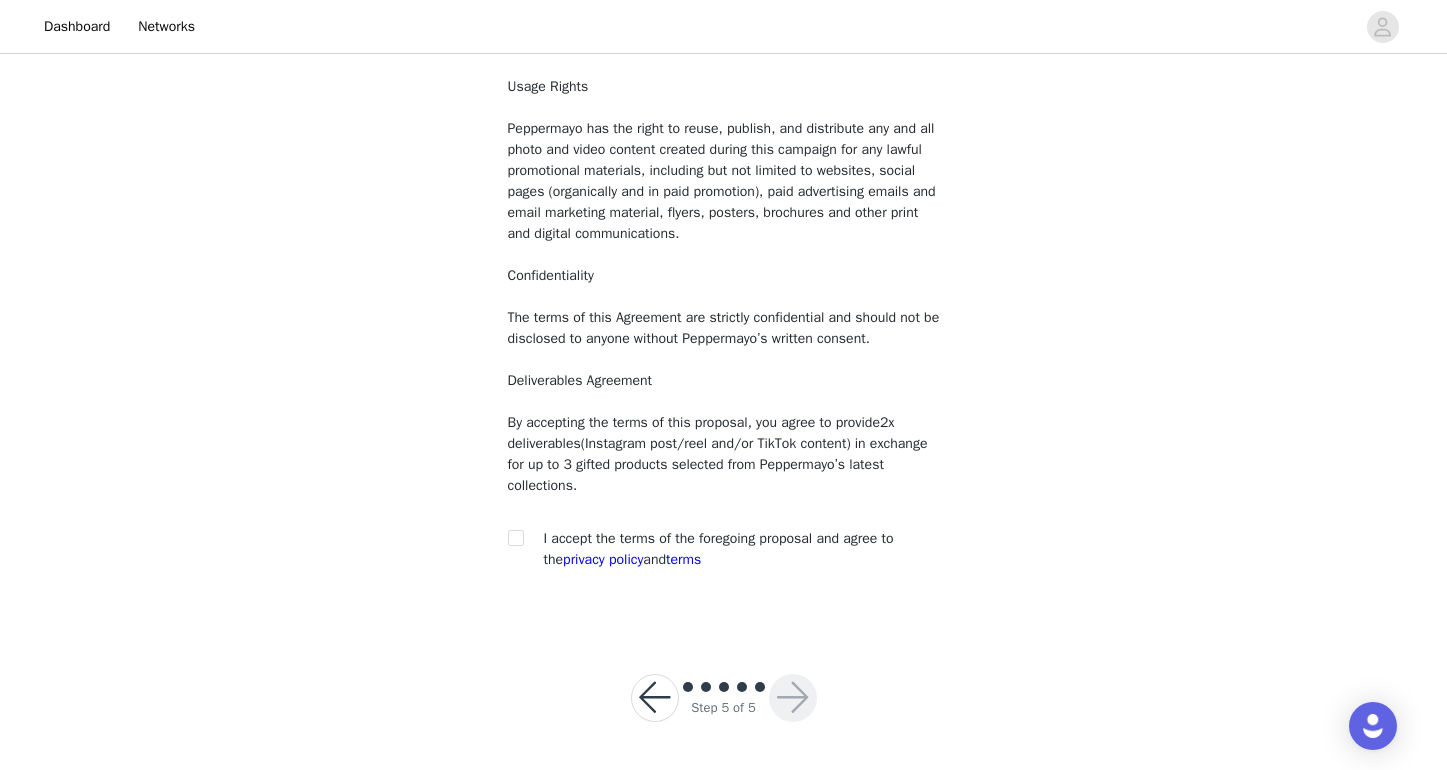 scroll, scrollTop: 154, scrollLeft: 0, axis: vertical 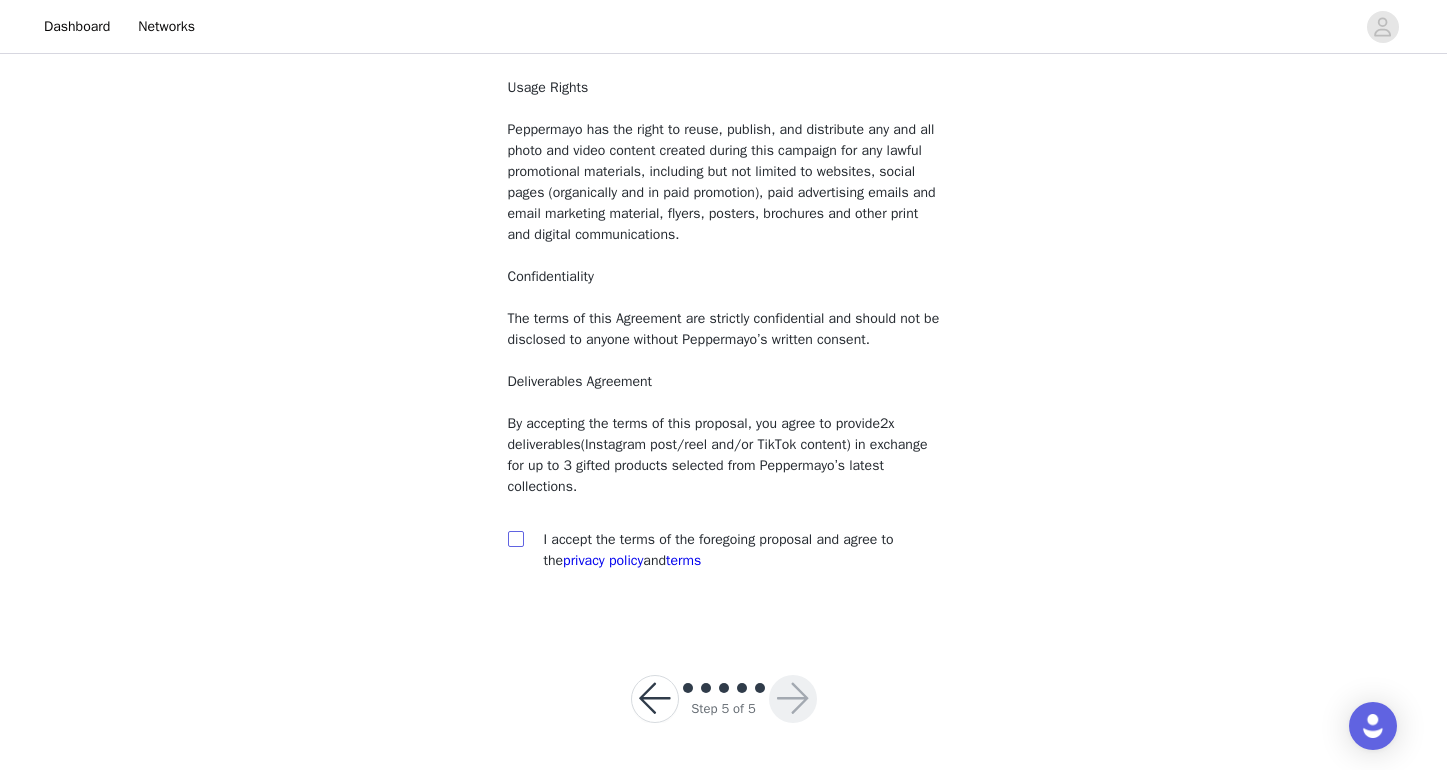 click at bounding box center (515, 538) 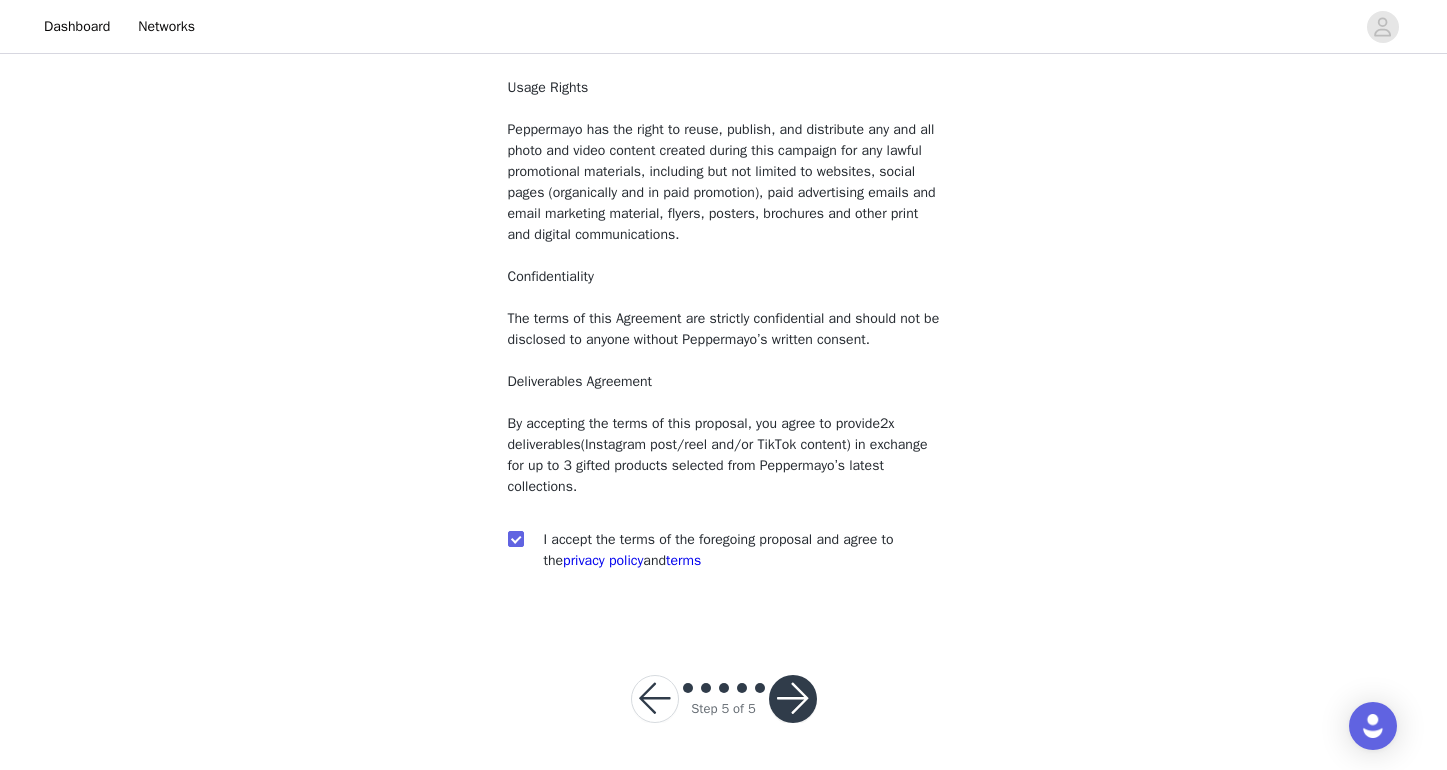 click at bounding box center [655, 699] 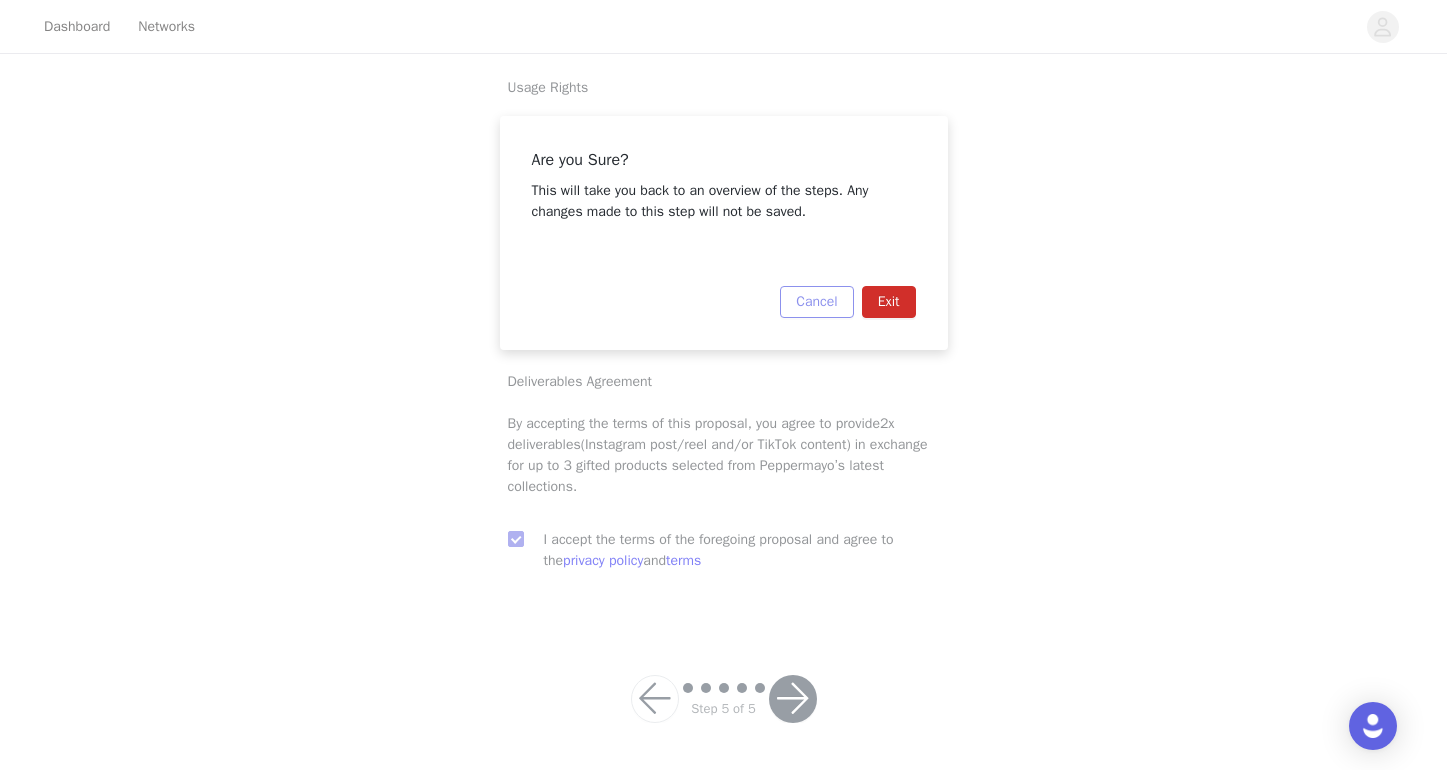 click on "Cancel" at bounding box center (816, 302) 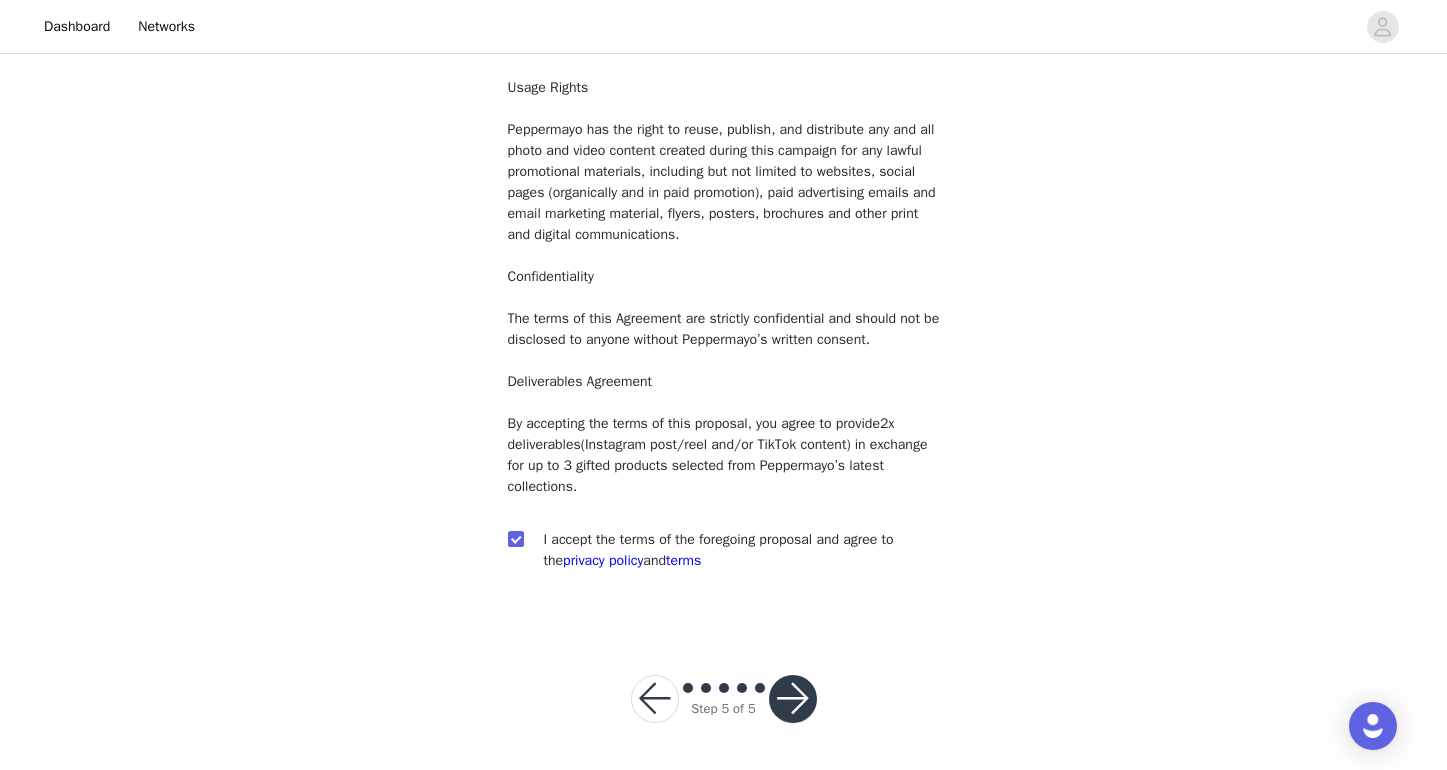 click at bounding box center [793, 699] 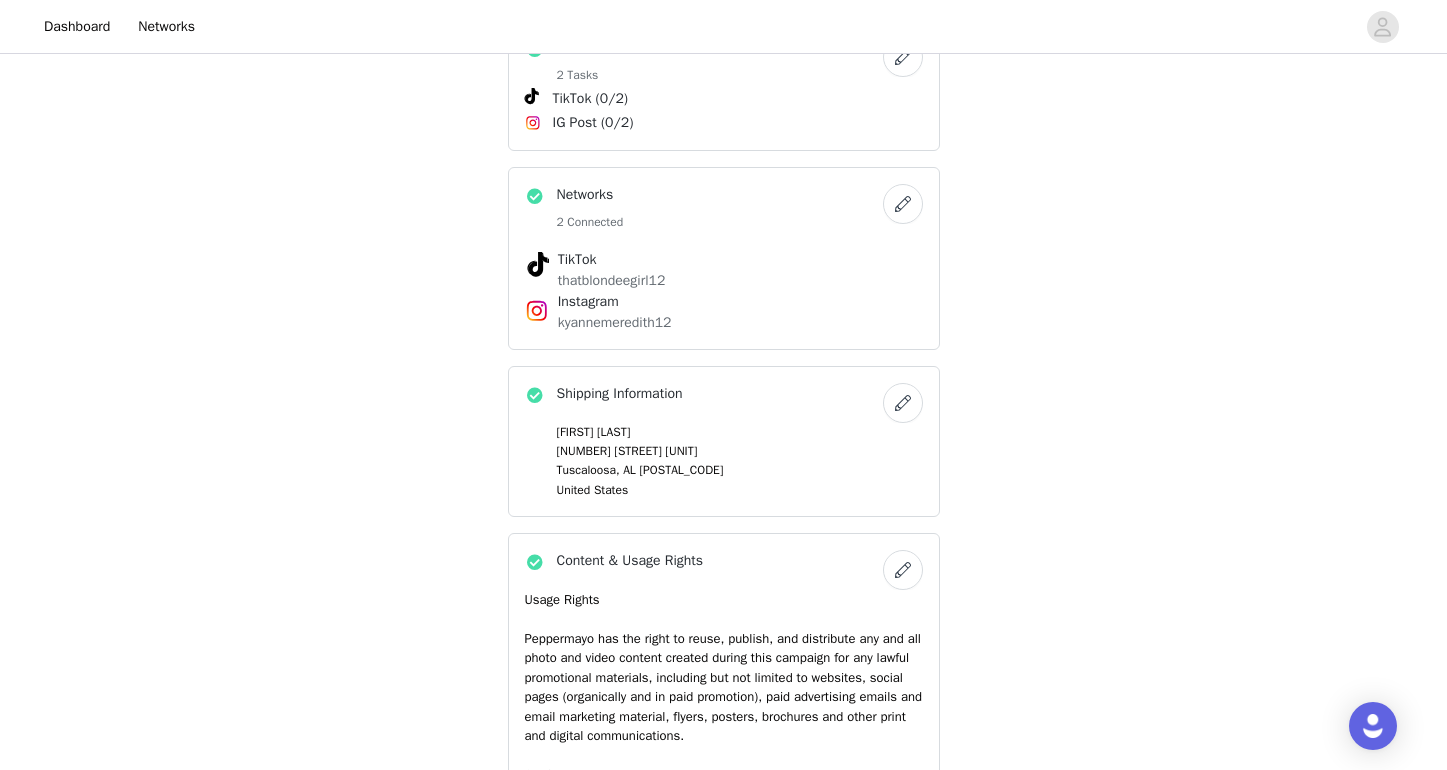 scroll, scrollTop: 1121, scrollLeft: 0, axis: vertical 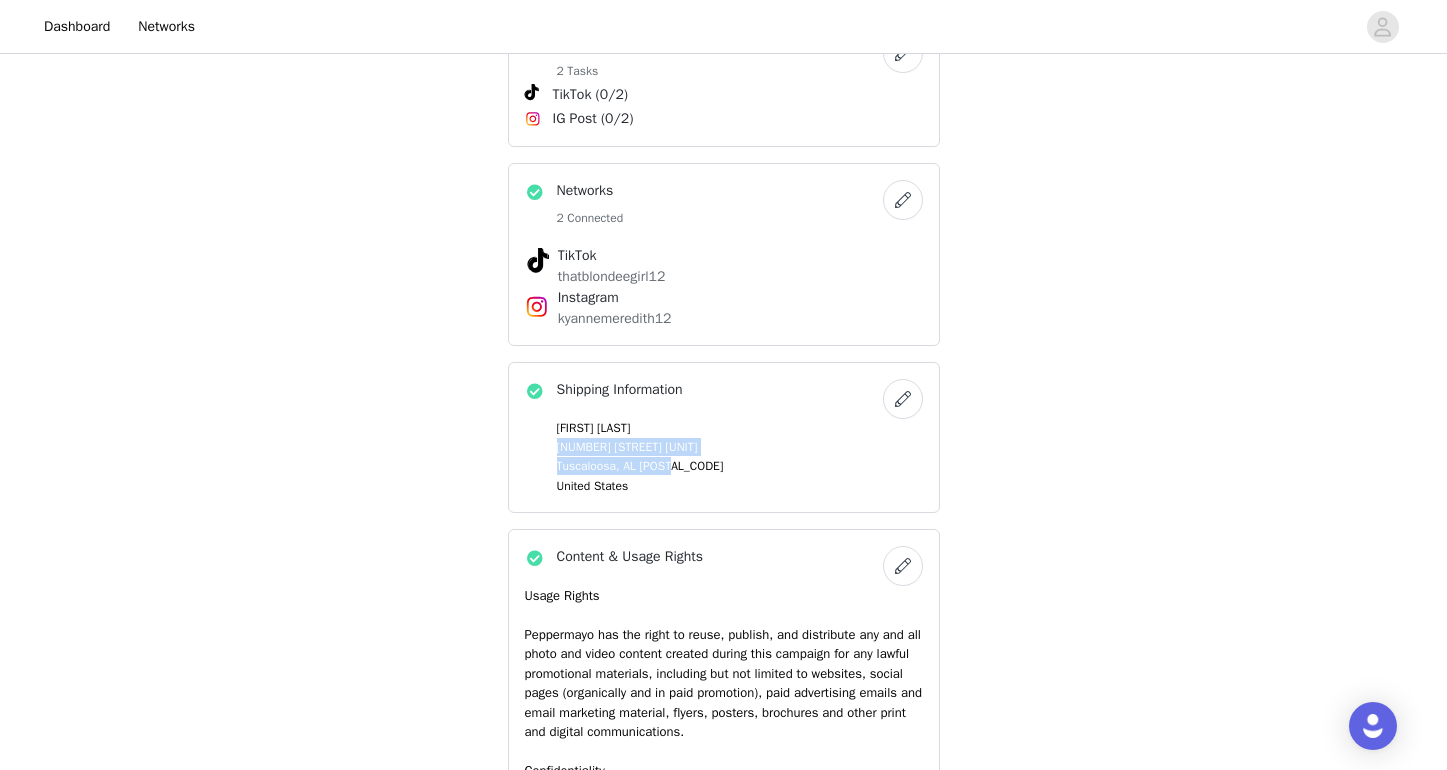 drag, startPoint x: 558, startPoint y: 442, endPoint x: 672, endPoint y: 465, distance: 116.297035 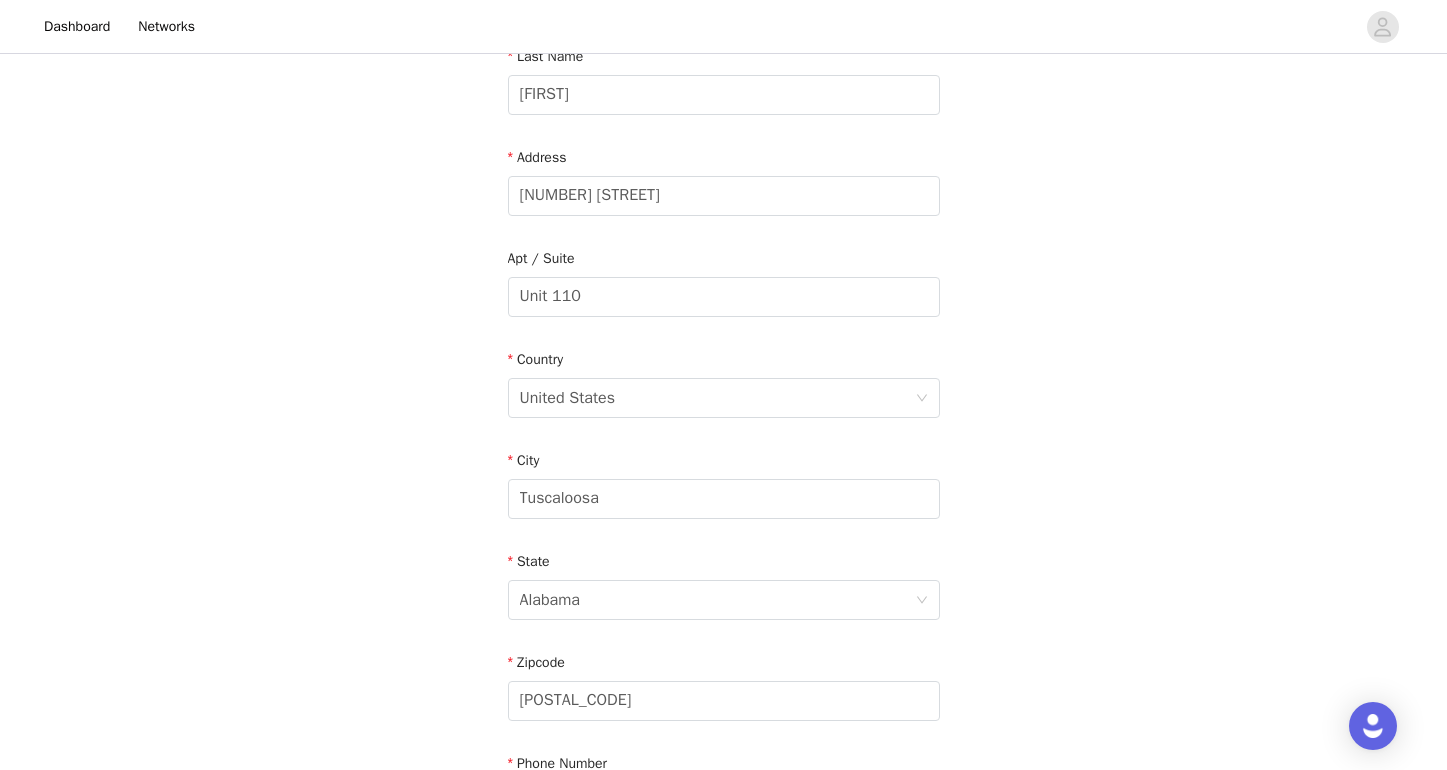 scroll, scrollTop: 357, scrollLeft: 0, axis: vertical 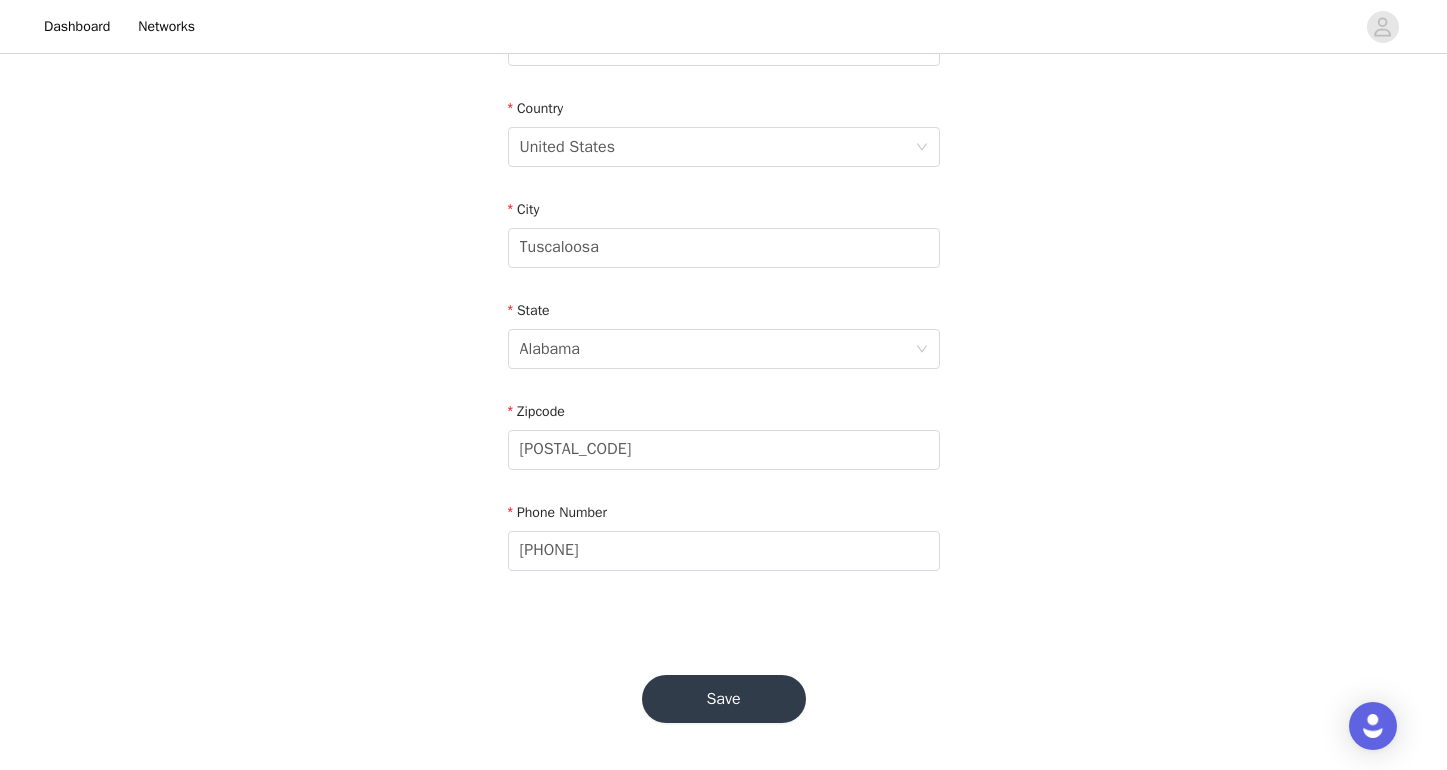 type on "[NUMBER] [STREET]" 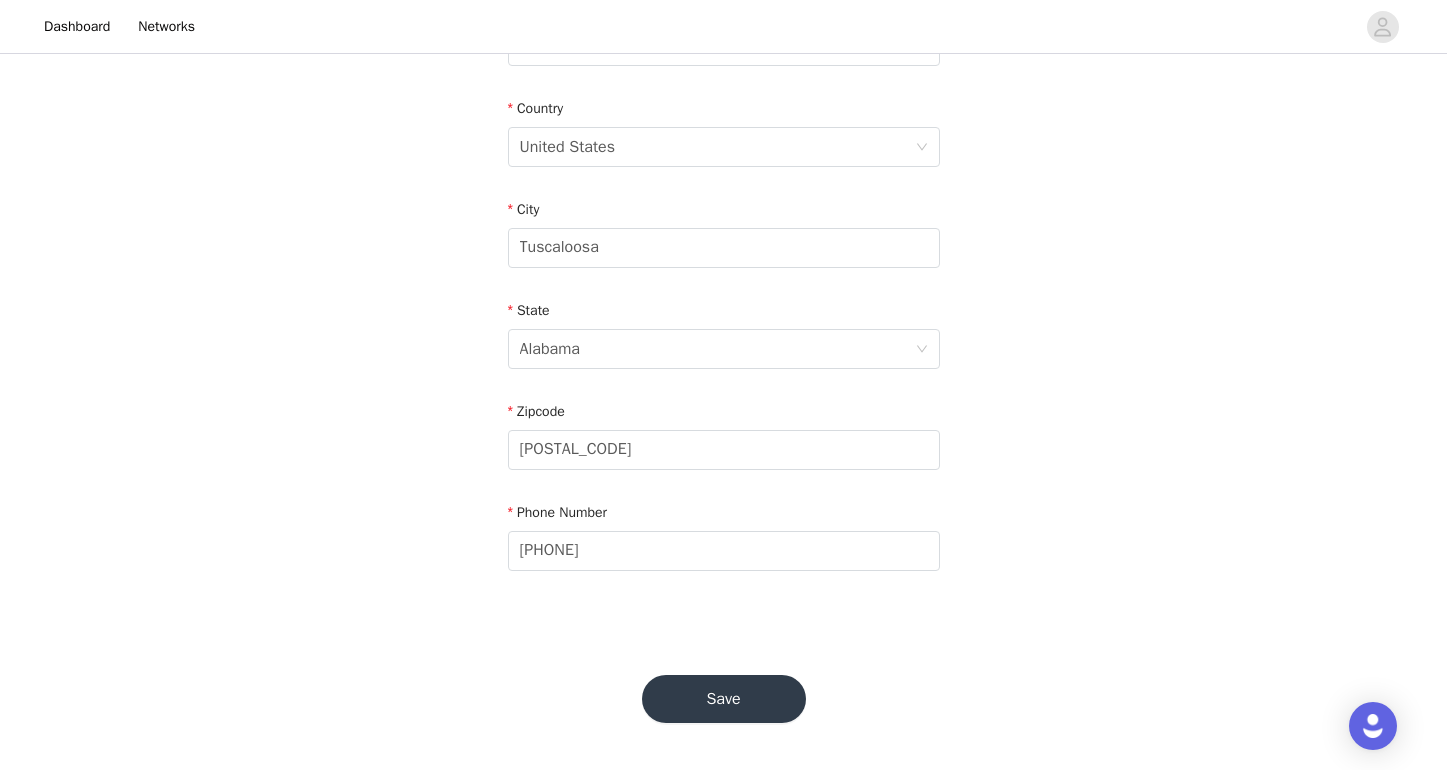 click on "Save" at bounding box center [724, 699] 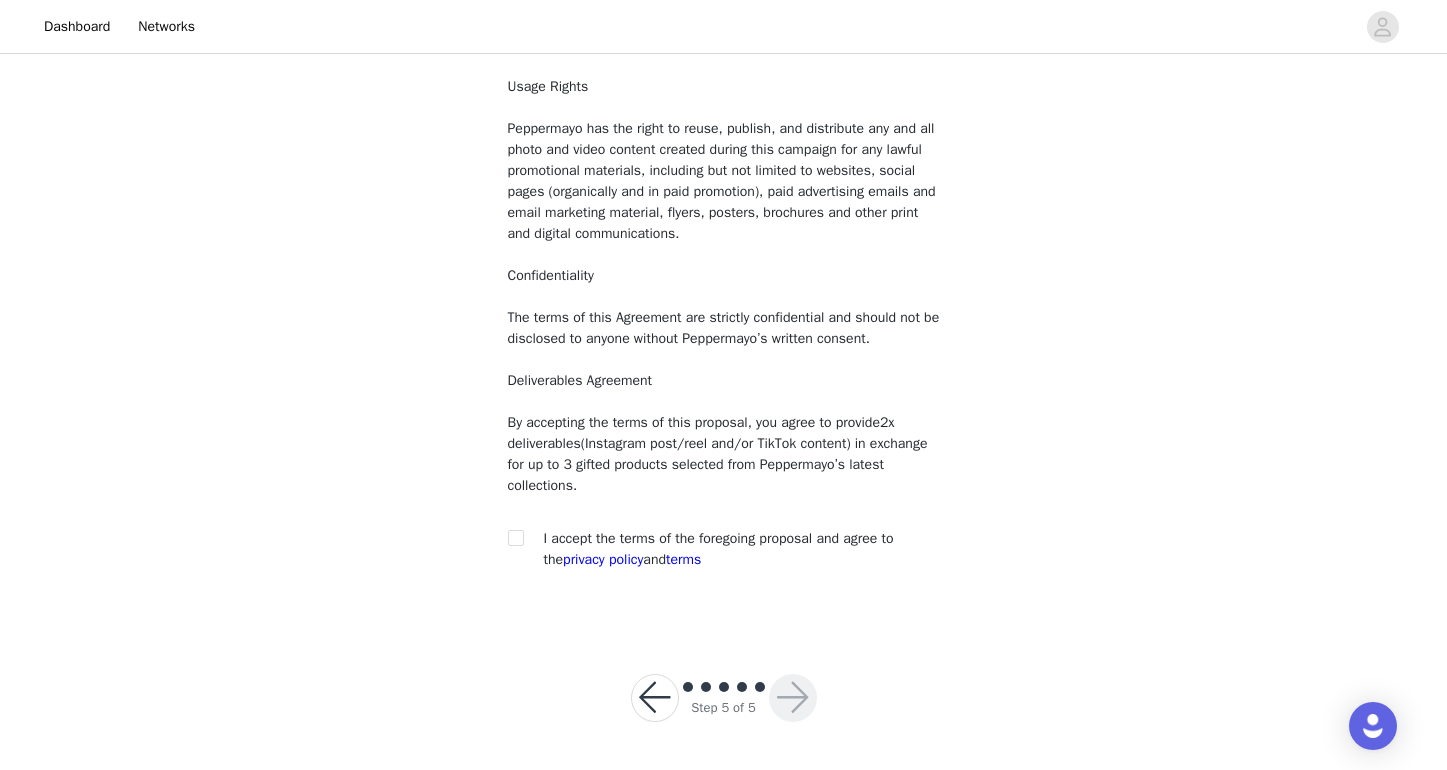 scroll, scrollTop: 154, scrollLeft: 0, axis: vertical 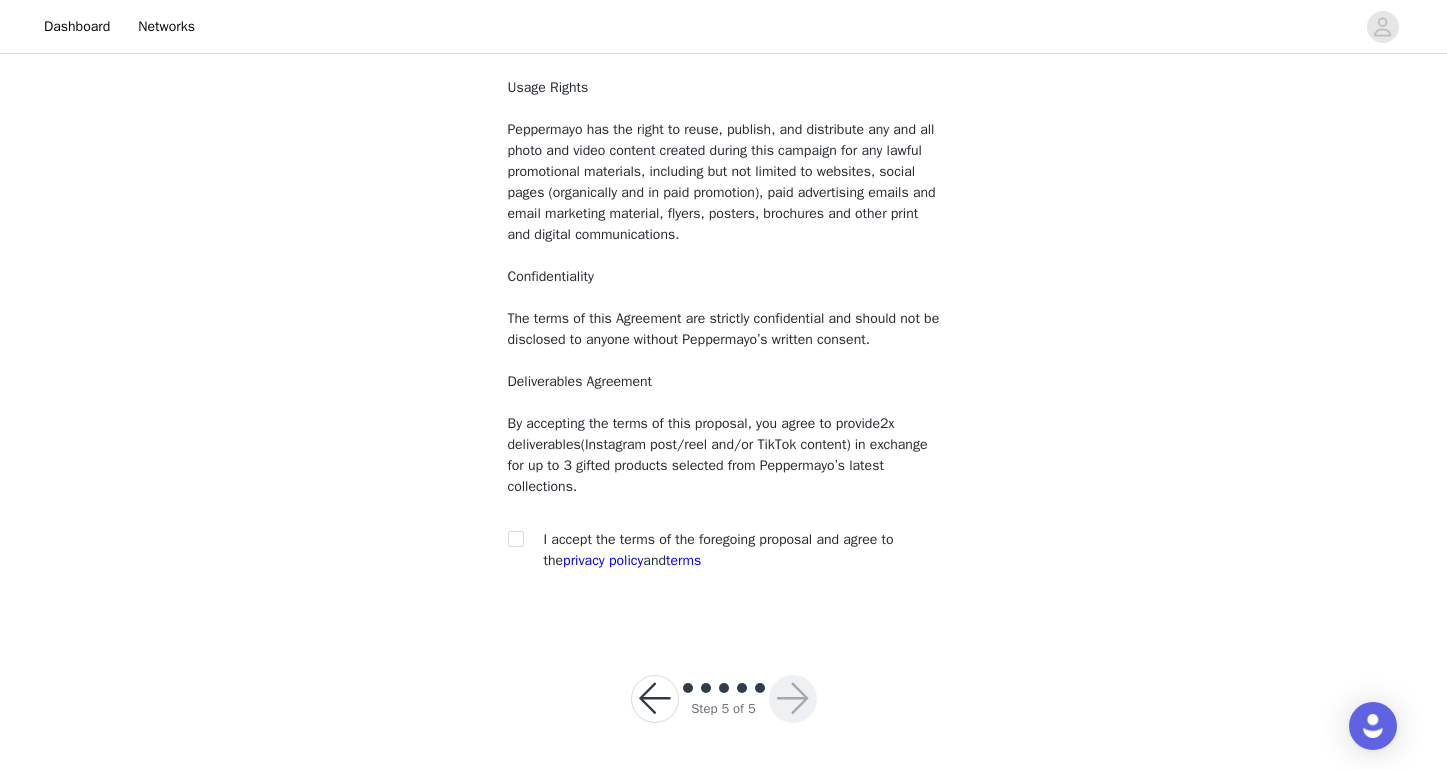 click at bounding box center (522, 539) 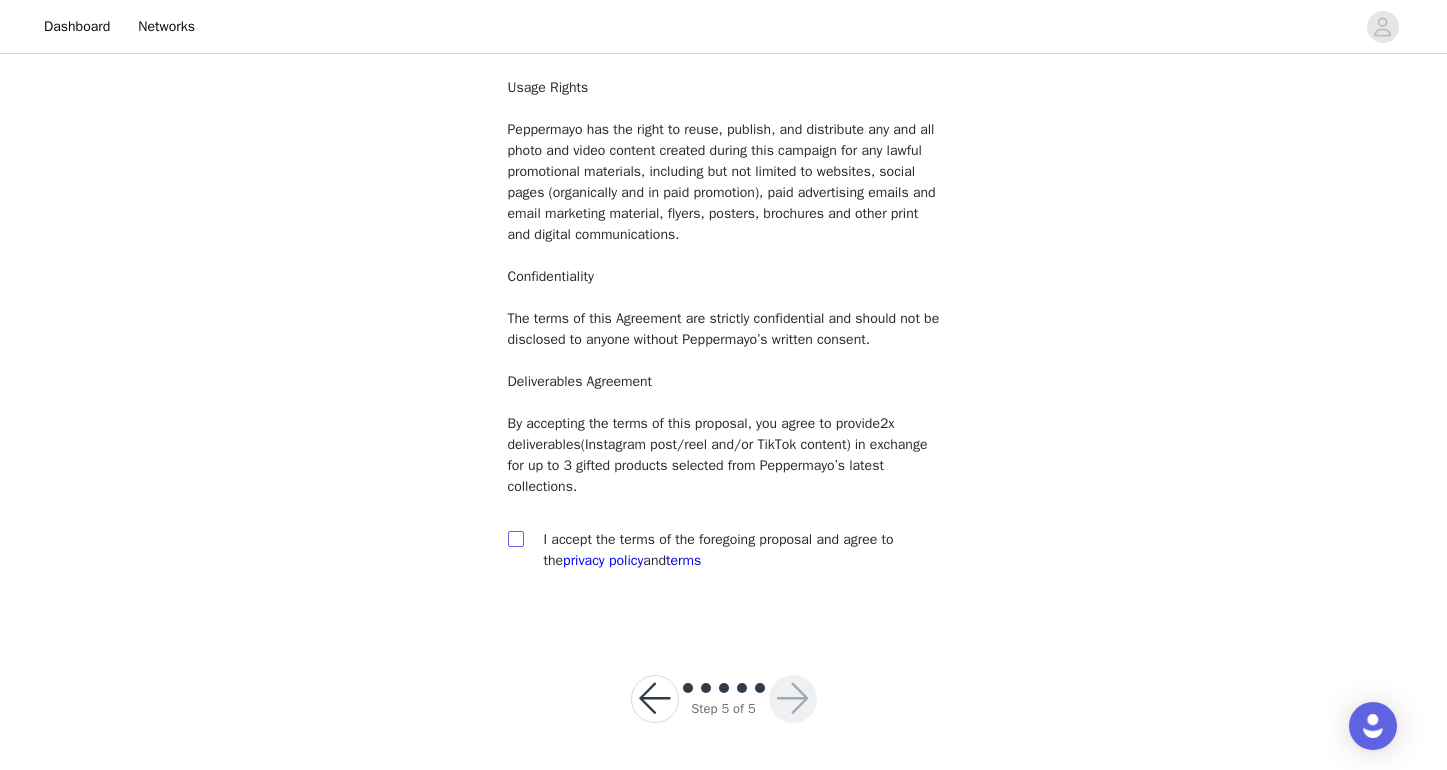 click at bounding box center [515, 538] 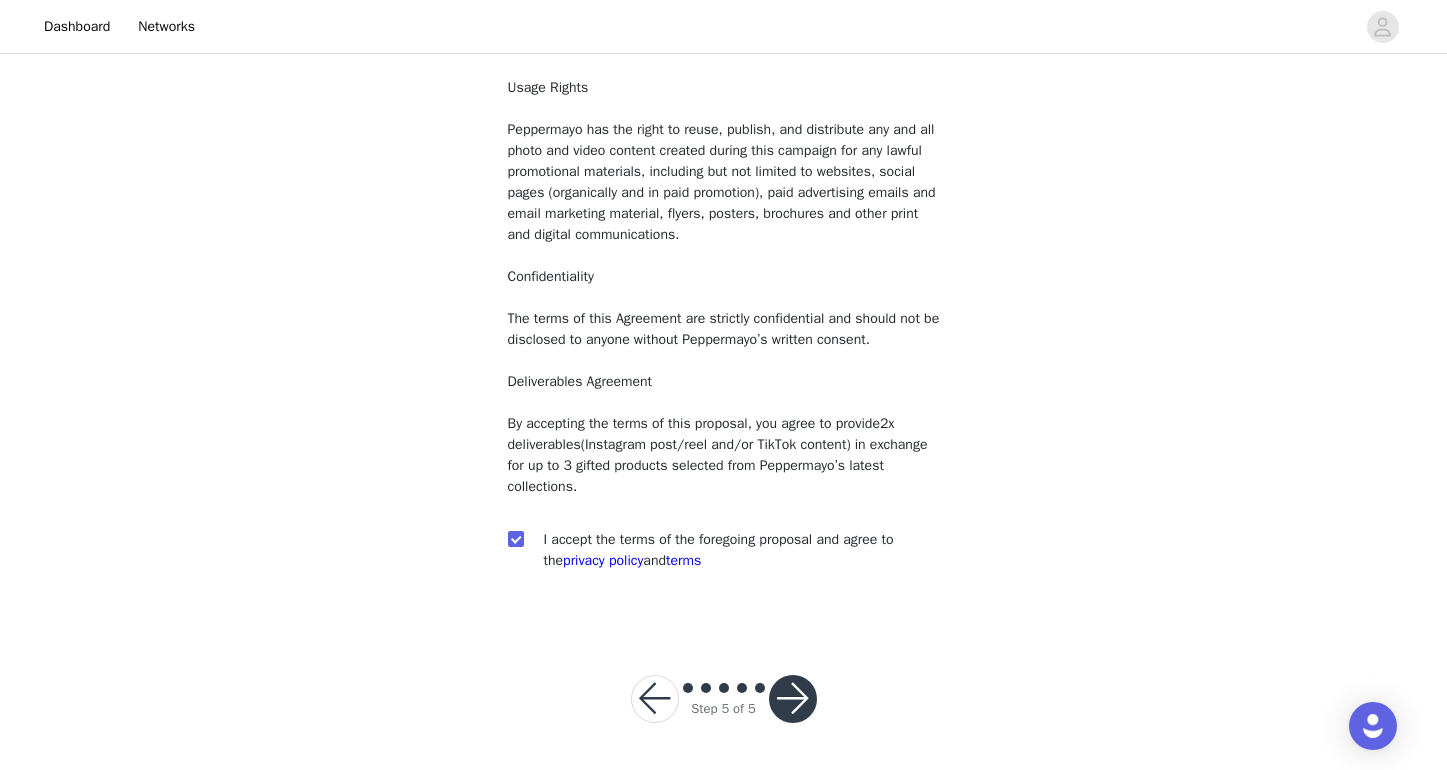 click at bounding box center [793, 699] 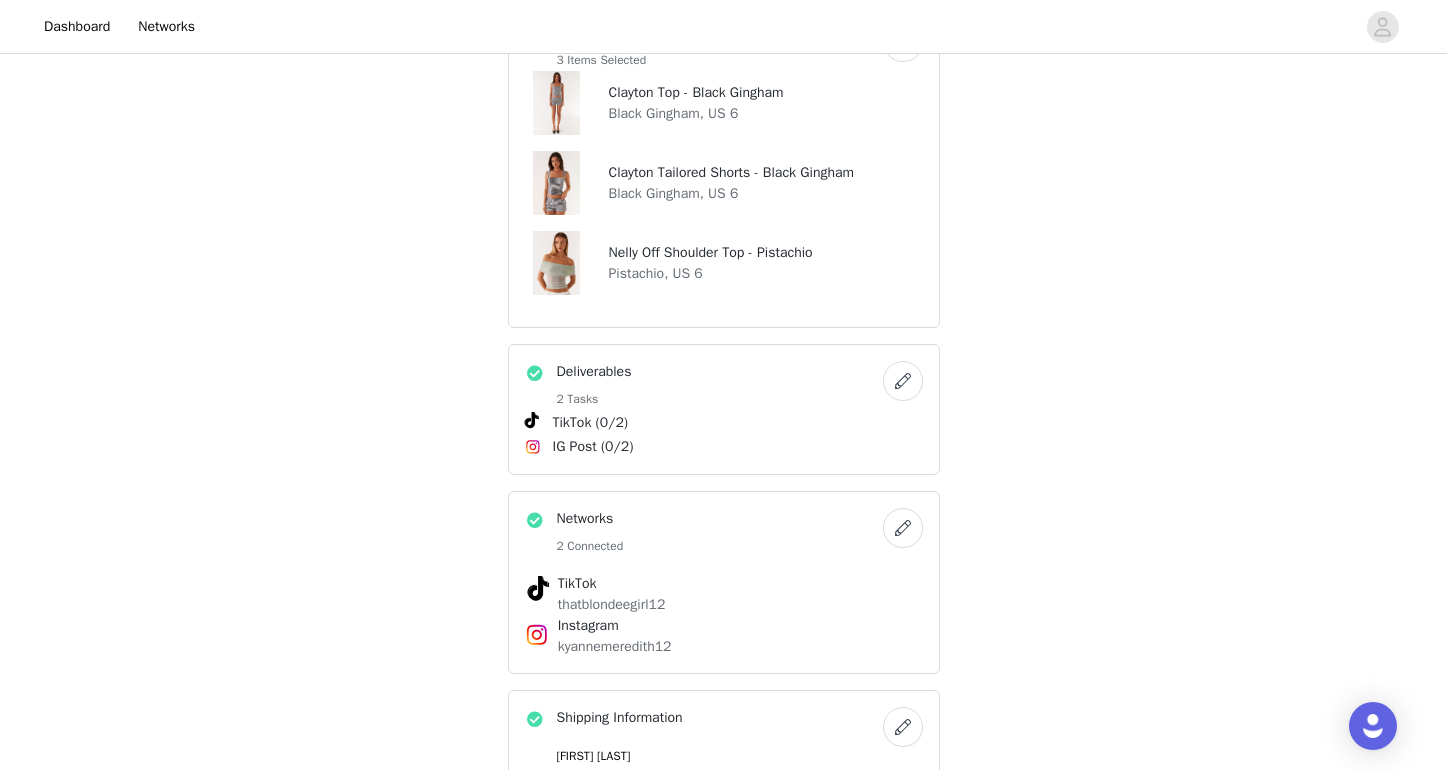 scroll, scrollTop: 747, scrollLeft: 0, axis: vertical 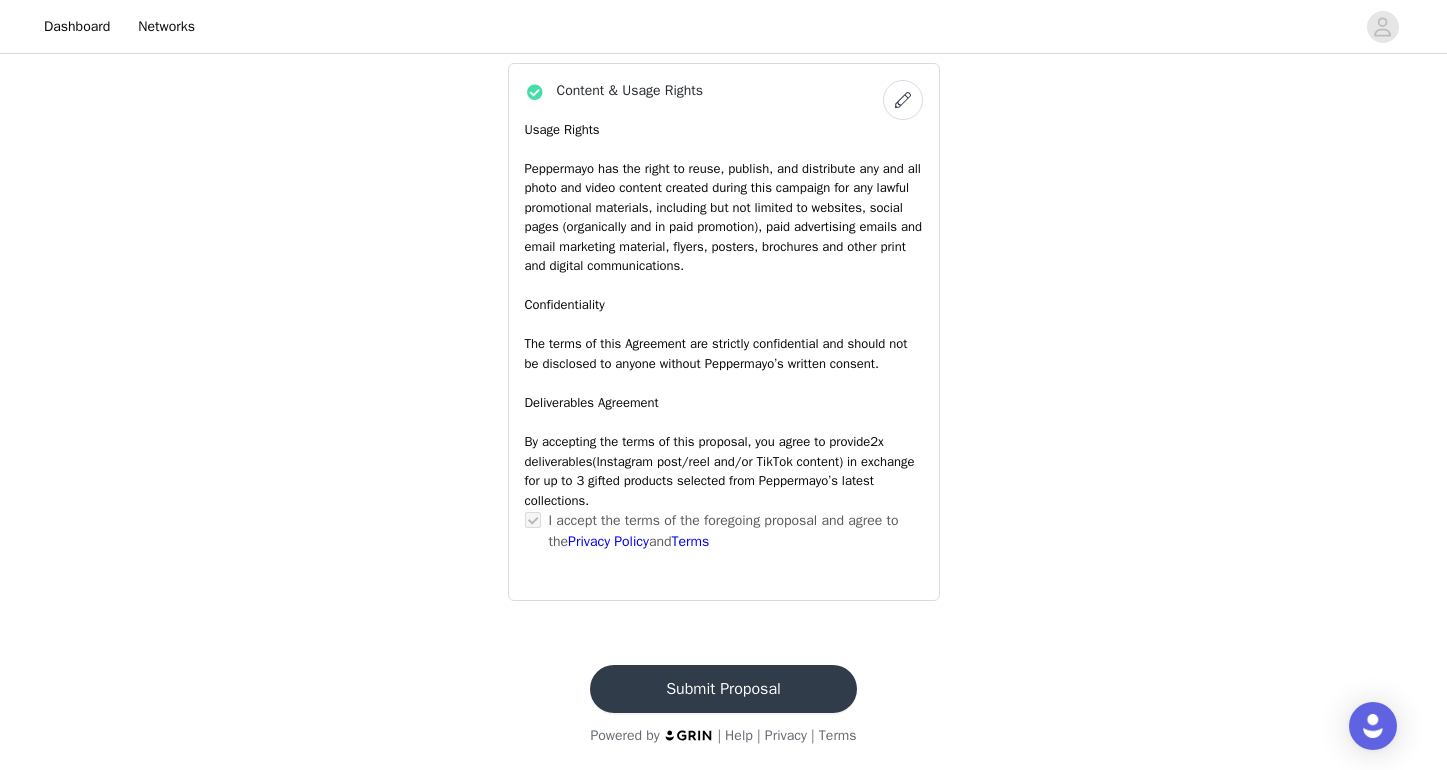 click on "Submit Proposal" at bounding box center [723, 689] 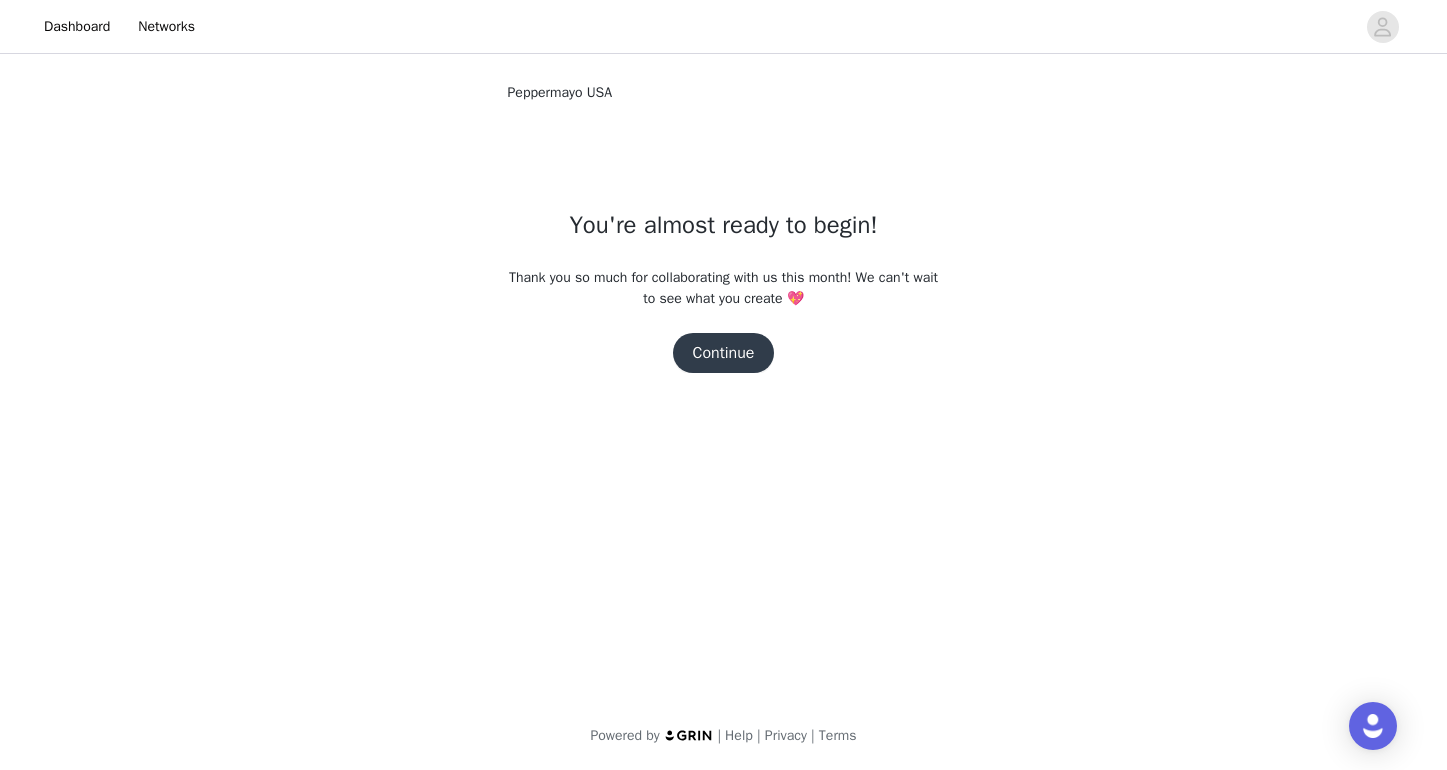 scroll, scrollTop: 0, scrollLeft: 0, axis: both 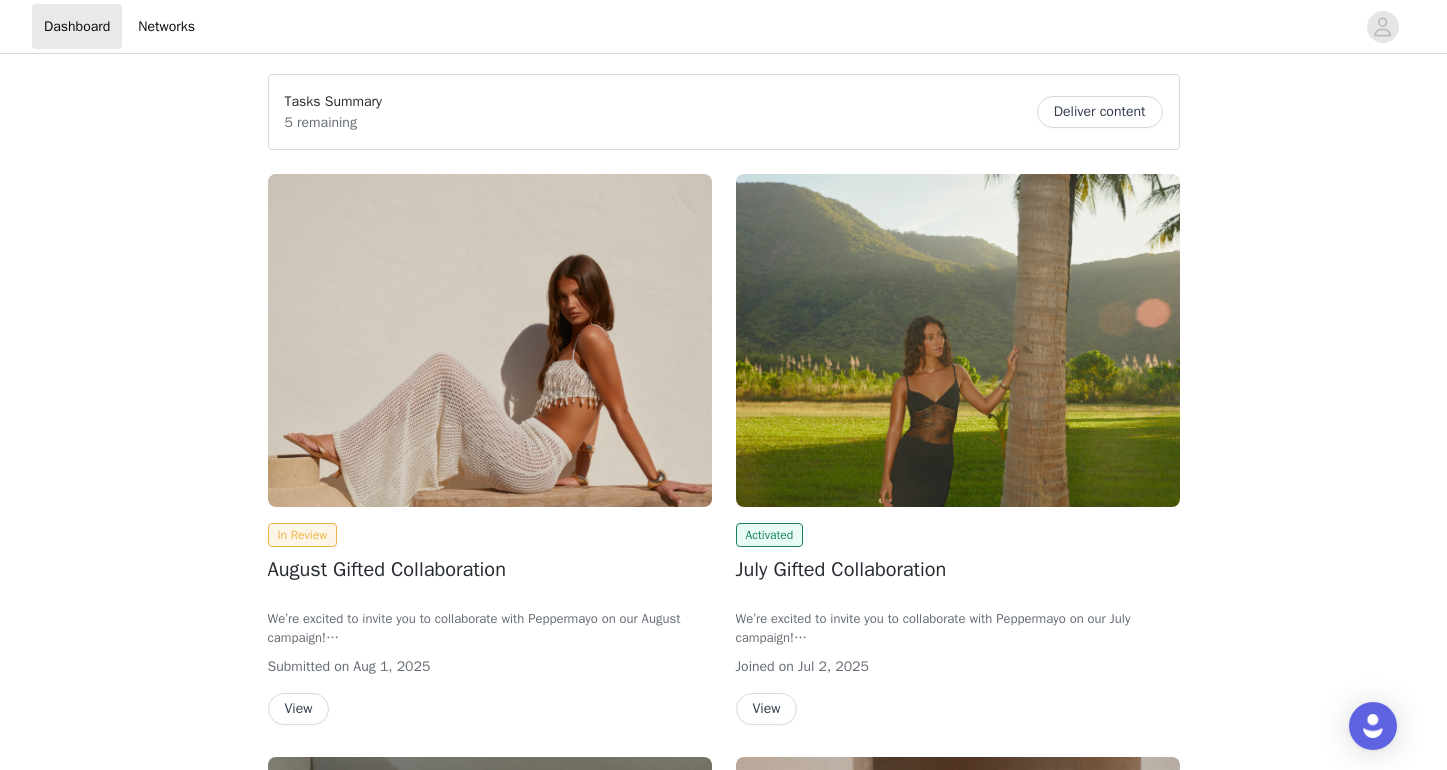 click on "View" at bounding box center [299, 709] 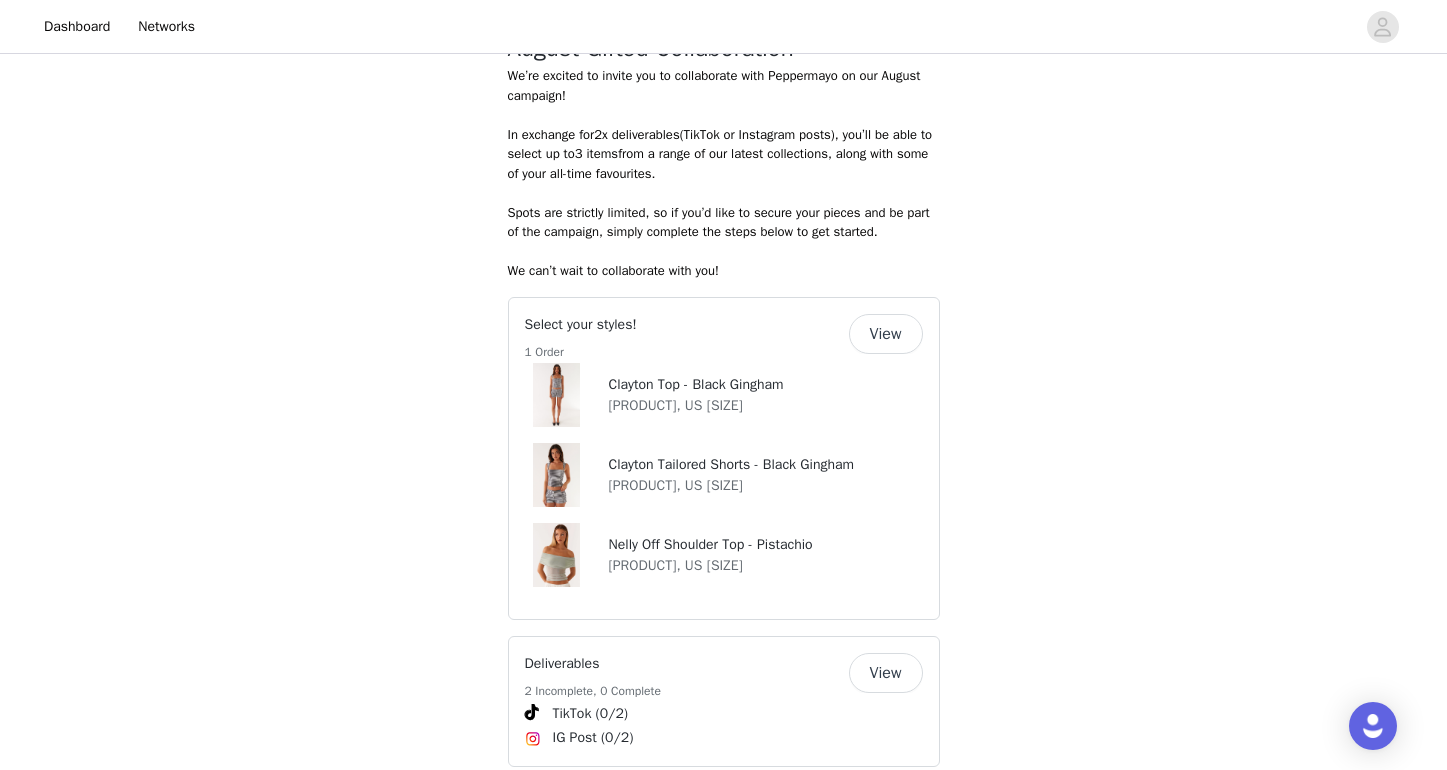 scroll, scrollTop: 871, scrollLeft: 0, axis: vertical 